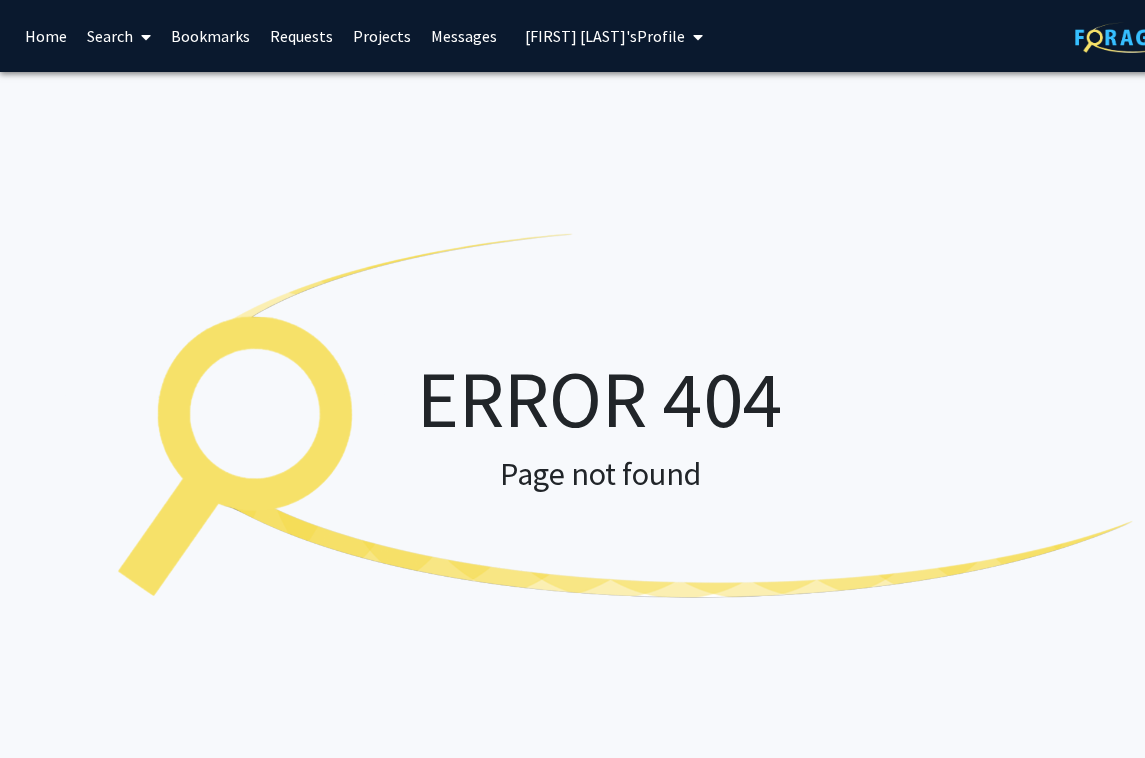 scroll, scrollTop: 0, scrollLeft: 0, axis: both 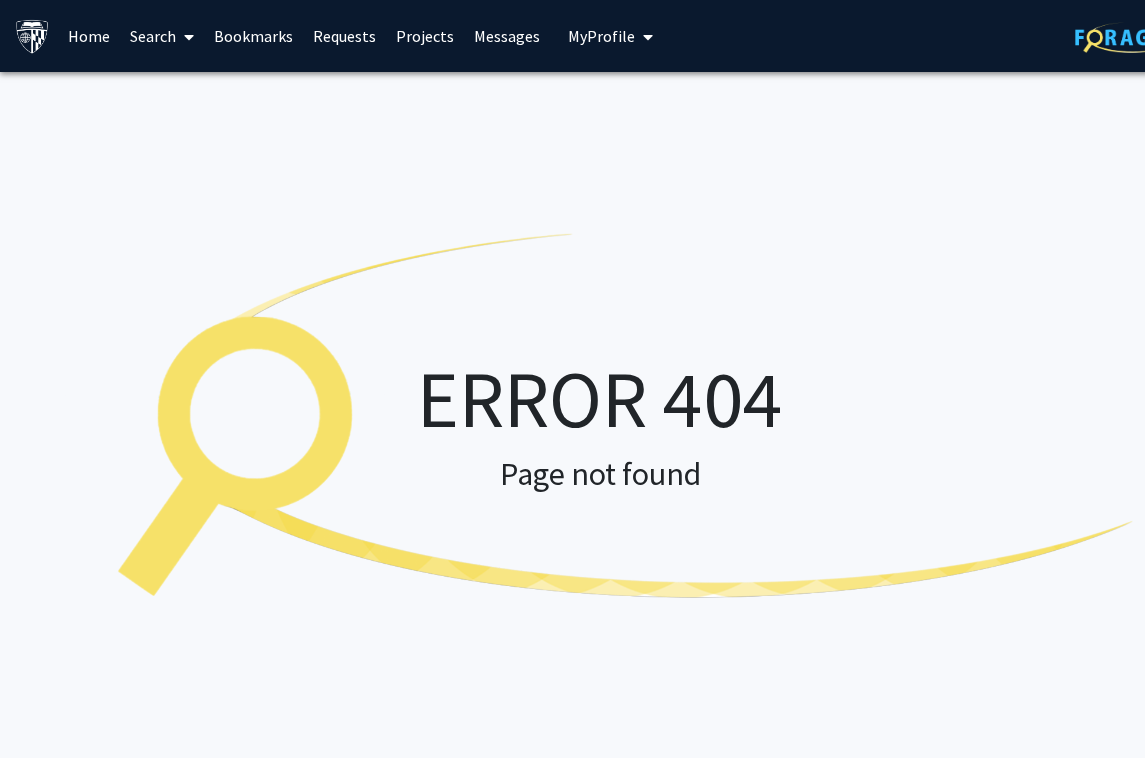 click on "Home" at bounding box center [89, 36] 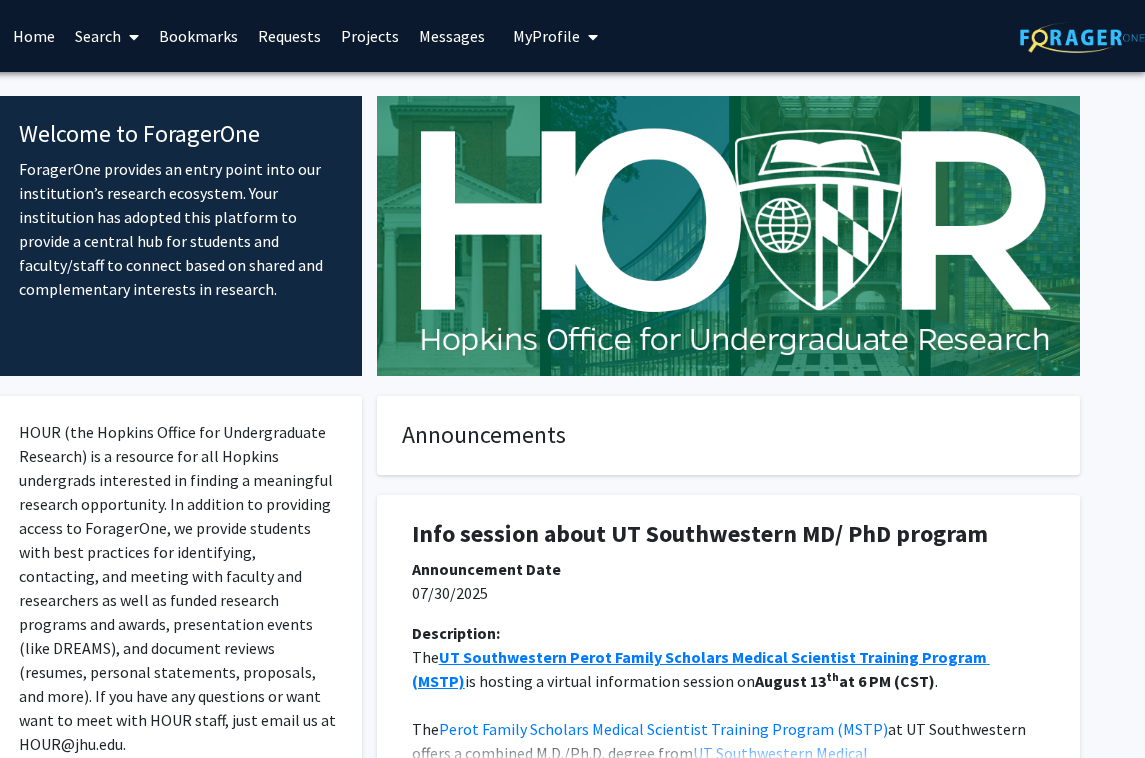 scroll, scrollTop: 0, scrollLeft: 55, axis: horizontal 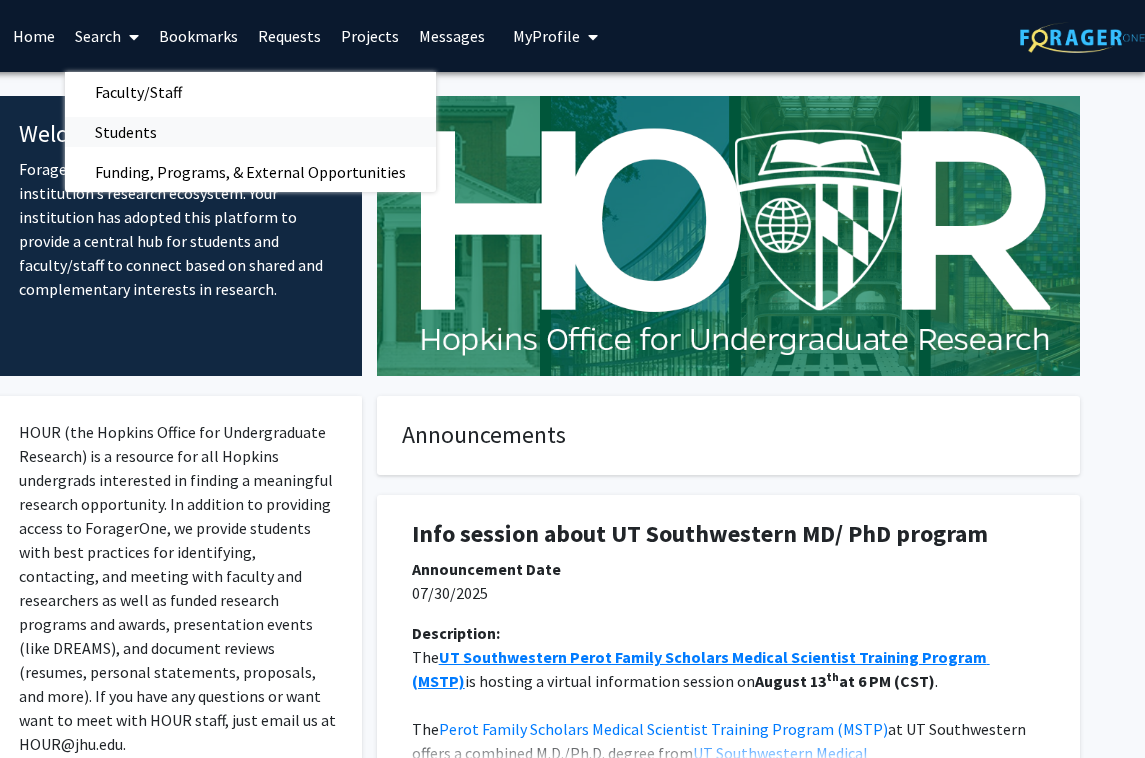 click on "Students" at bounding box center [126, 132] 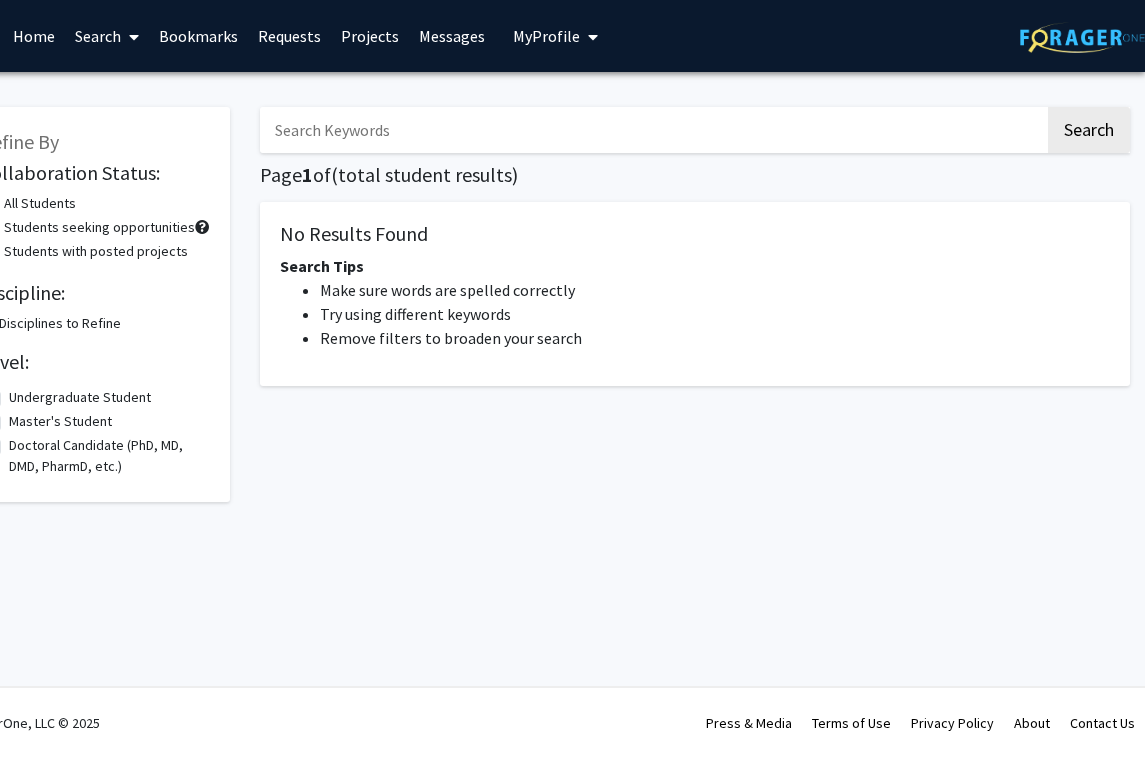 scroll, scrollTop: 0, scrollLeft: 0, axis: both 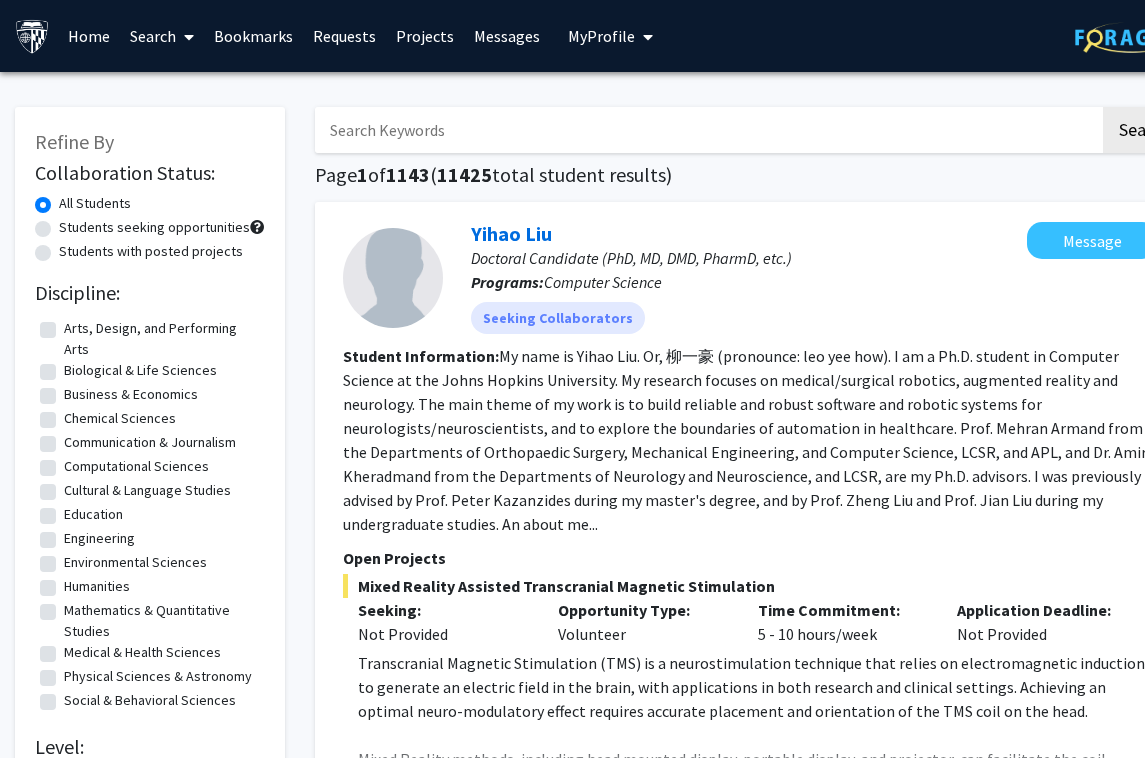 click on "Search" at bounding box center (162, 36) 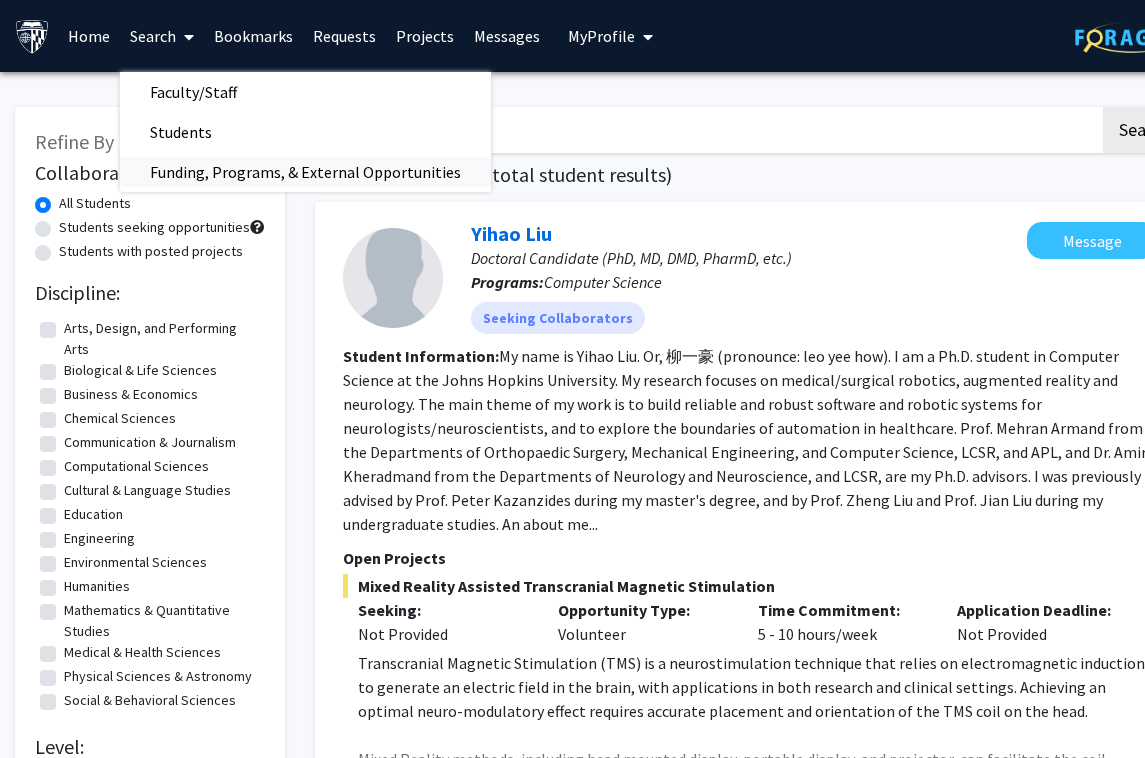 click on "Funding, Programs, & External Opportunities" at bounding box center [305, 172] 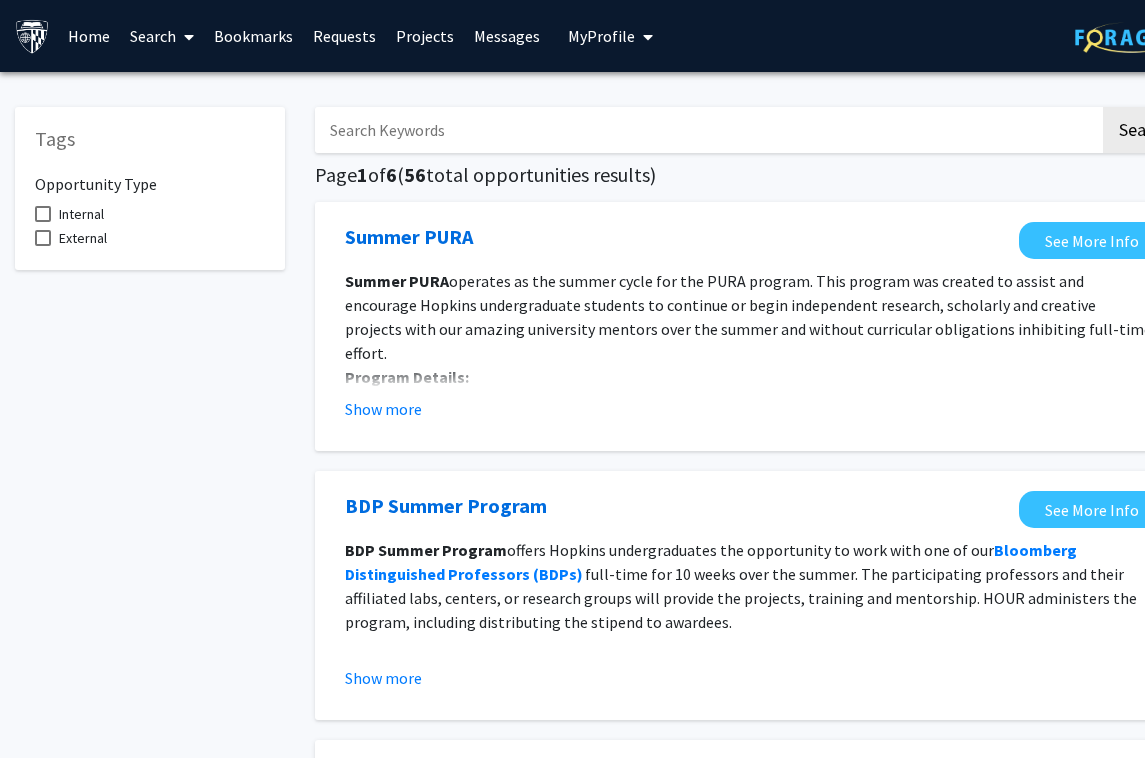 click on "Search" at bounding box center [162, 36] 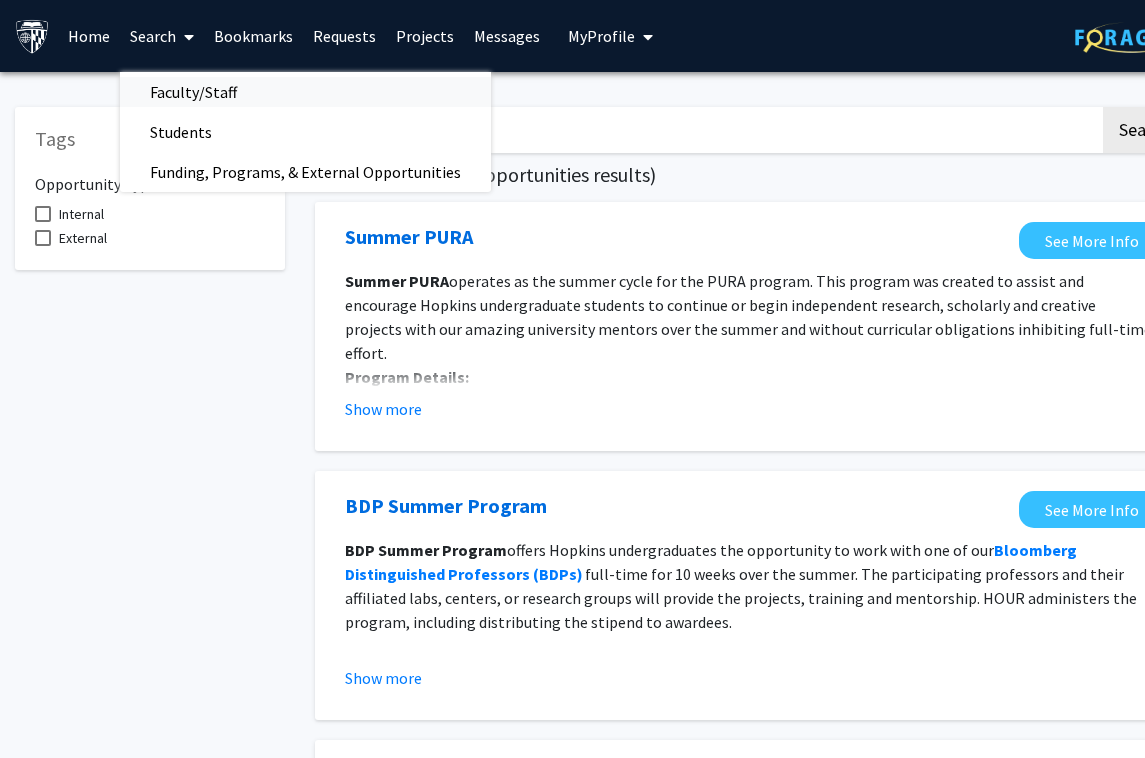click on "Faculty/Staff" at bounding box center (193, 92) 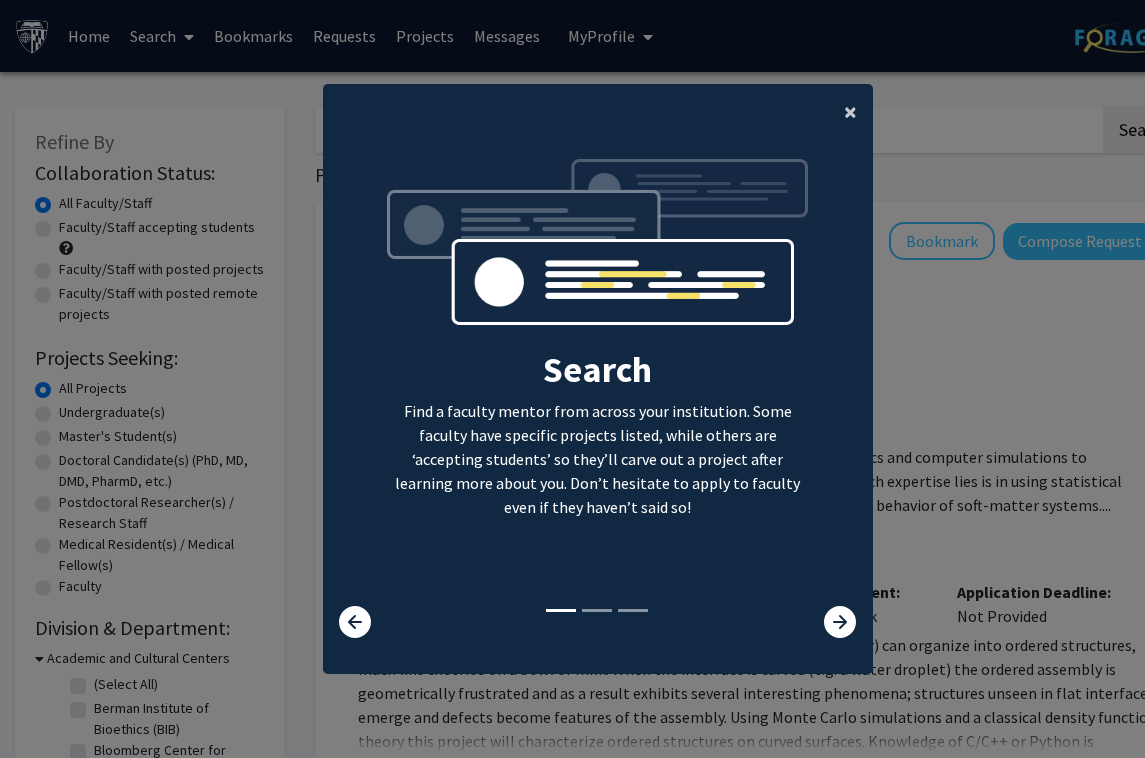 click on "×" 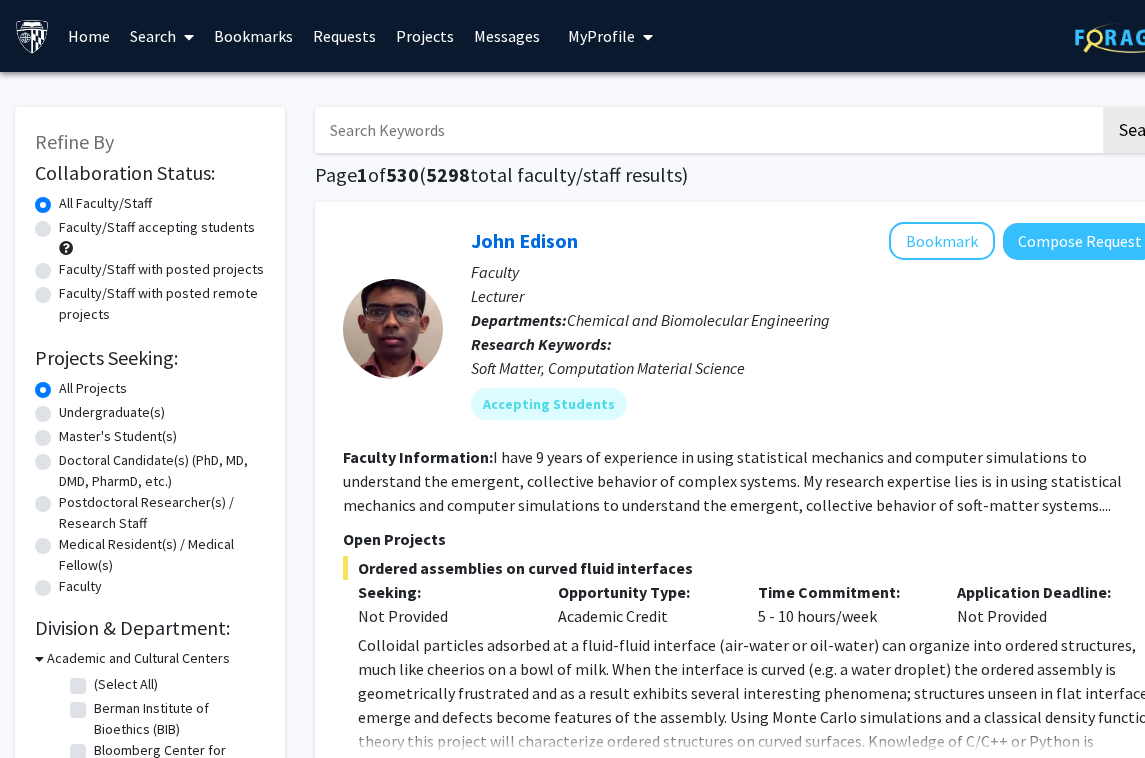 click on "Faculty/Staff accepting students" 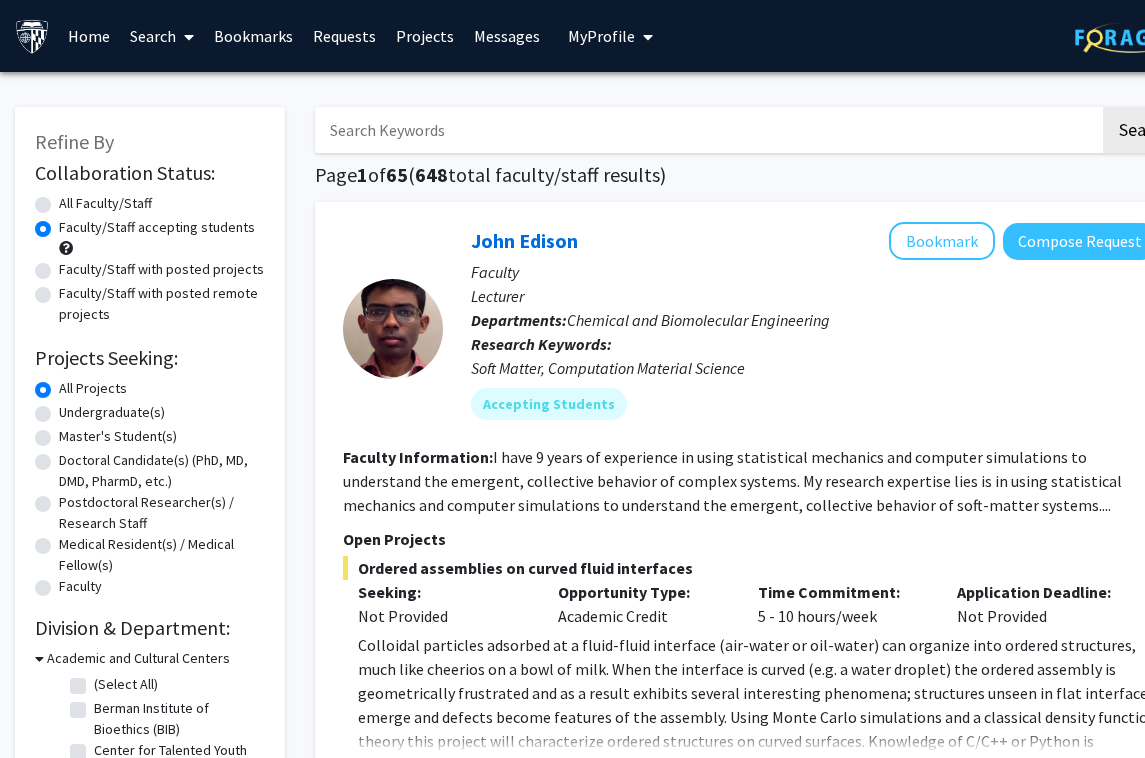 click on "Faculty/Staff with posted projects" 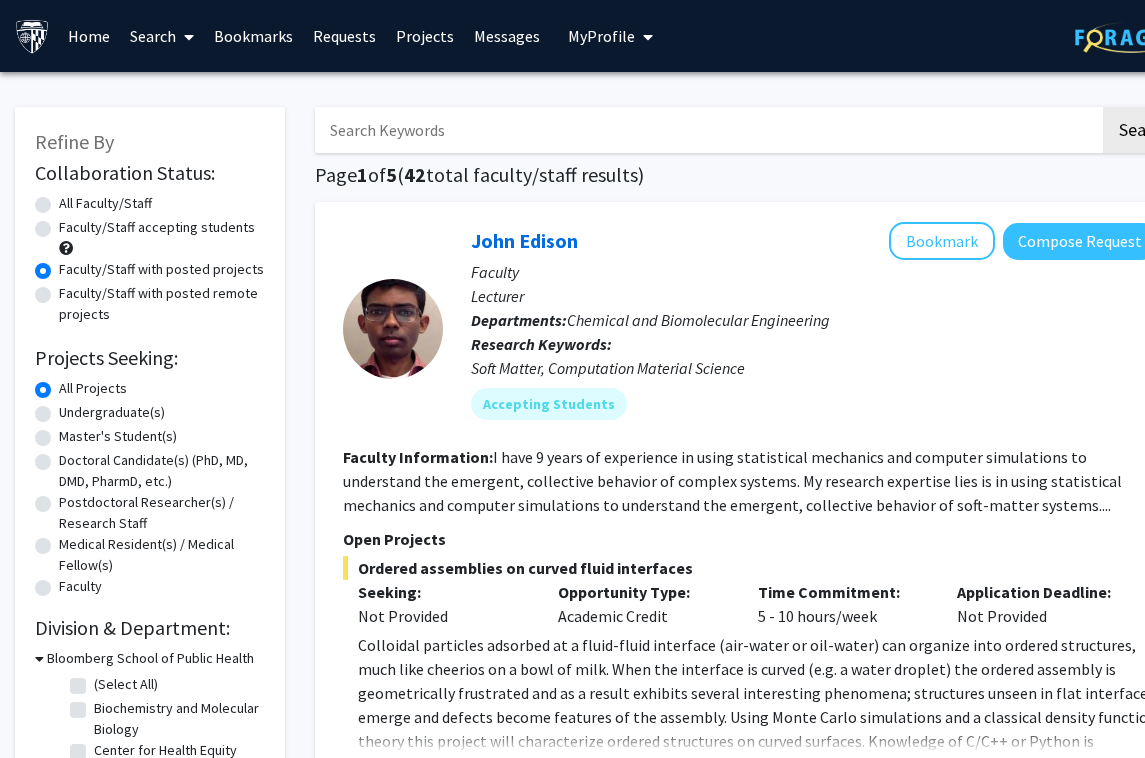 click on "Faculty/Staff accepting students" 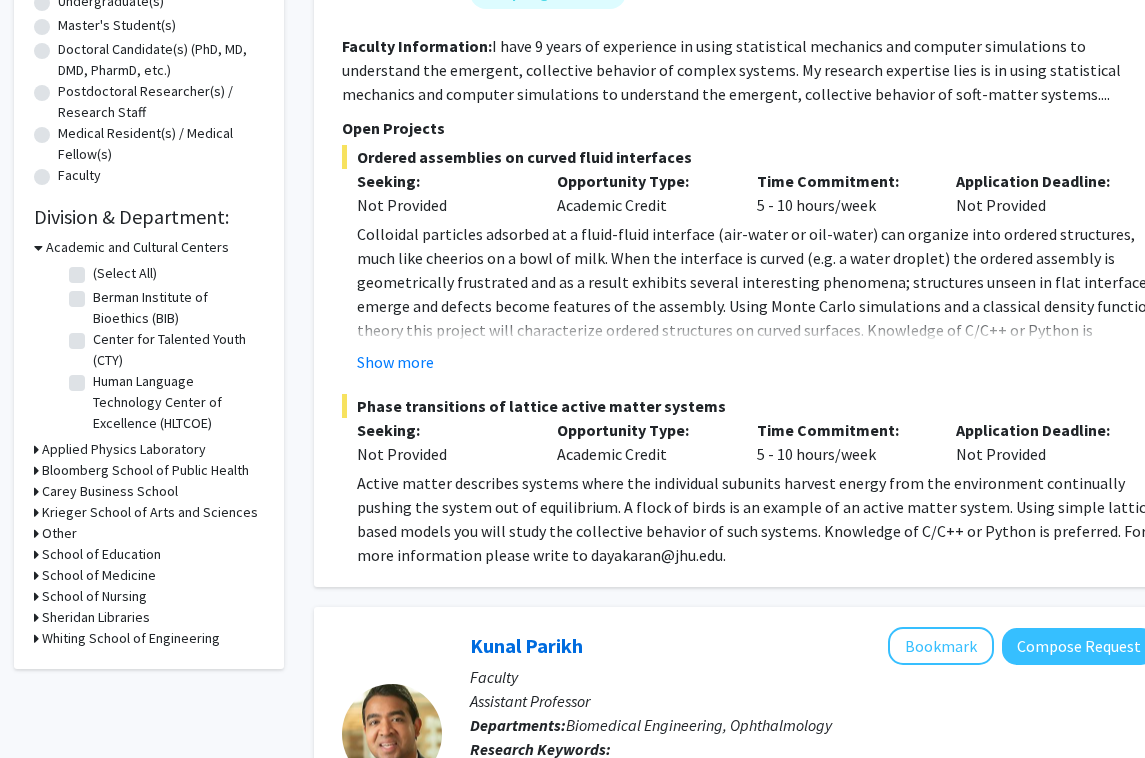 scroll, scrollTop: 414, scrollLeft: 1, axis: both 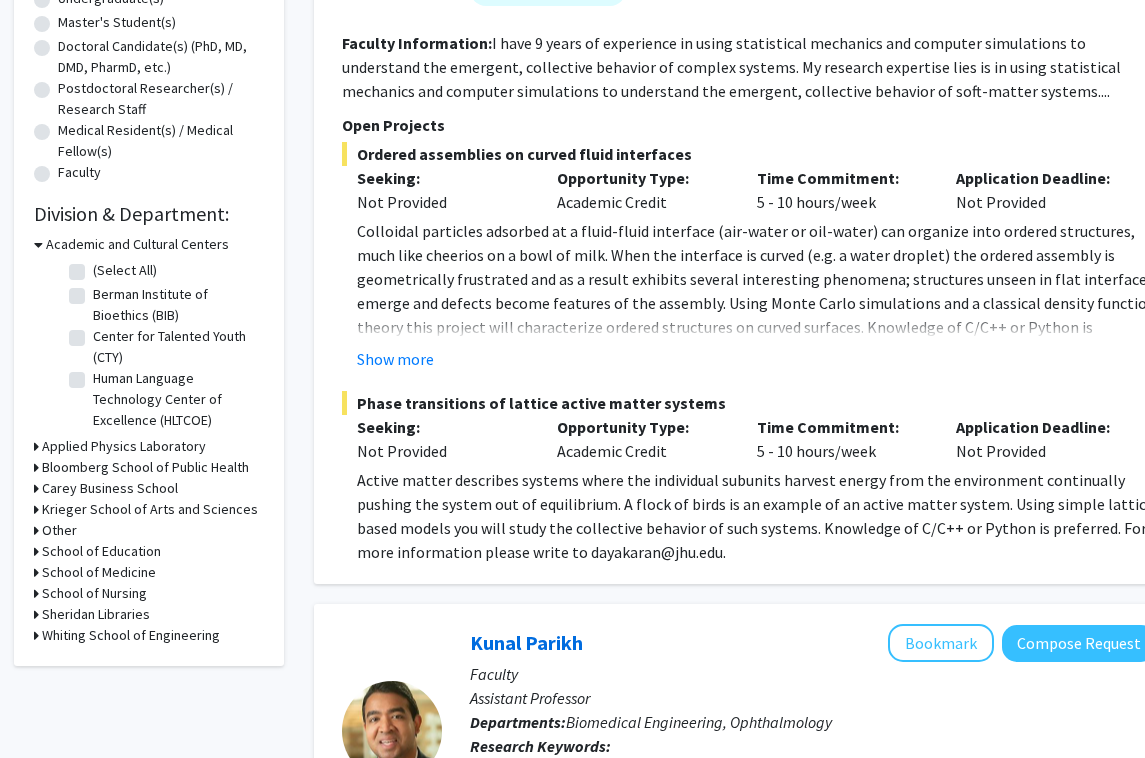 click on "School of Education" at bounding box center [101, 551] 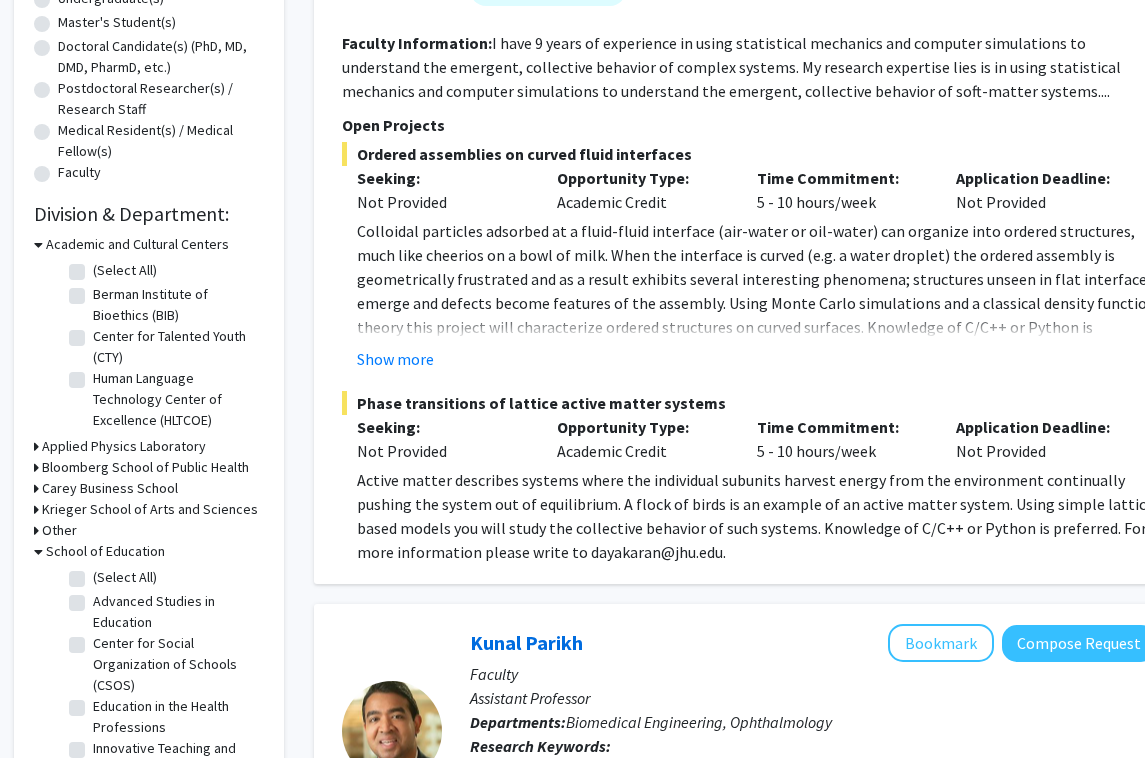 scroll, scrollTop: 452, scrollLeft: 1, axis: both 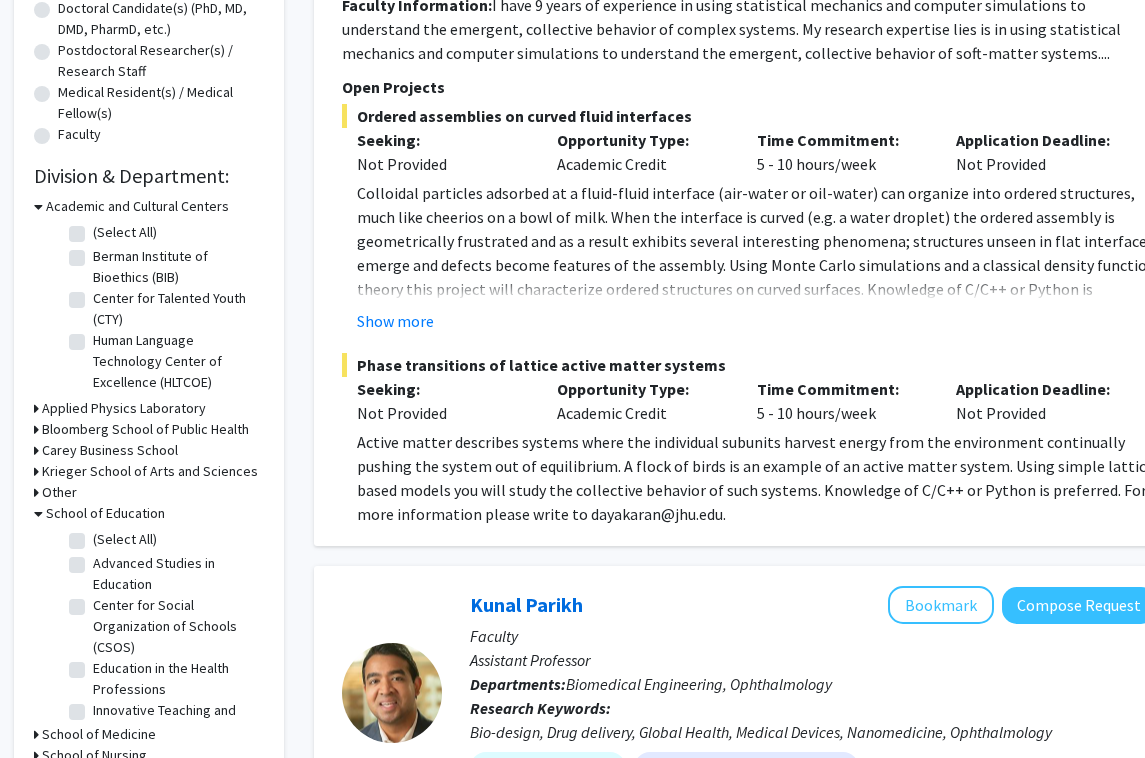 click on "(Select All)" 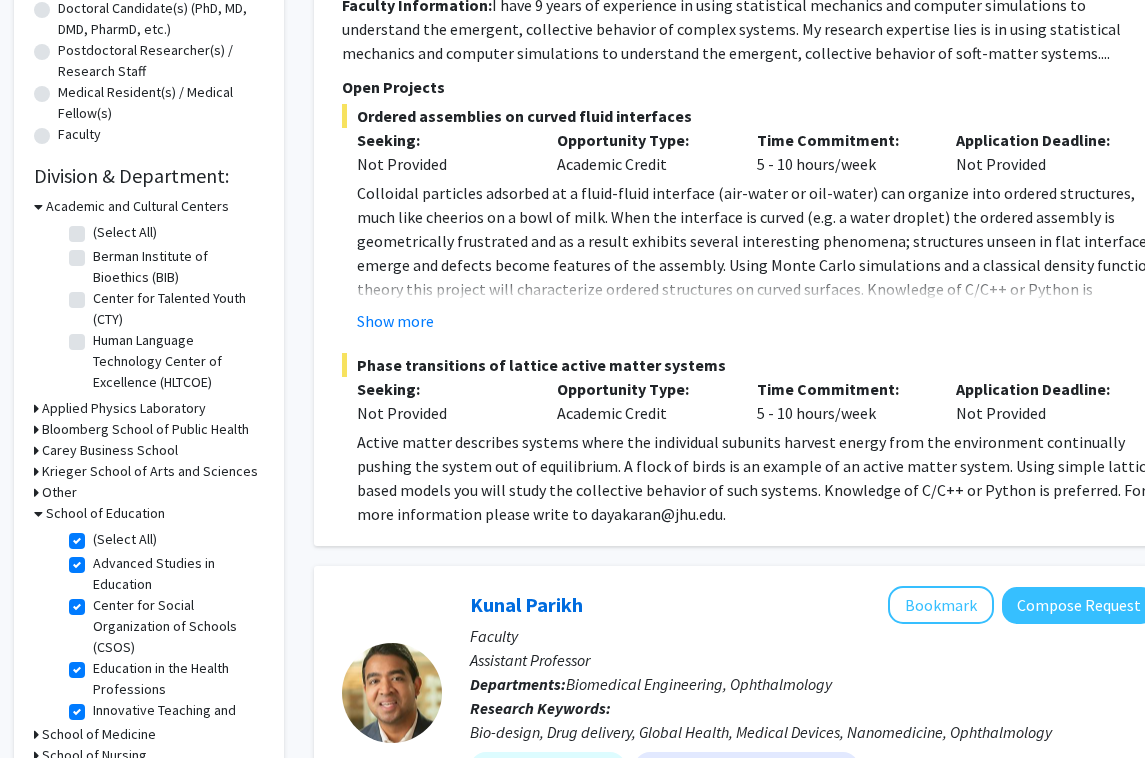 checkbox on "true" 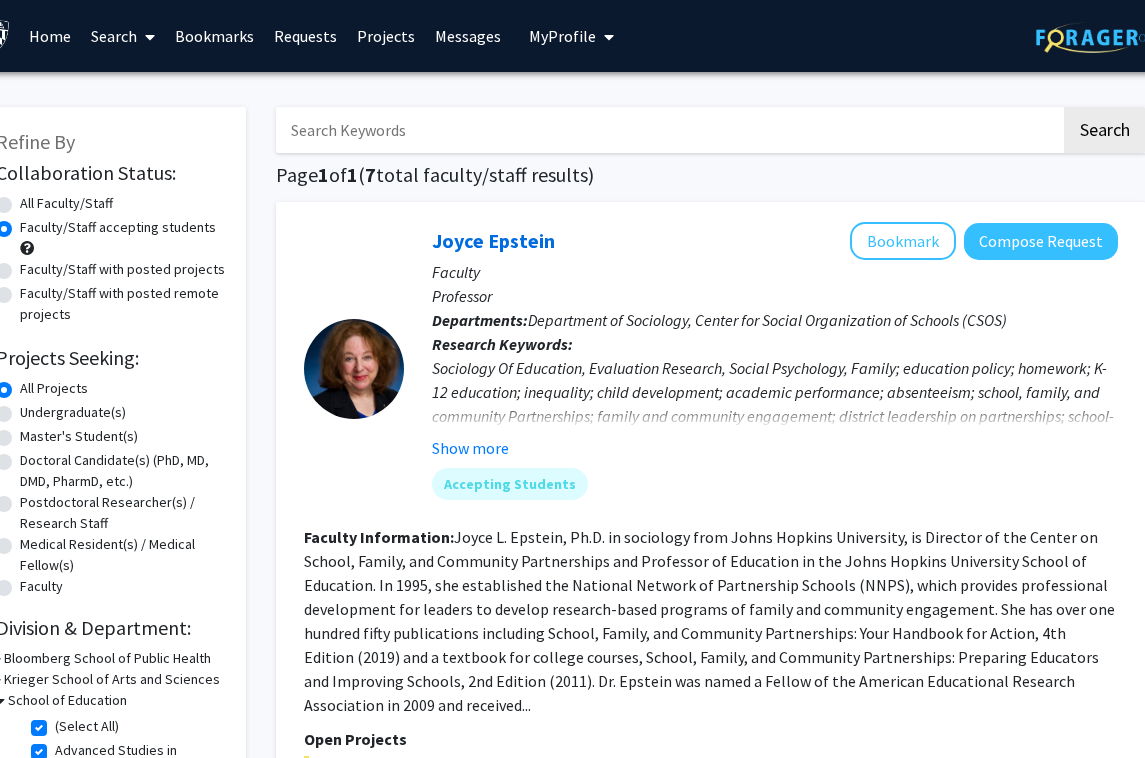 scroll, scrollTop: 0, scrollLeft: 39, axis: horizontal 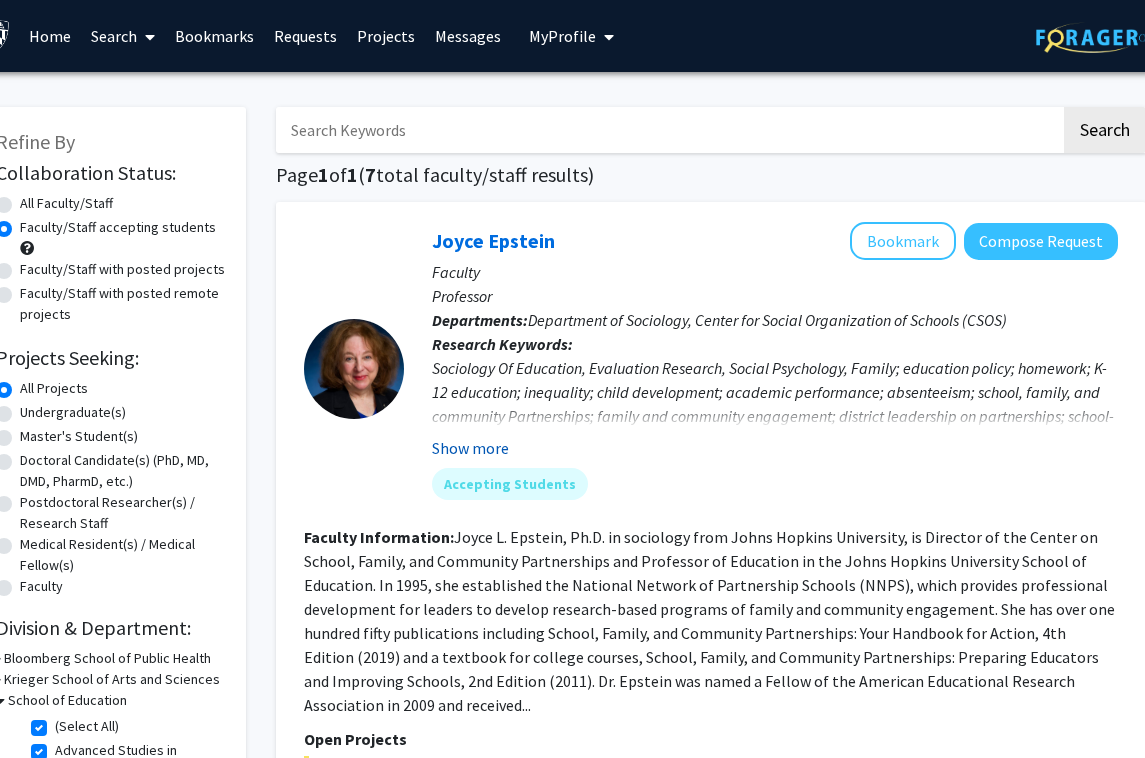 click on "Show more" 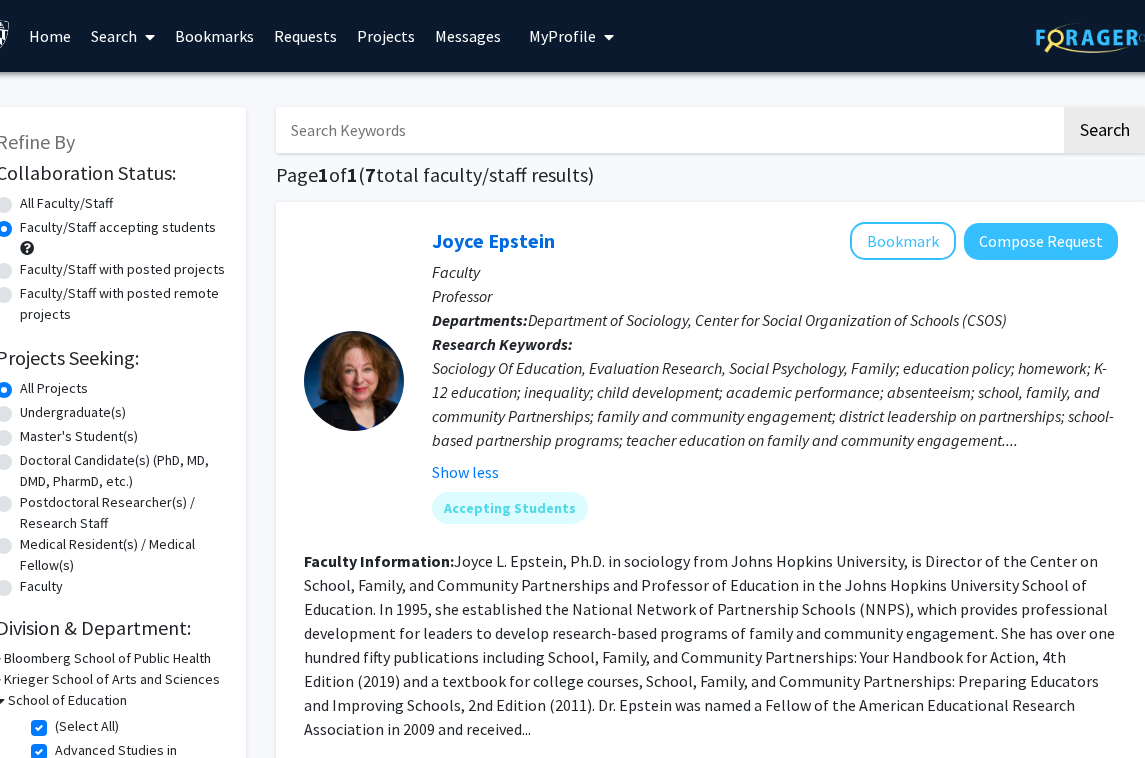scroll, scrollTop: 0, scrollLeft: 39, axis: horizontal 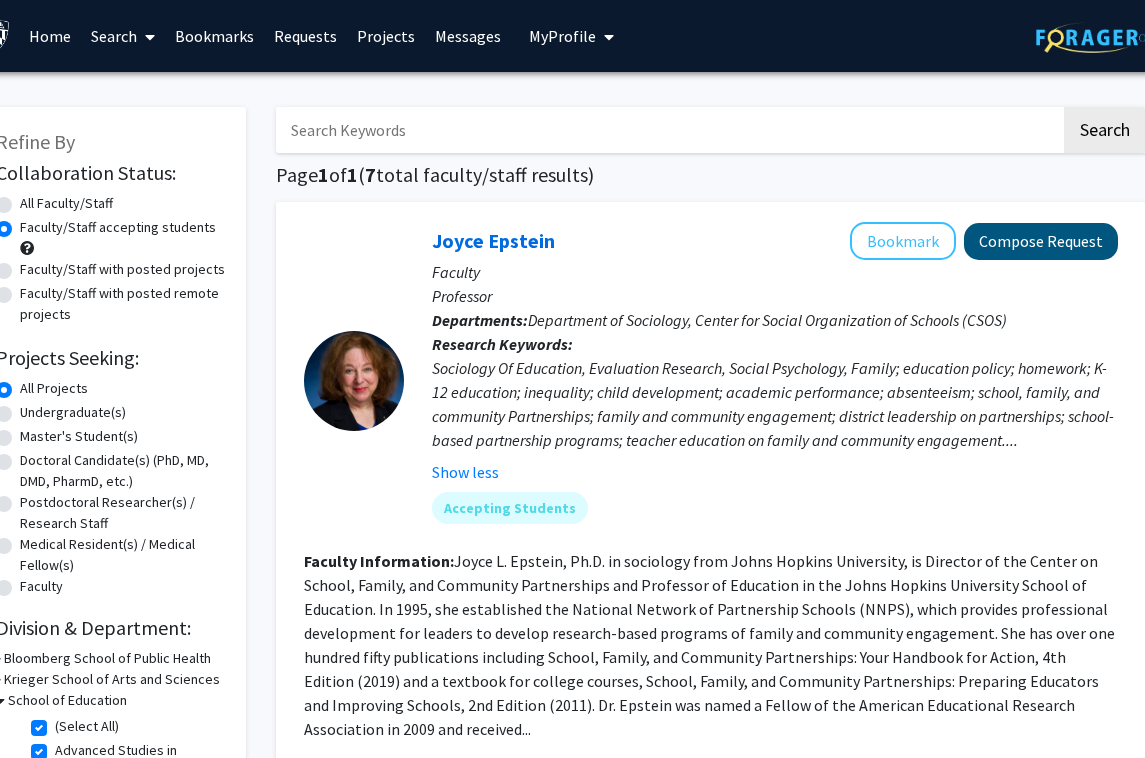 click on "Compose Request" 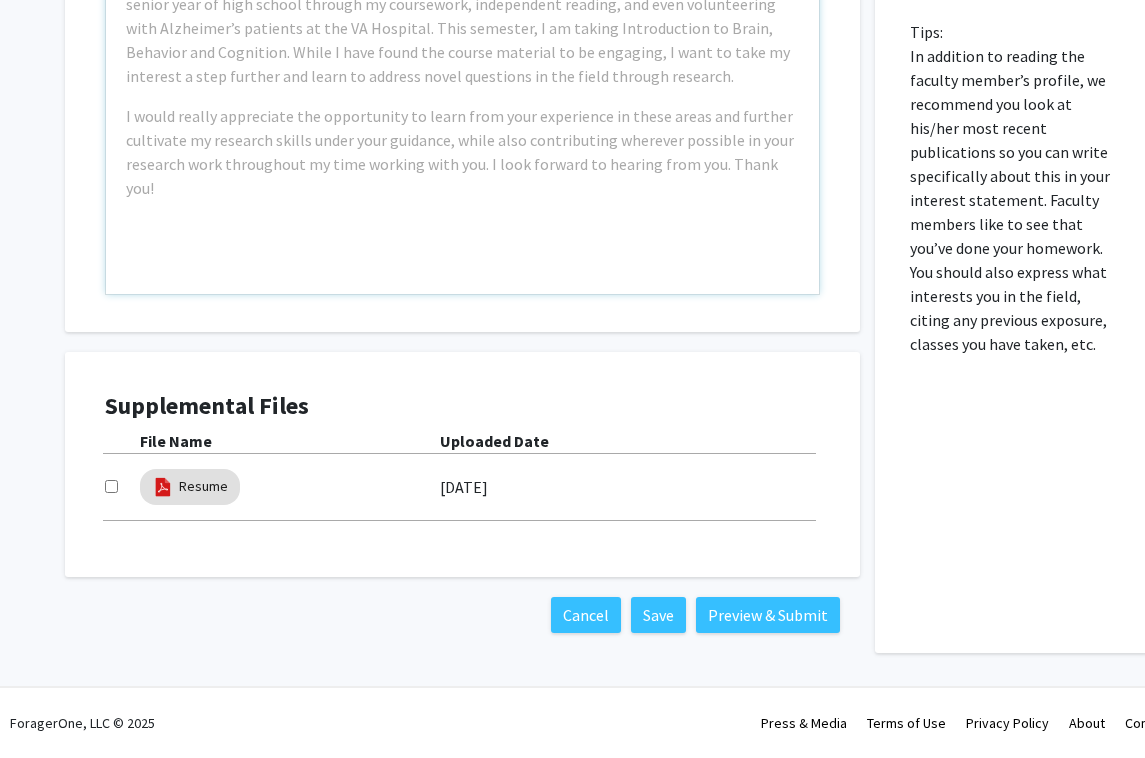 scroll, scrollTop: 940, scrollLeft: 0, axis: vertical 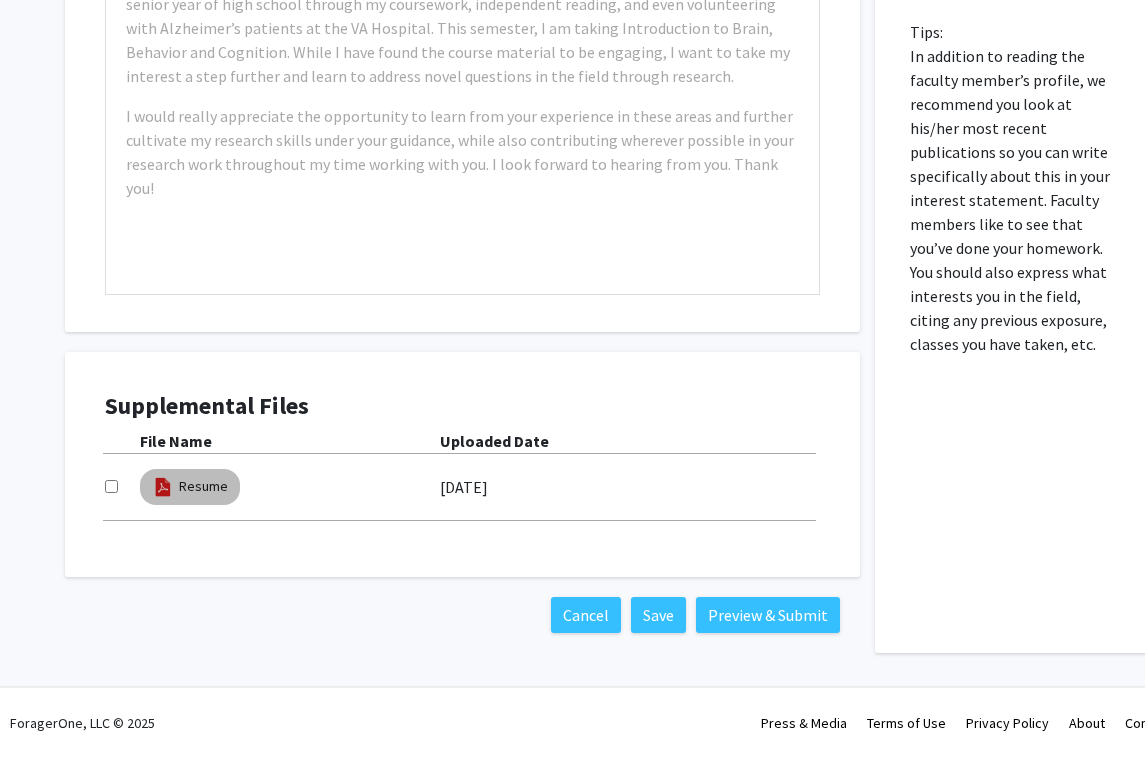 click at bounding box center (163, 487) 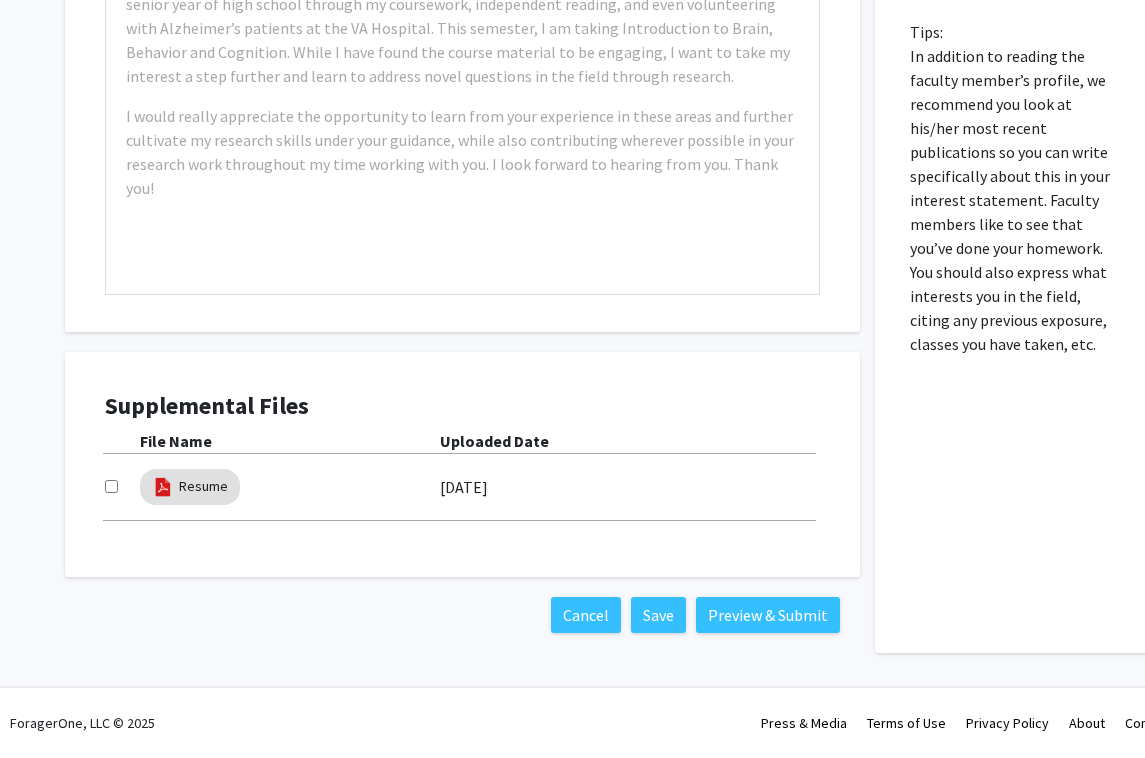 click on "[DATE]" at bounding box center [464, 487] 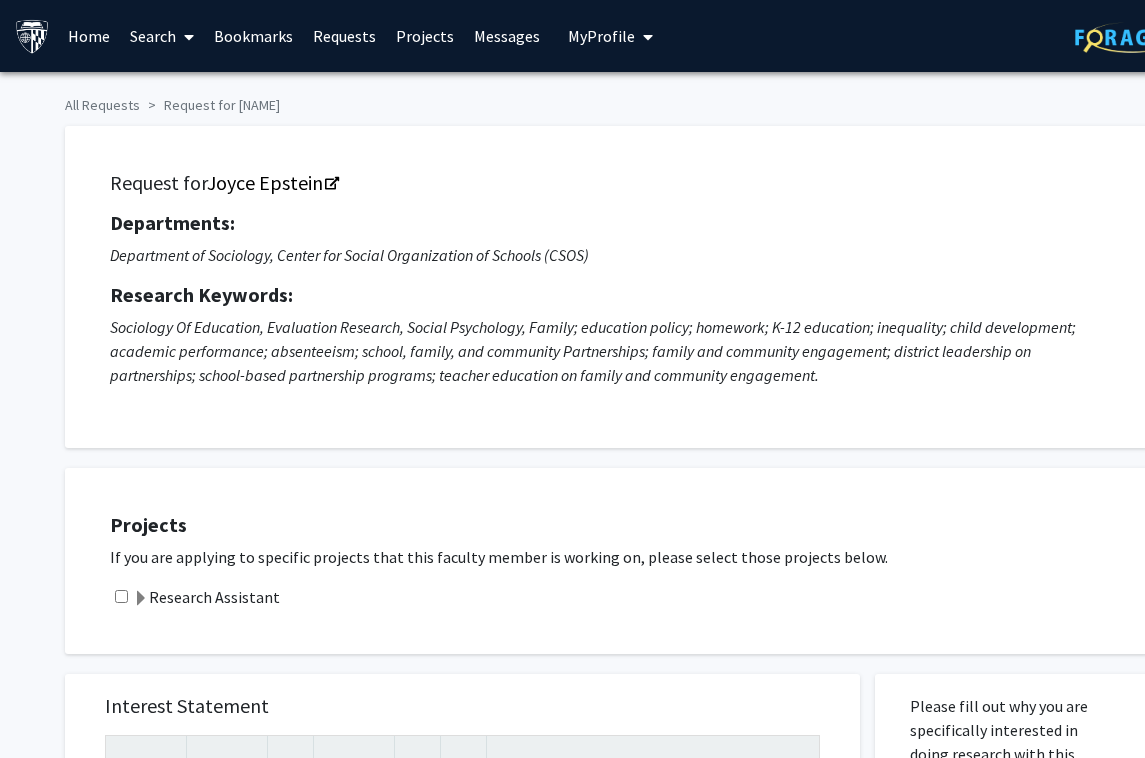 scroll, scrollTop: 0, scrollLeft: 0, axis: both 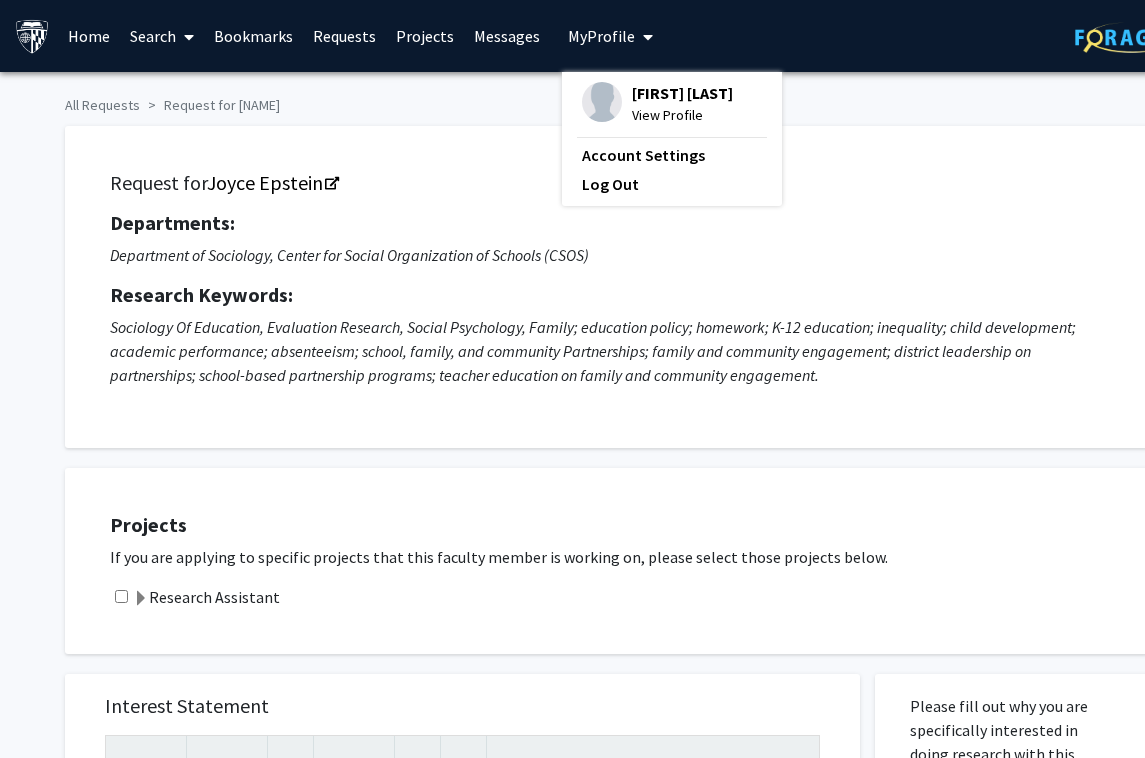 click on "View Profile" at bounding box center [682, 115] 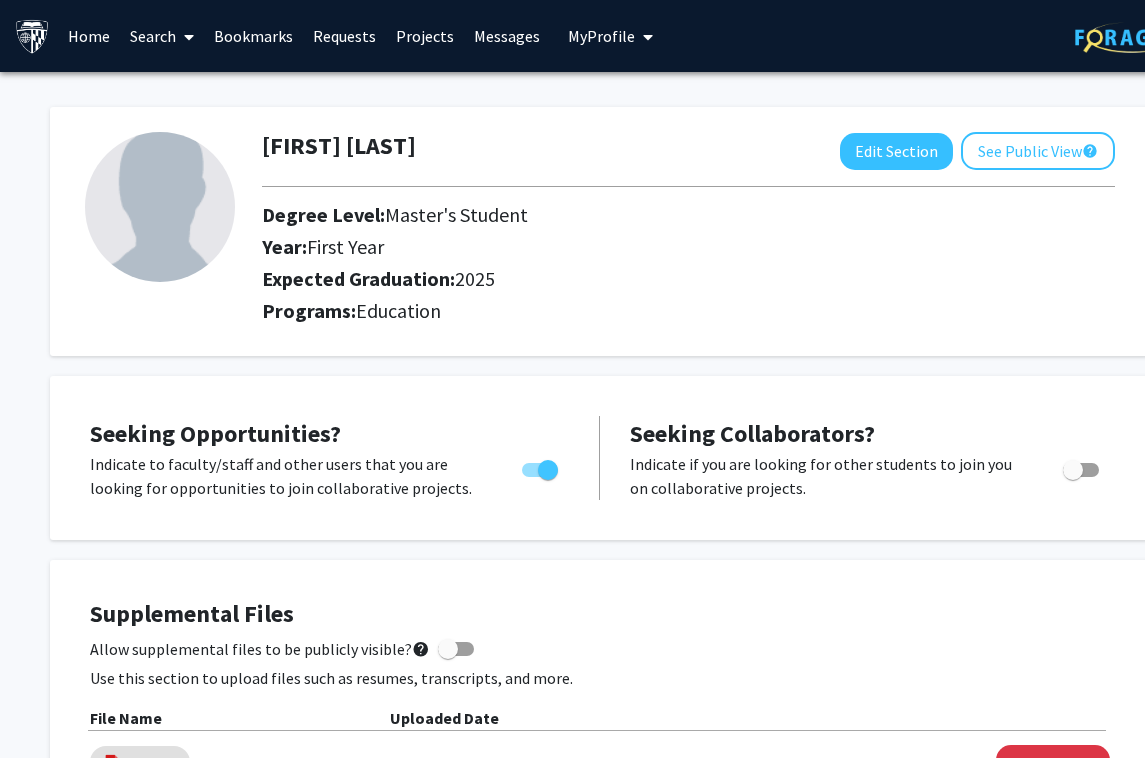 click 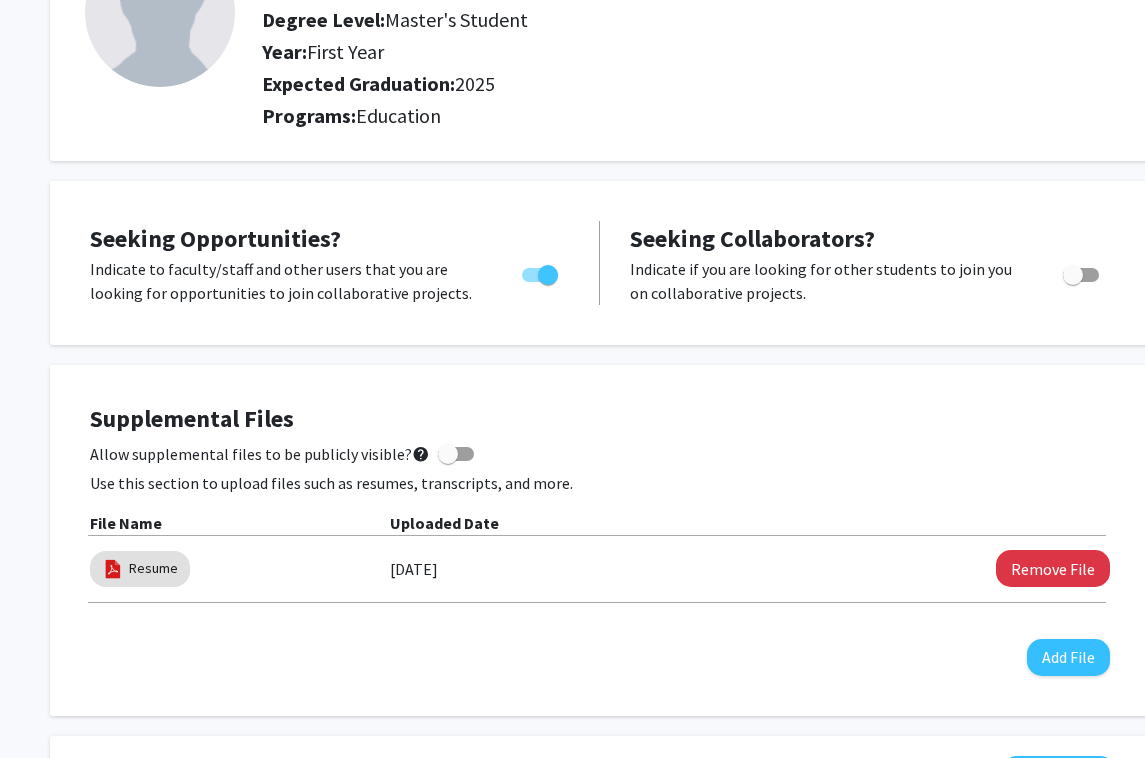 scroll, scrollTop: 219, scrollLeft: 0, axis: vertical 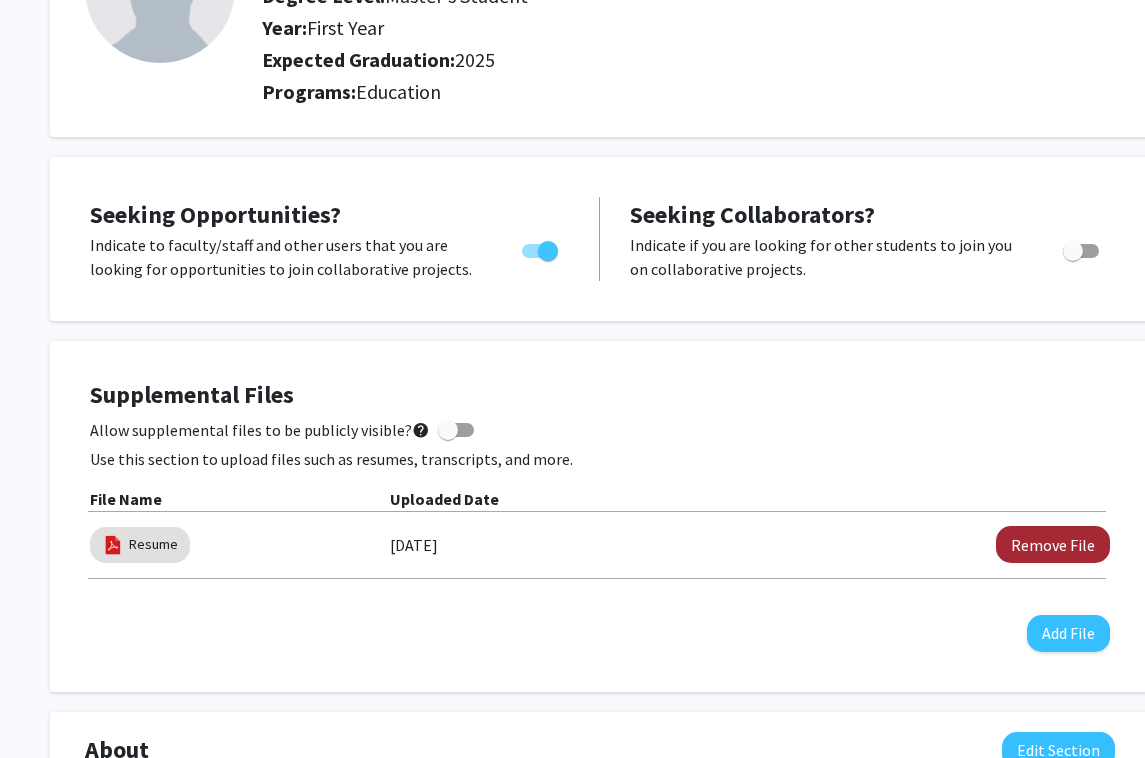 click on "Remove File" 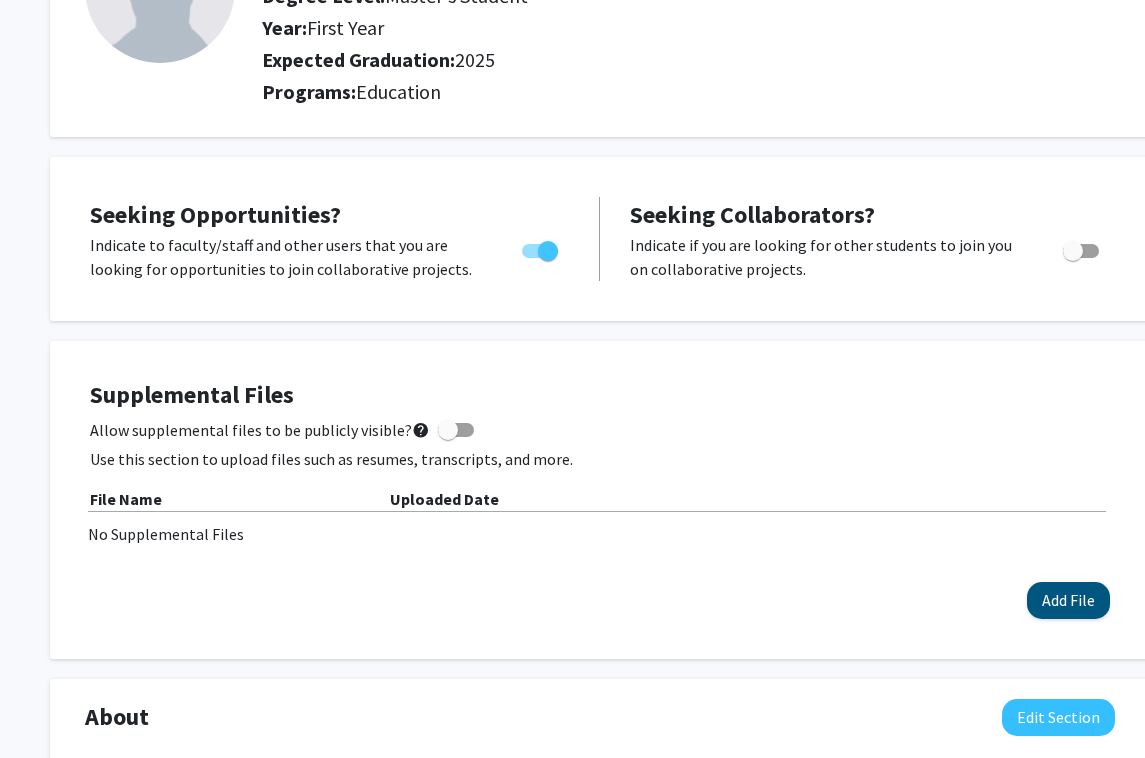 click on "Add File" 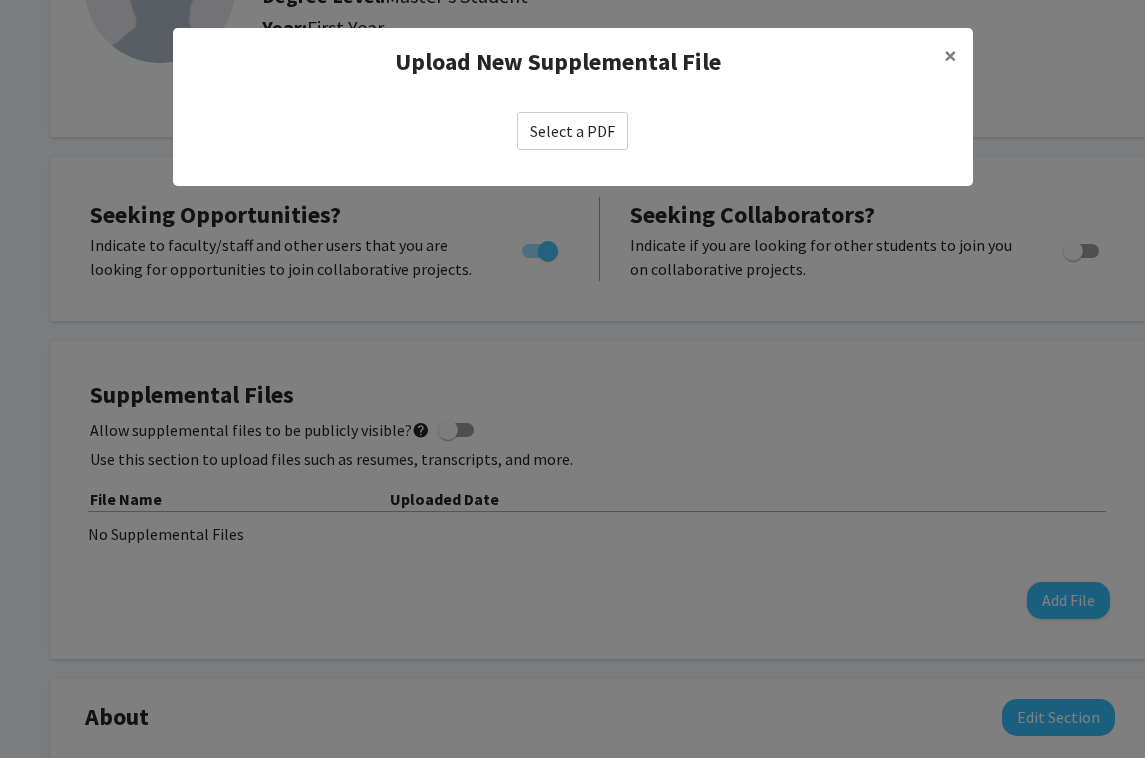 click on "Select a PDF" 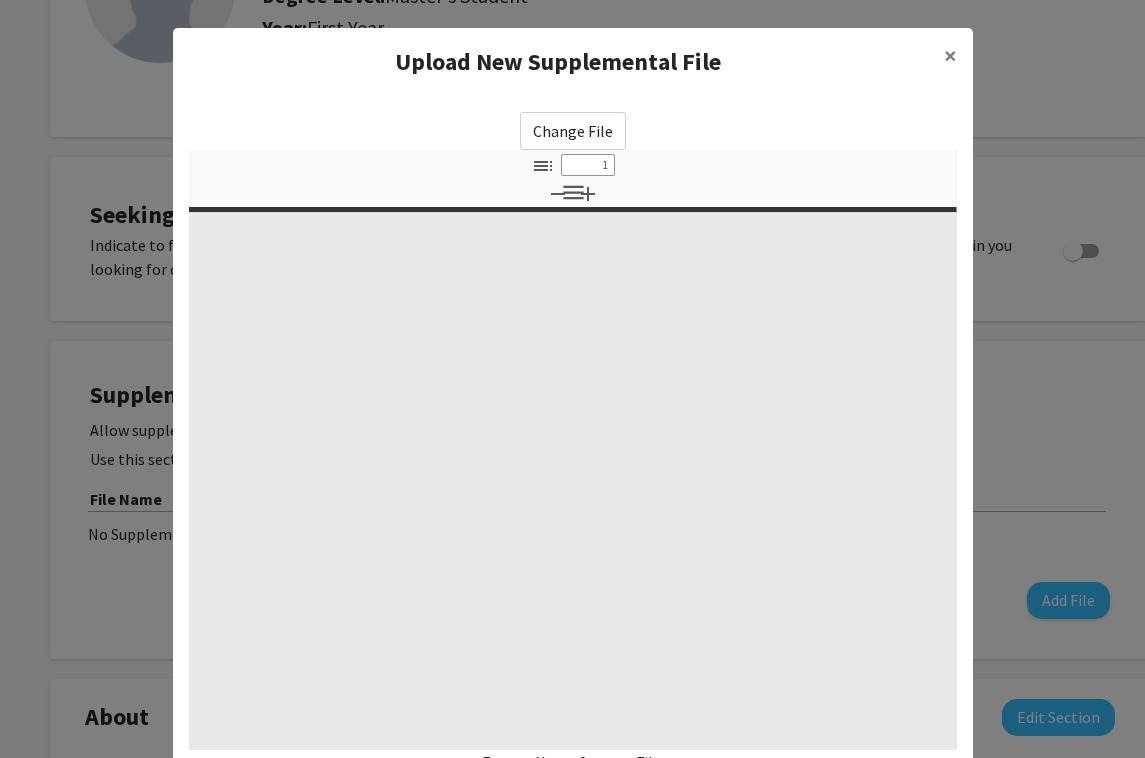 select on "custom" 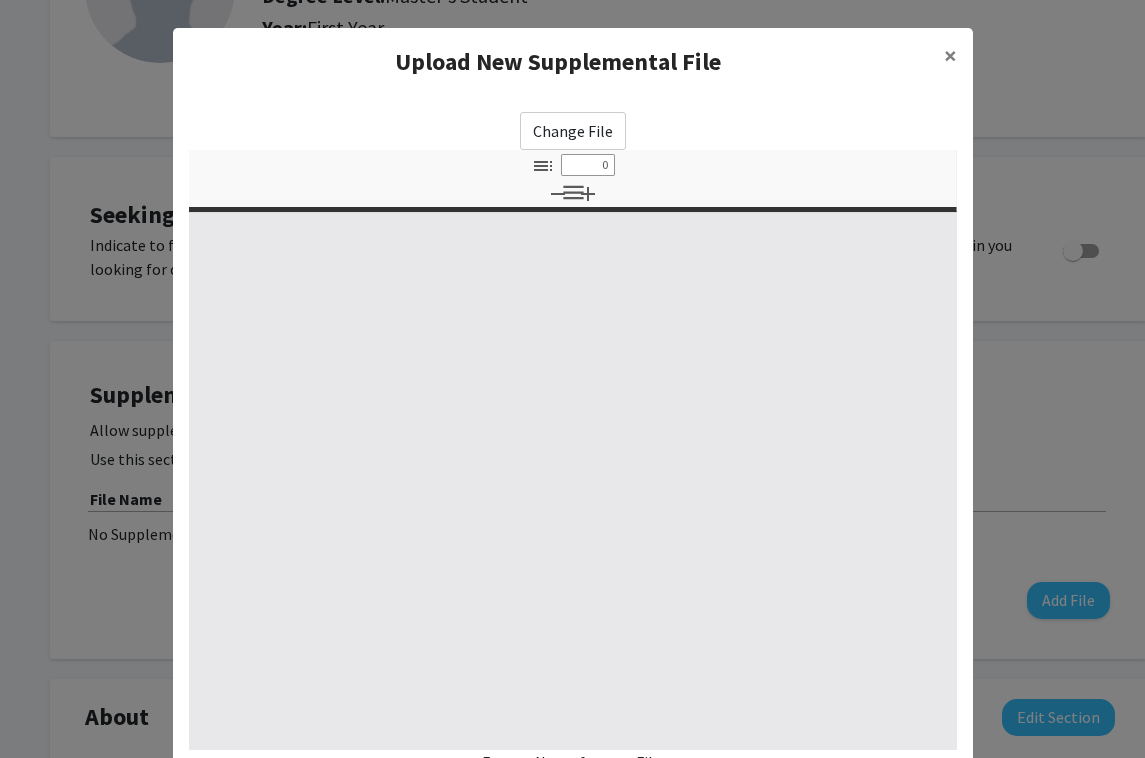 select on "custom" 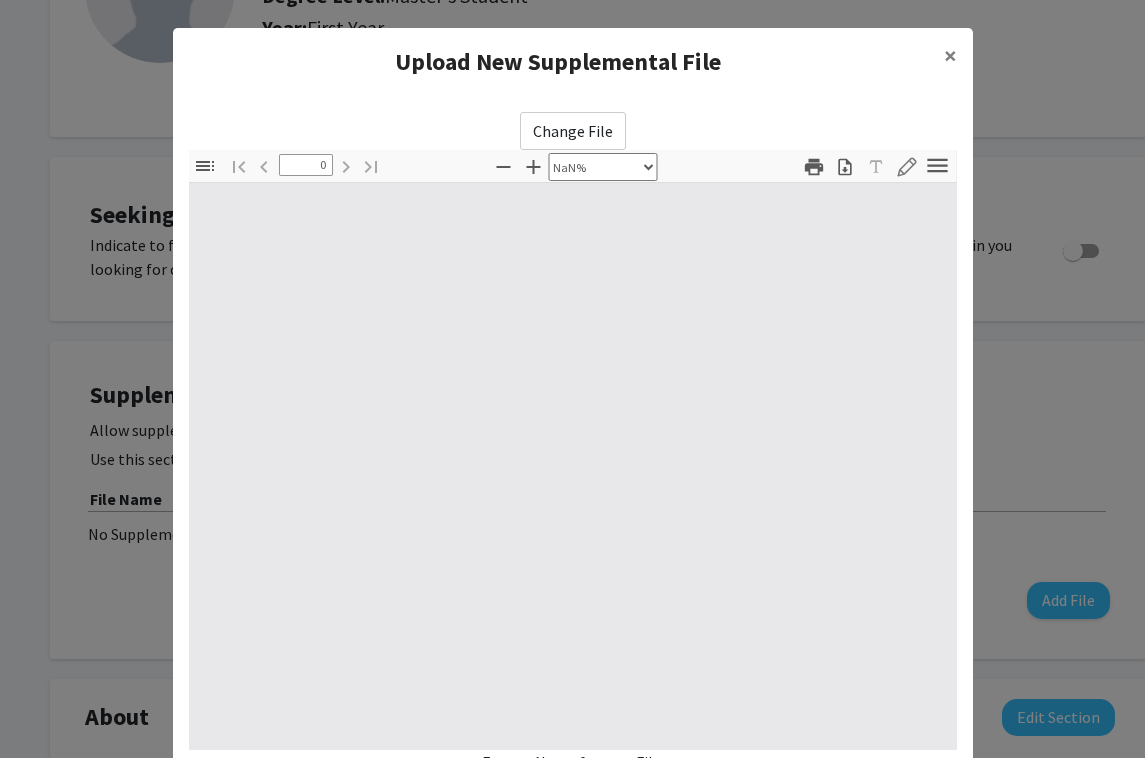 type on "1" 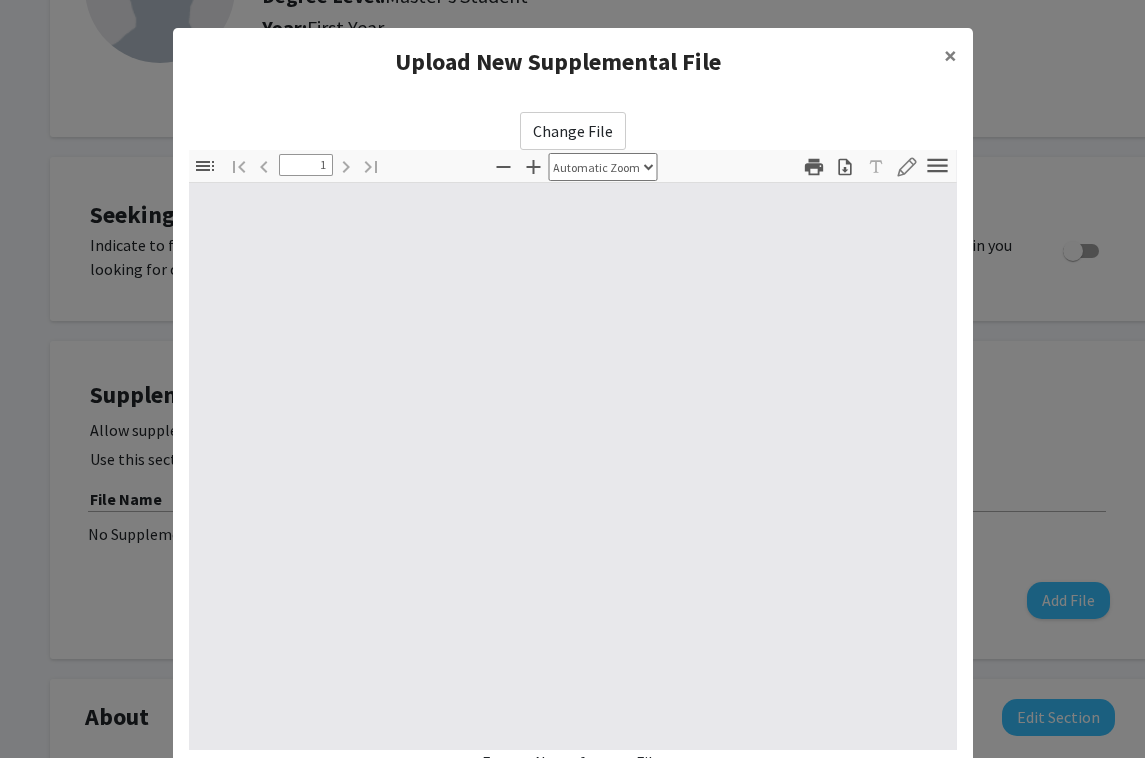 select on "auto" 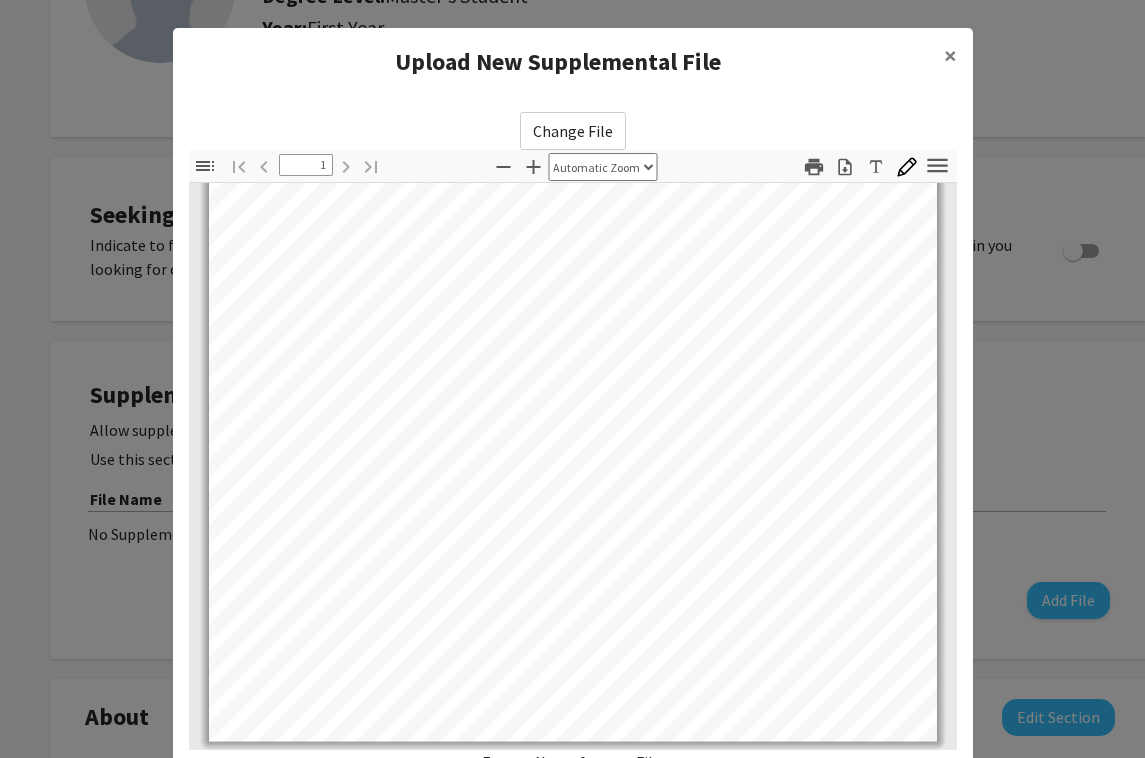 scroll, scrollTop: 394, scrollLeft: 0, axis: vertical 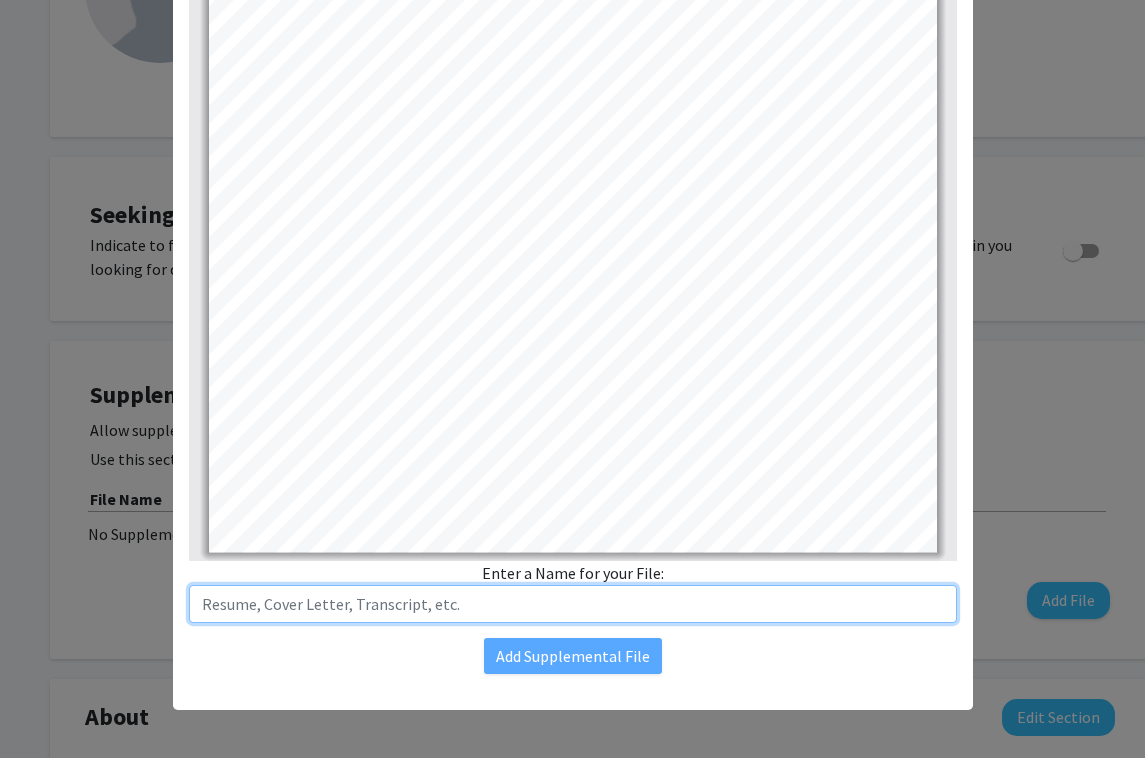 click at bounding box center (573, 604) 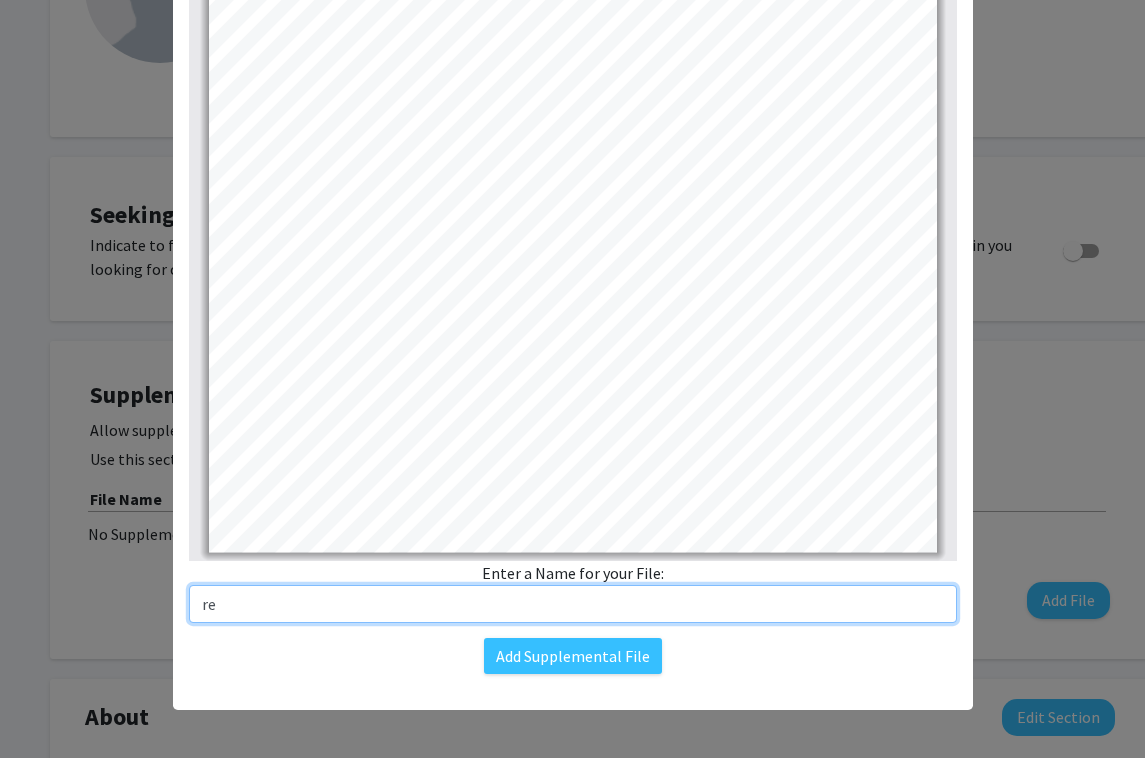 type on "r" 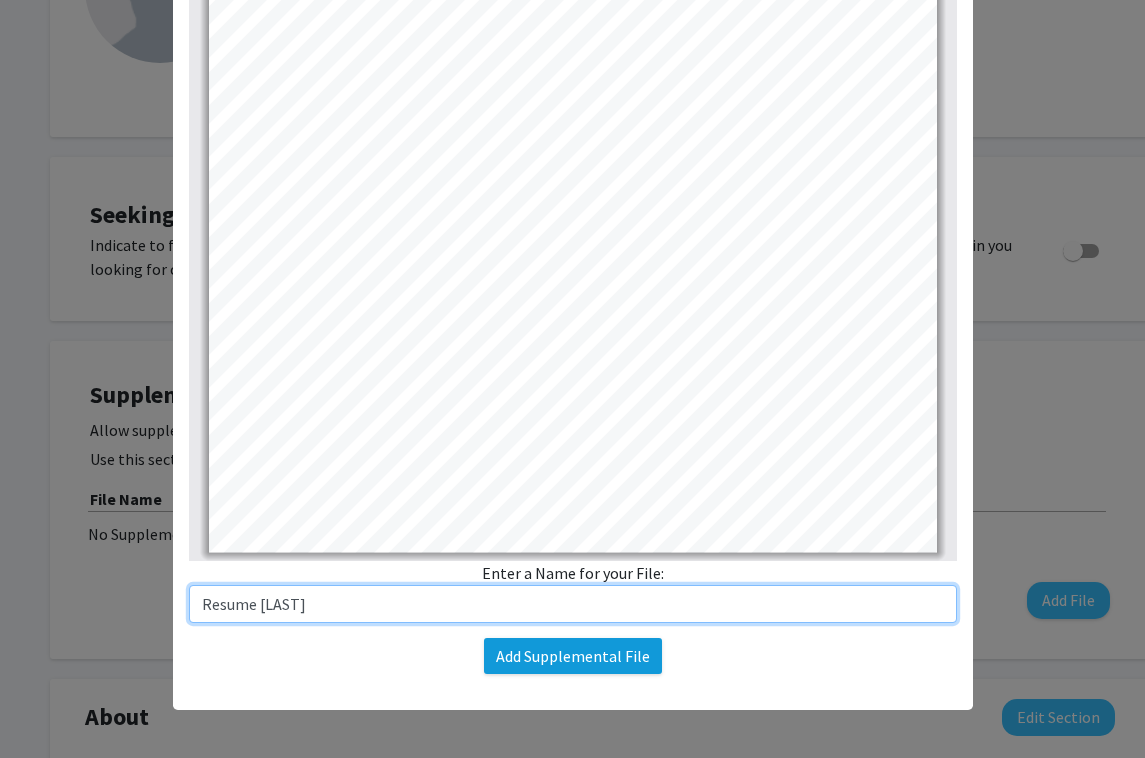 type on "Resume [LAST]" 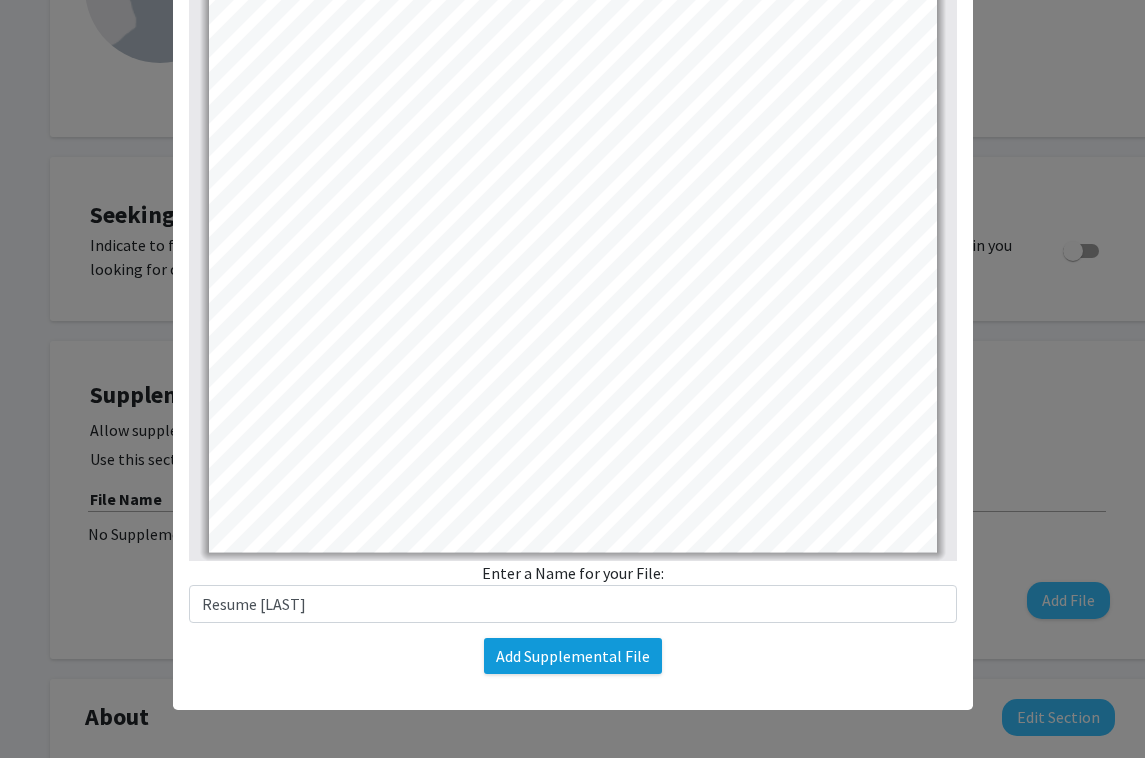 click on "Add Supplemental File" 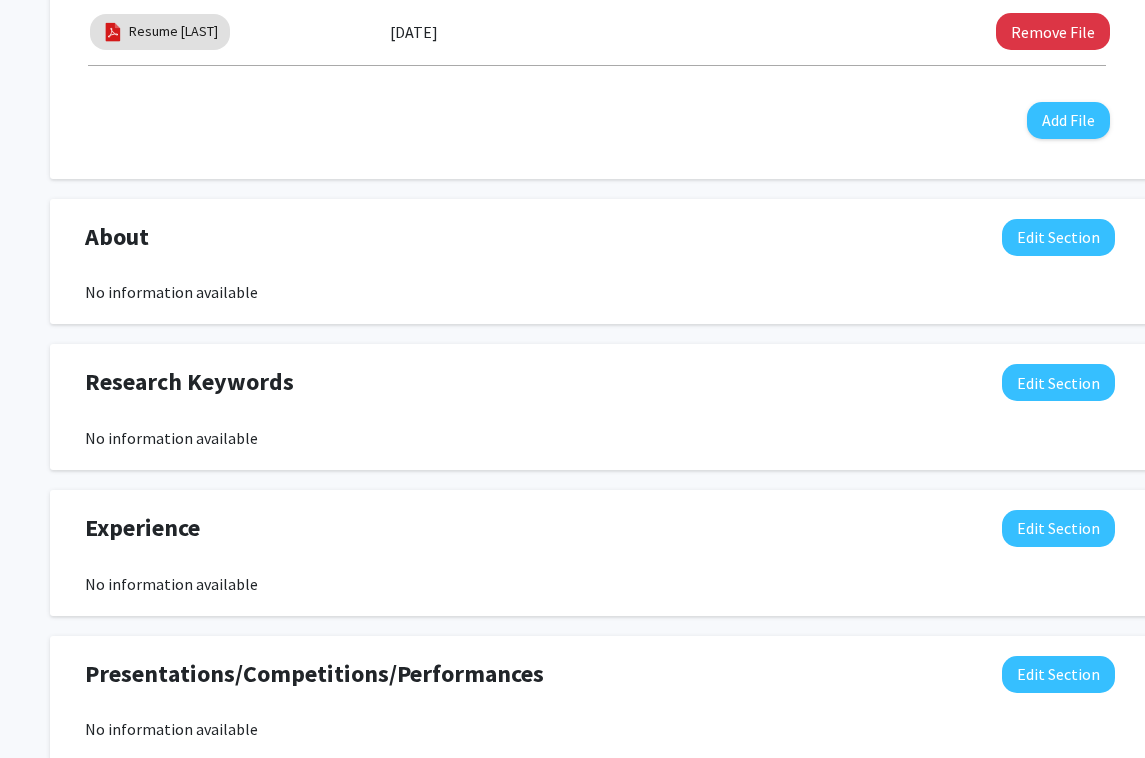 scroll, scrollTop: 752, scrollLeft: 0, axis: vertical 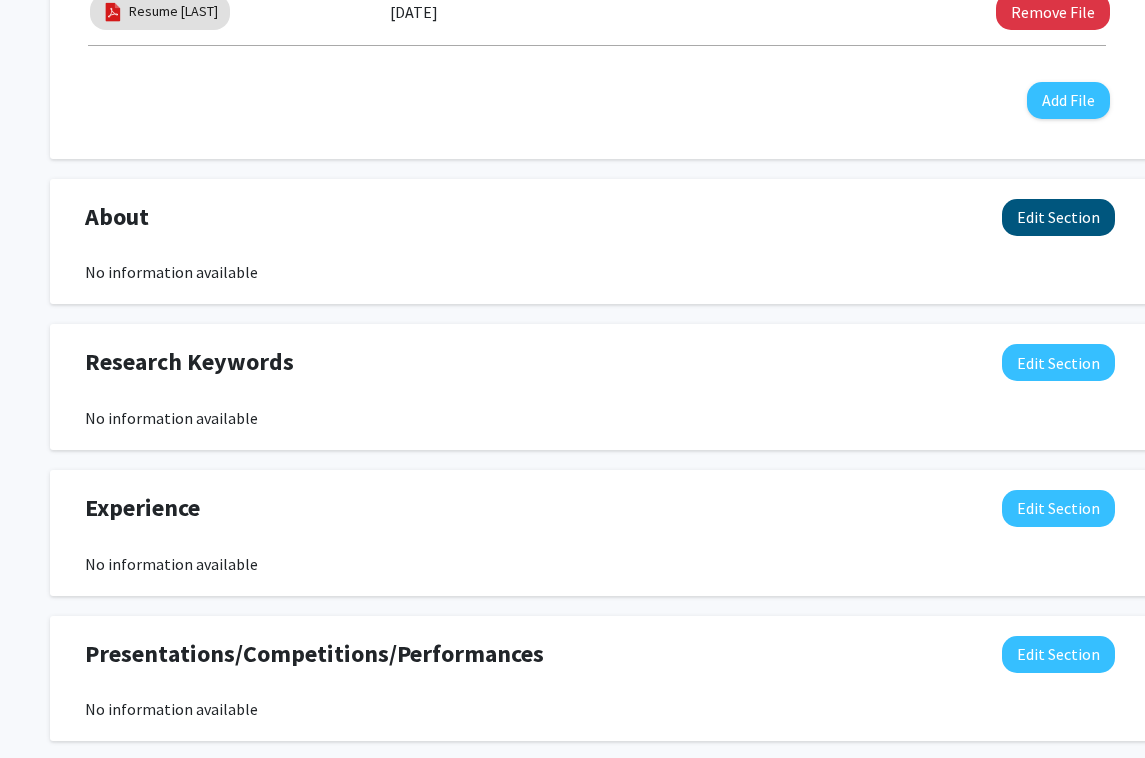 click on "Edit Section" 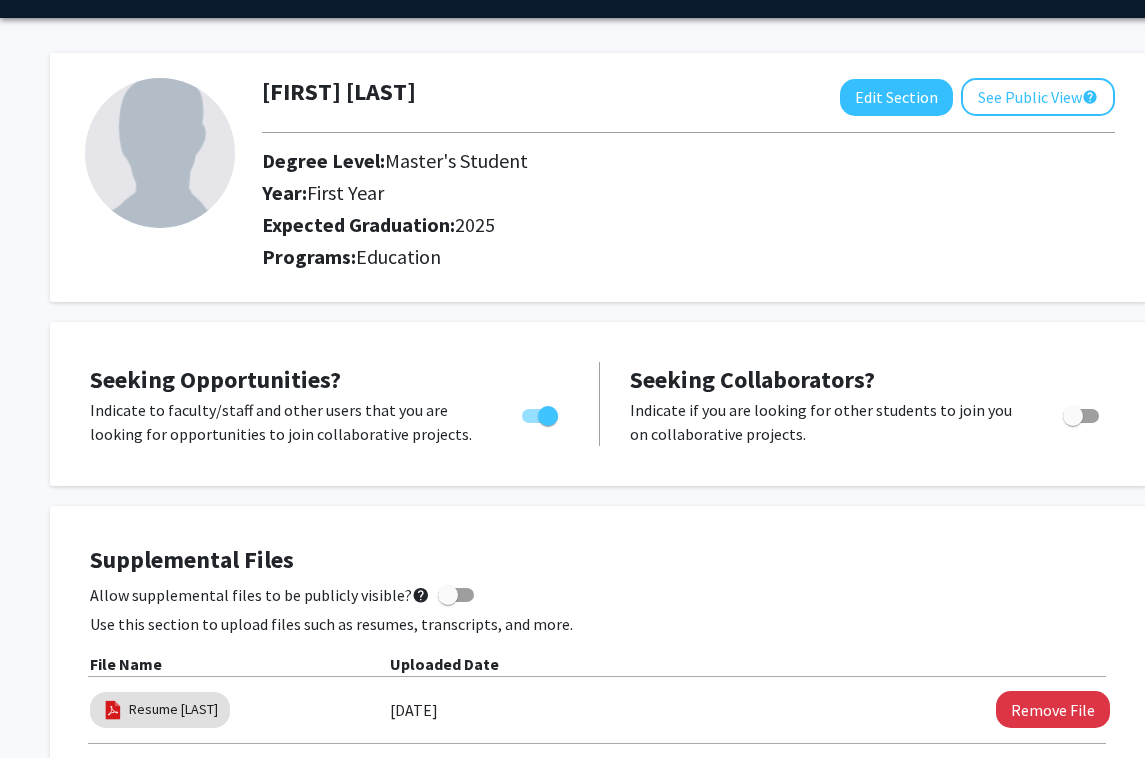 scroll, scrollTop: 41, scrollLeft: 0, axis: vertical 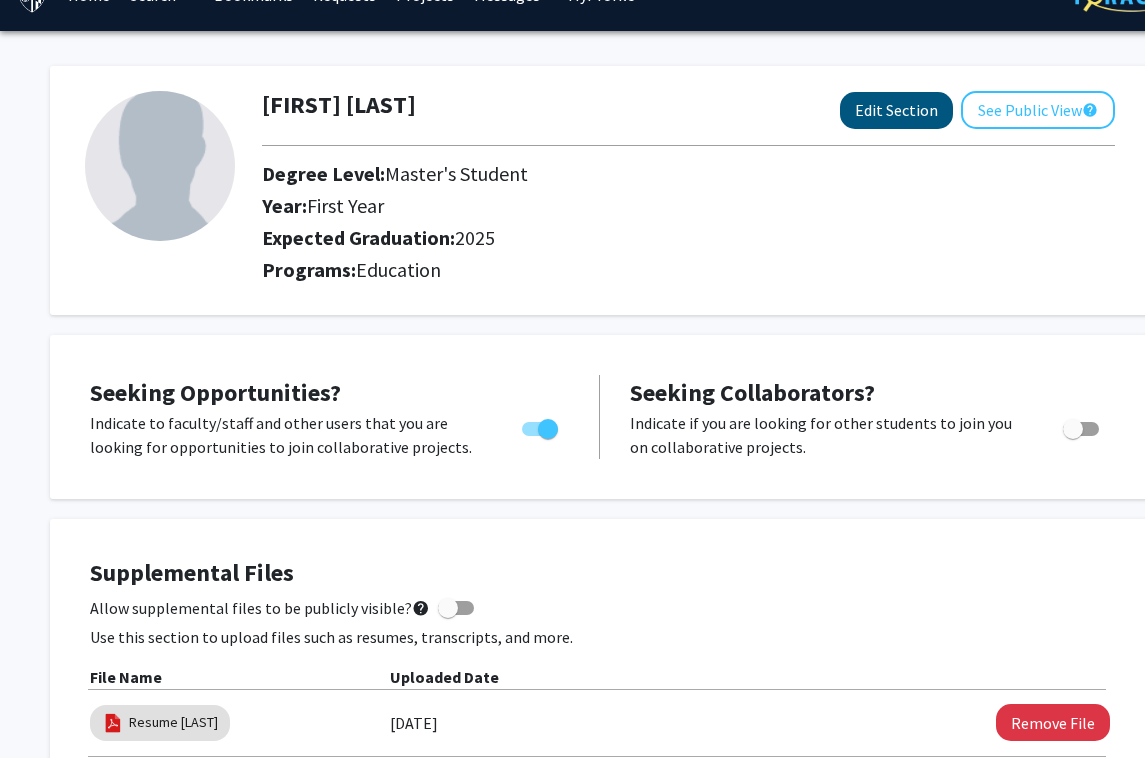 click on "Edit Section" 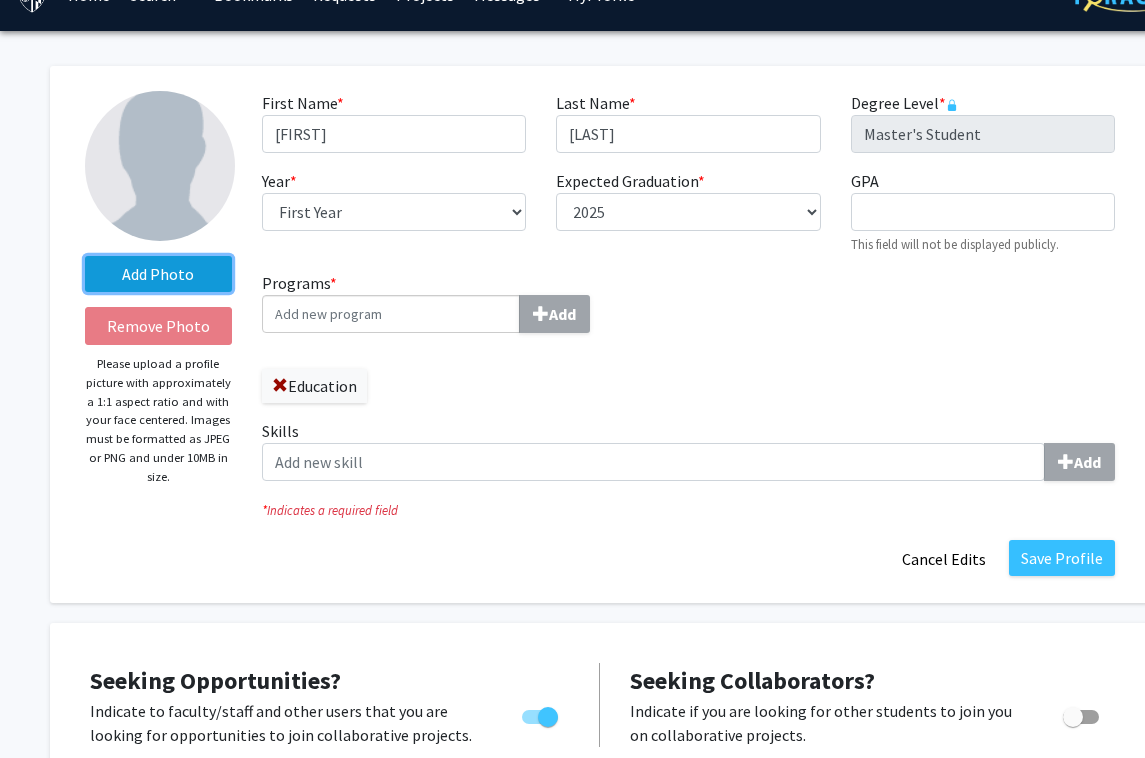 click on "Add Photo" 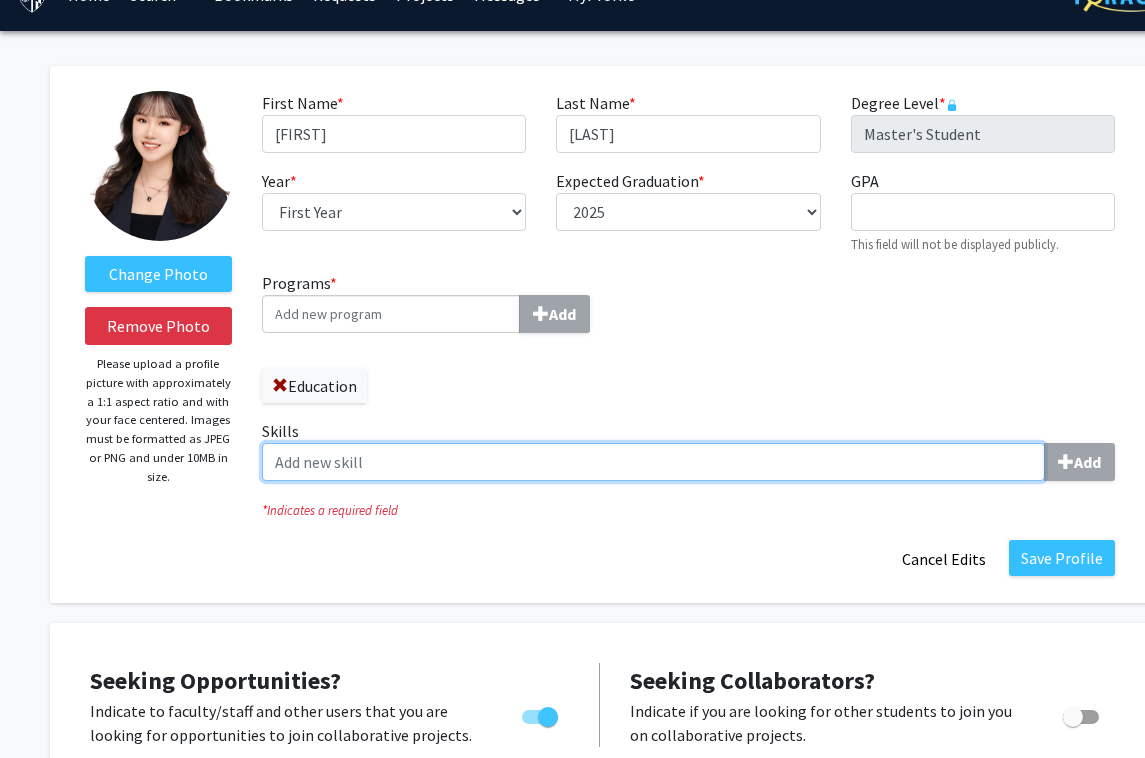 click on "Skills  Add" 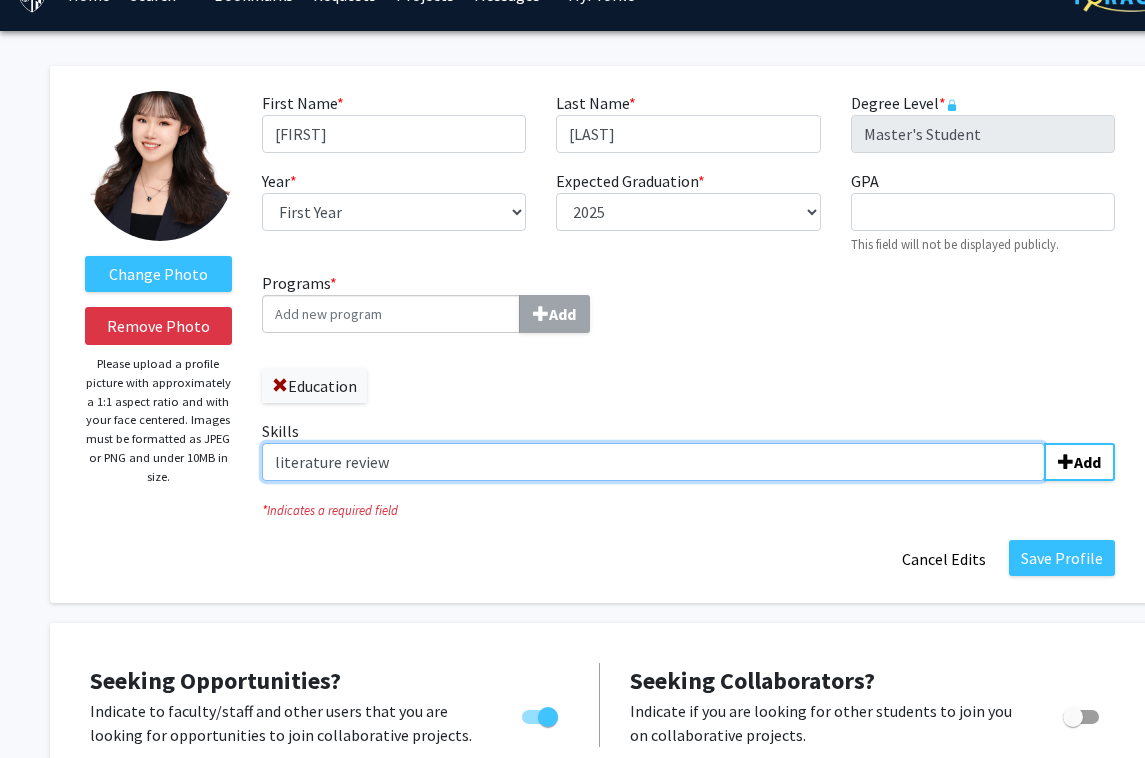type on "literature review" 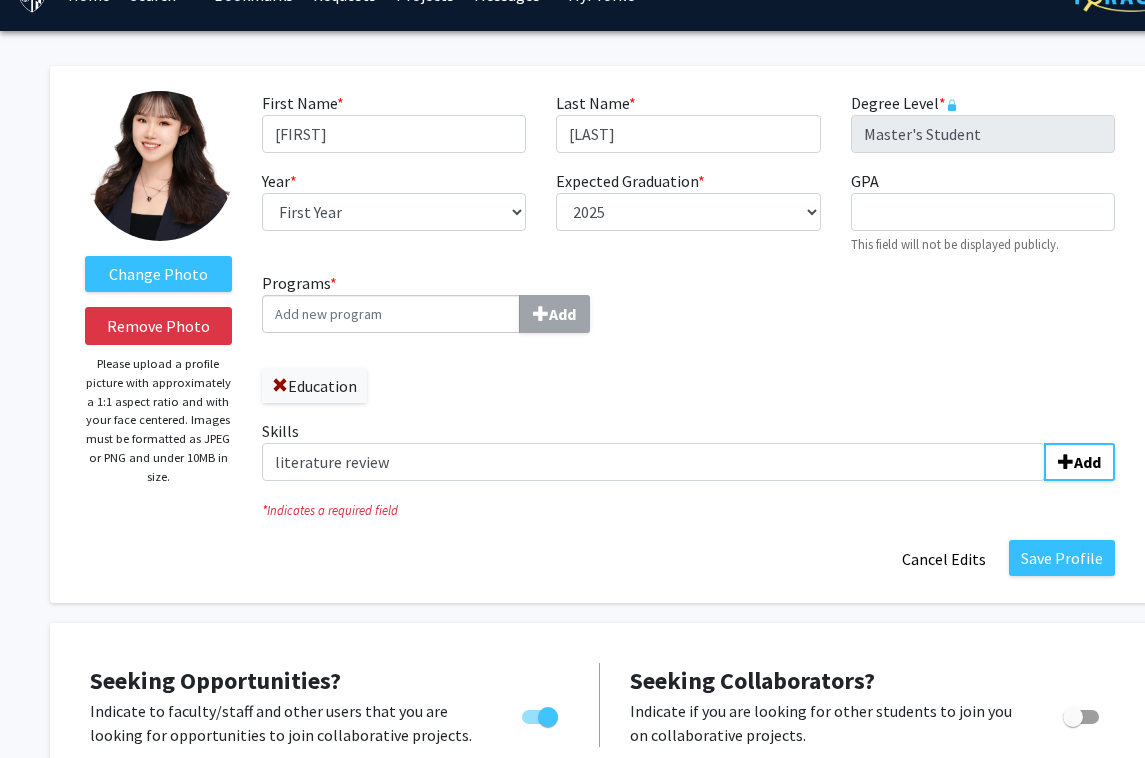 click on "First Name  * required [FIRST]  Last Name  * required [LAST]  Degree Level  * required Master's Student  Year  * required ---  First Year   Second Year   Expected Graduation  * required ---  2018   2019   2020   2021   2022   2023   2024   2025   2026   2027   2028   2029   2030   2031   GPA  required  This field will not be displayed publicly.   Programs  * Add  Education   Skills  literature review Add *  Indicates a required field  Save Profile   Cancel Edits" 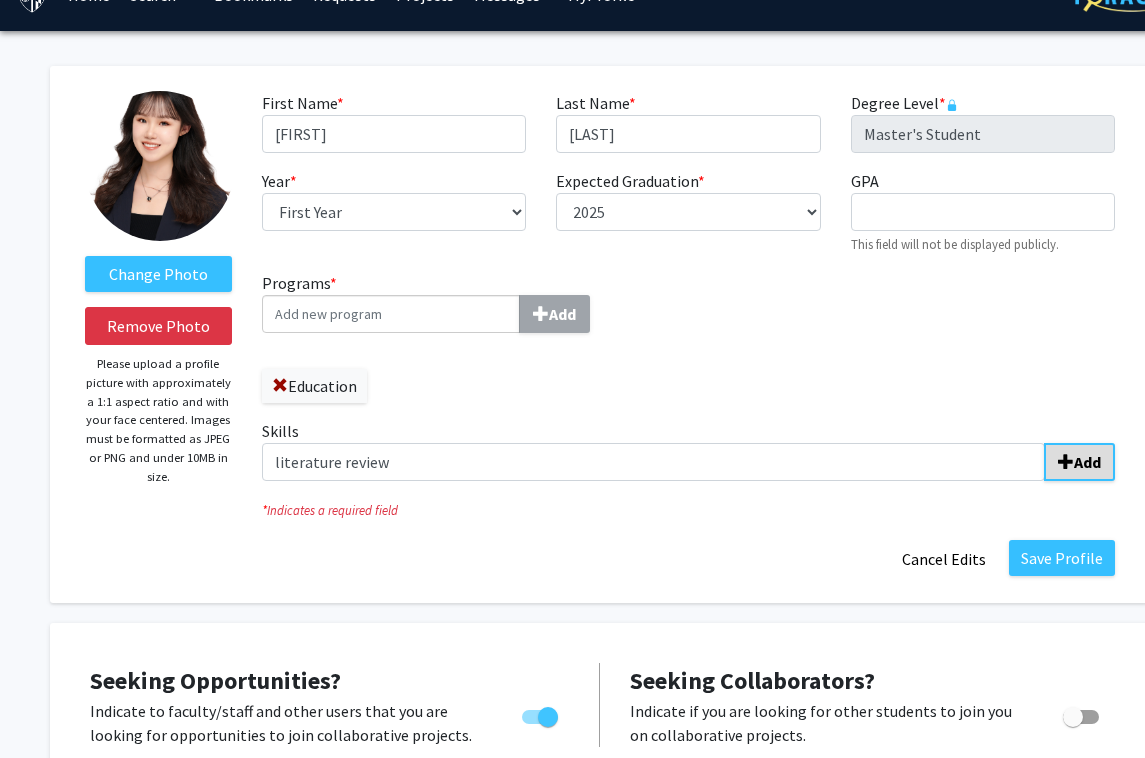 click 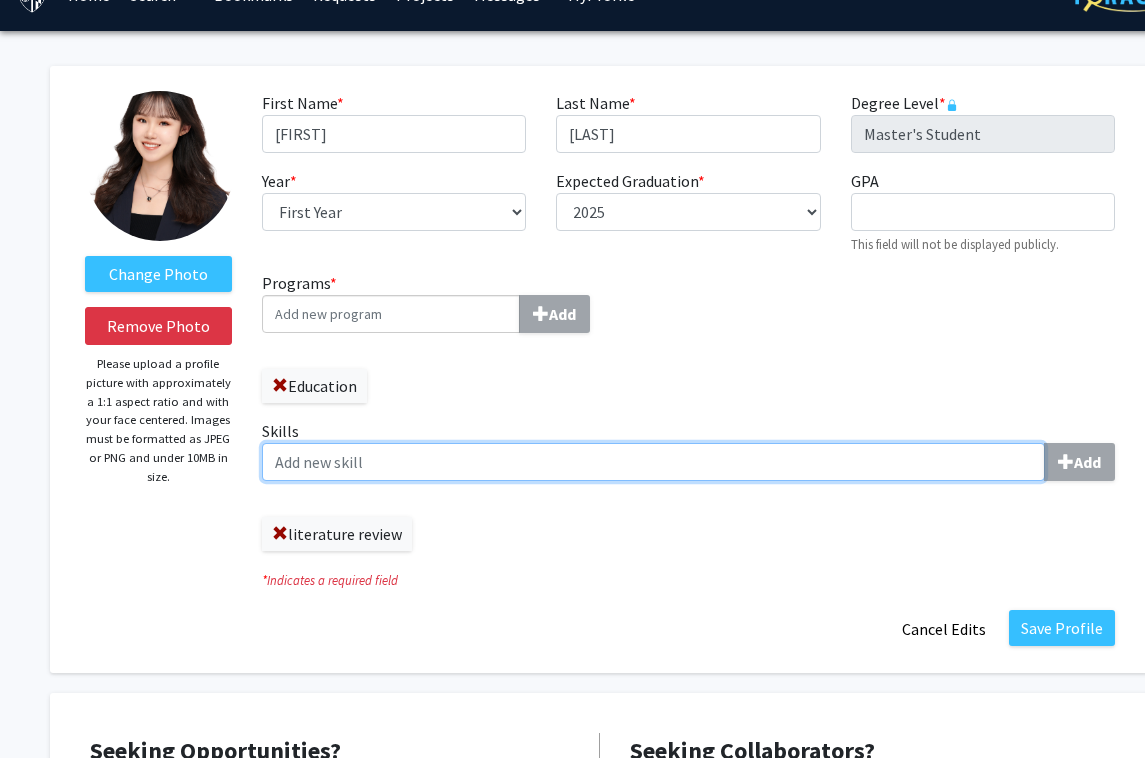 click on "Skills  Add" 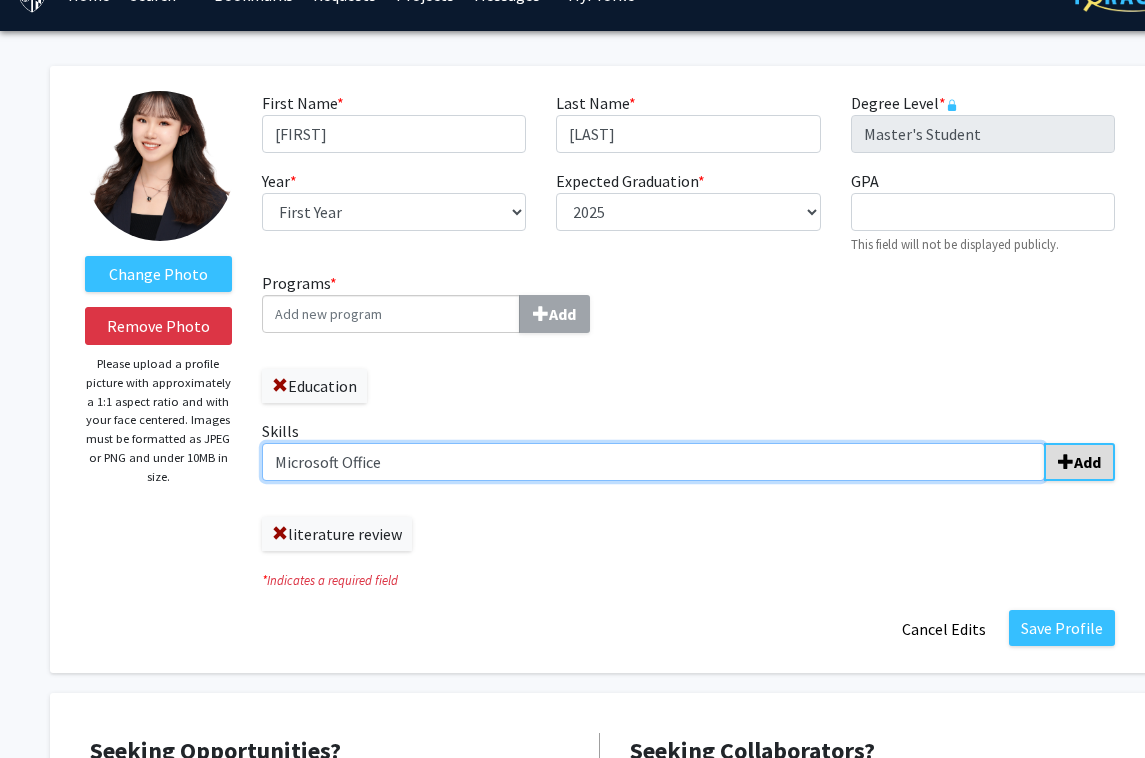 type on "Microsoft Office" 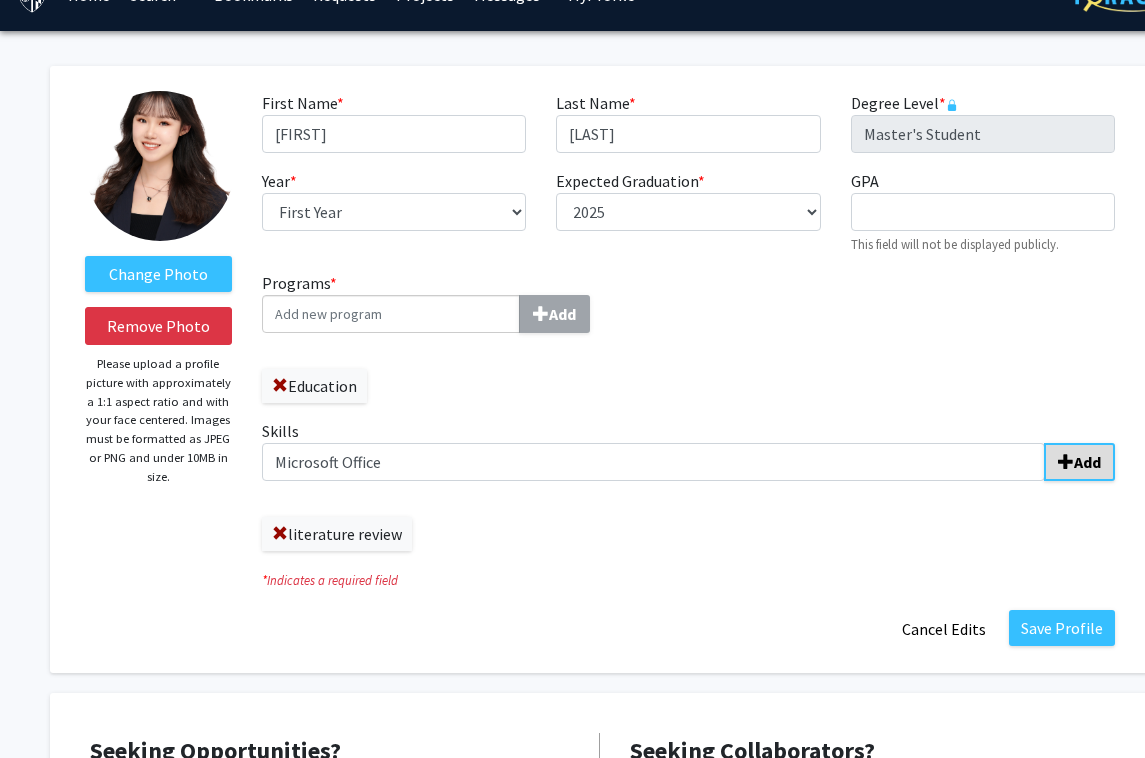 click on "Add" 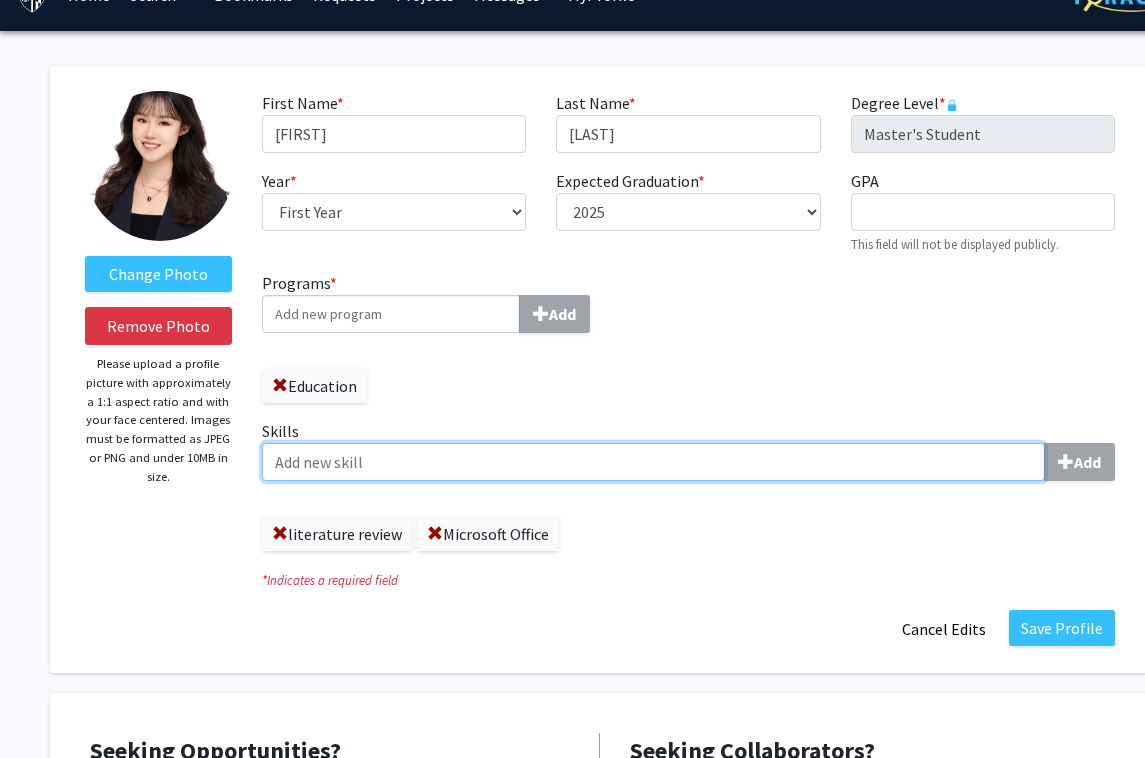 click on "Skills  Add" 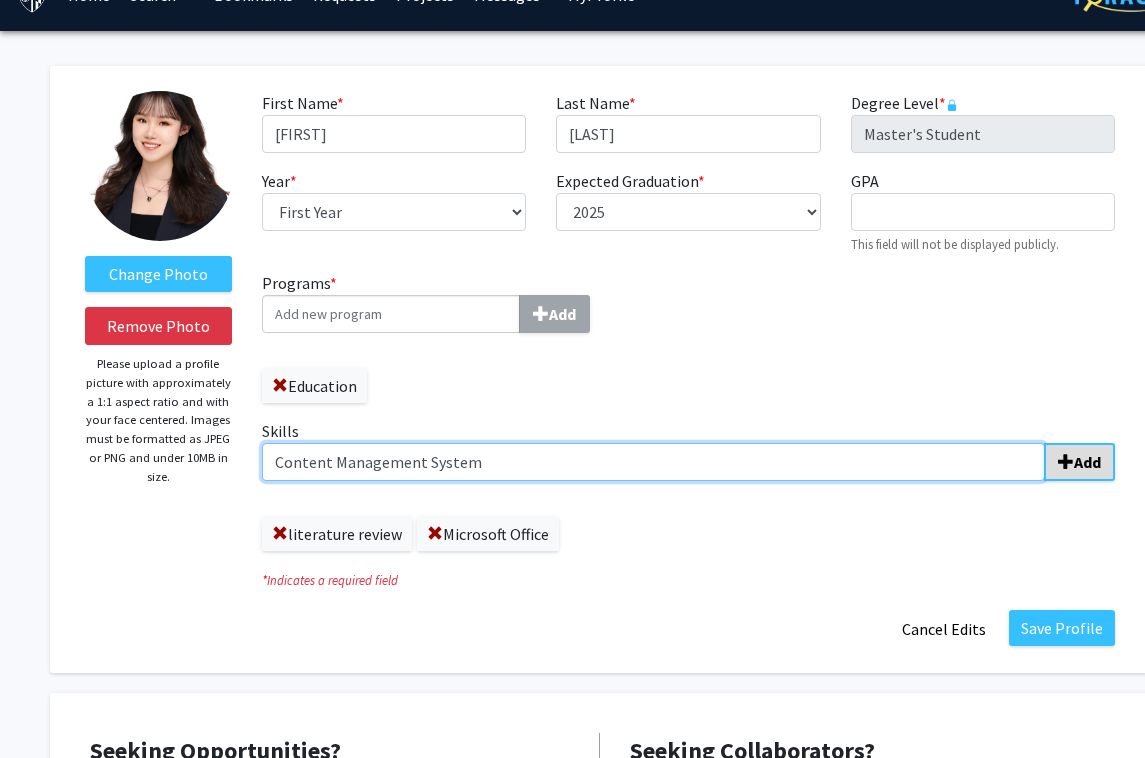 type on "Content Management System" 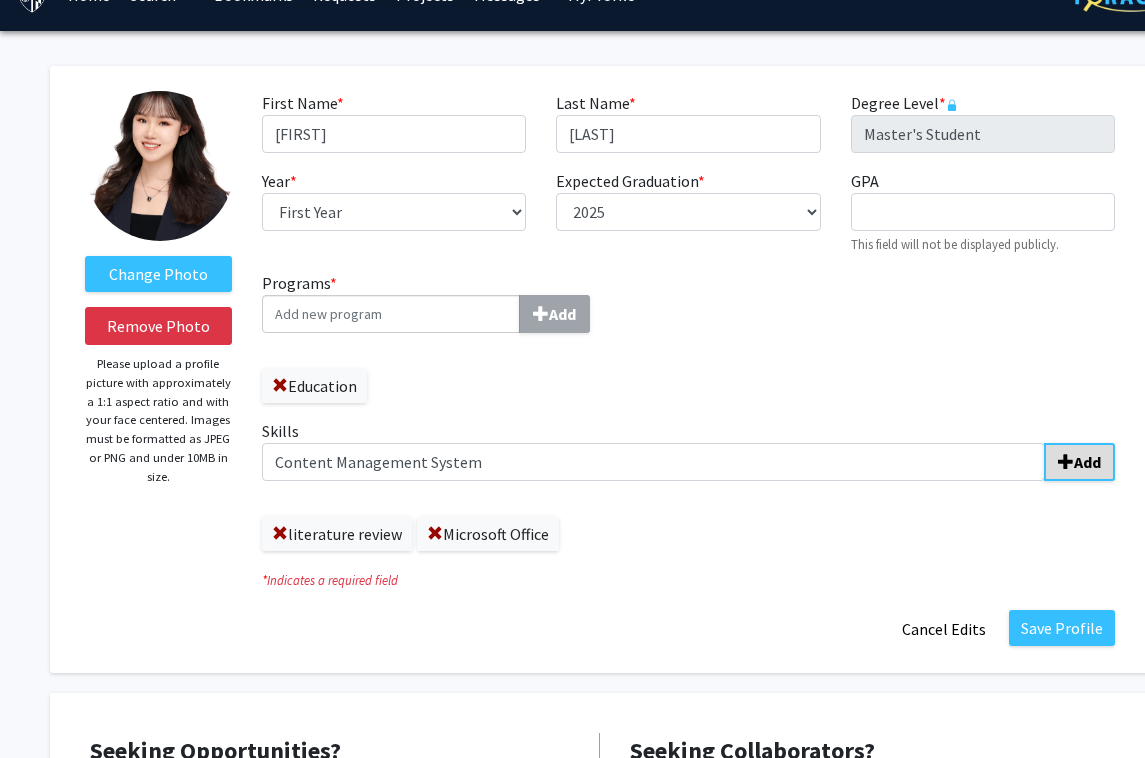 click on "Add" 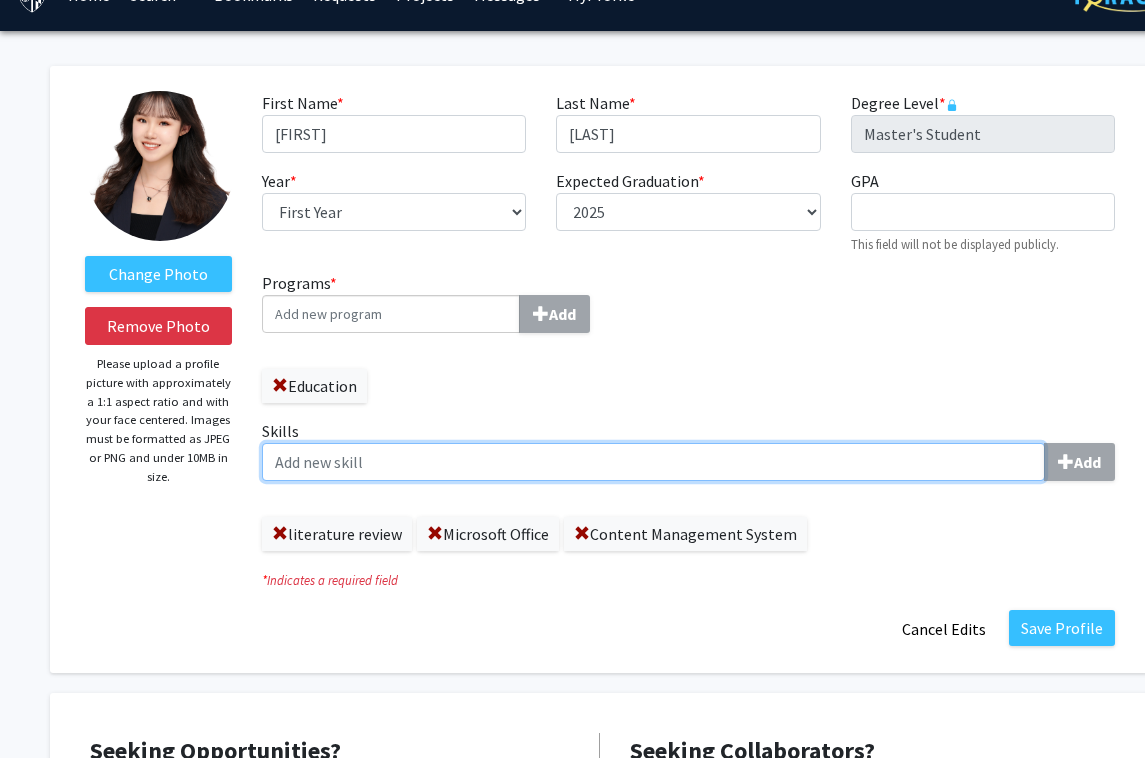 click on "Skills  Add" 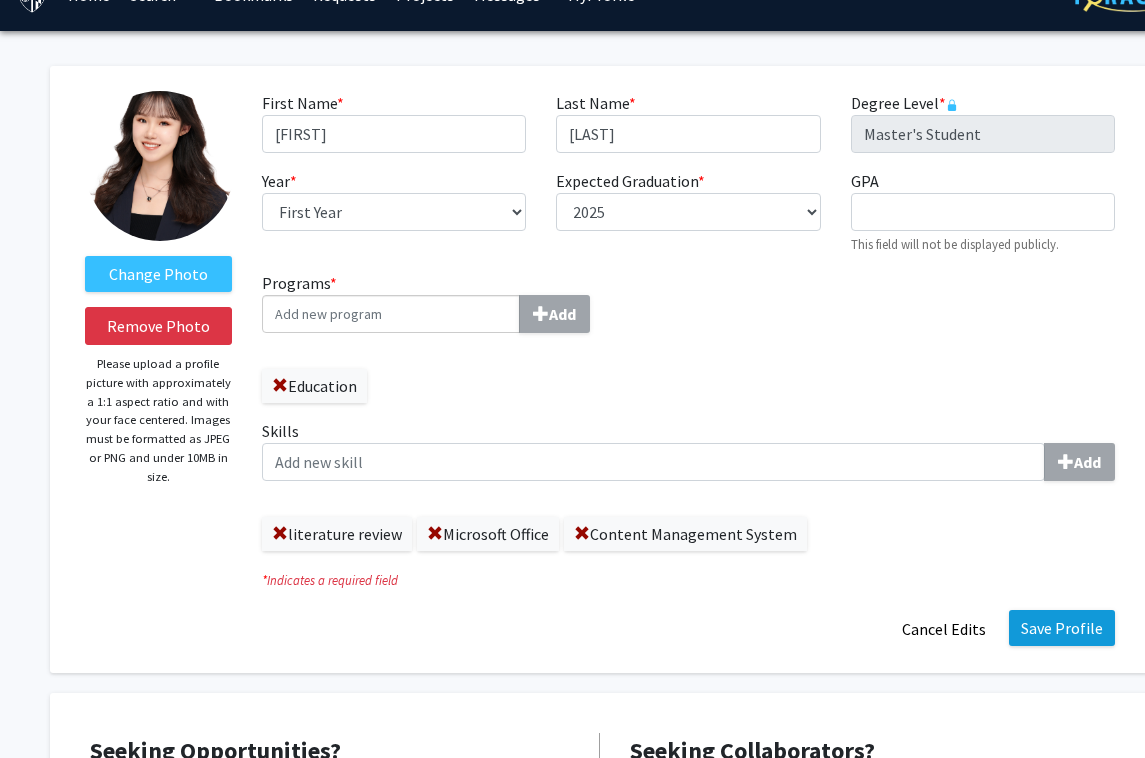 click on "Save Profile" 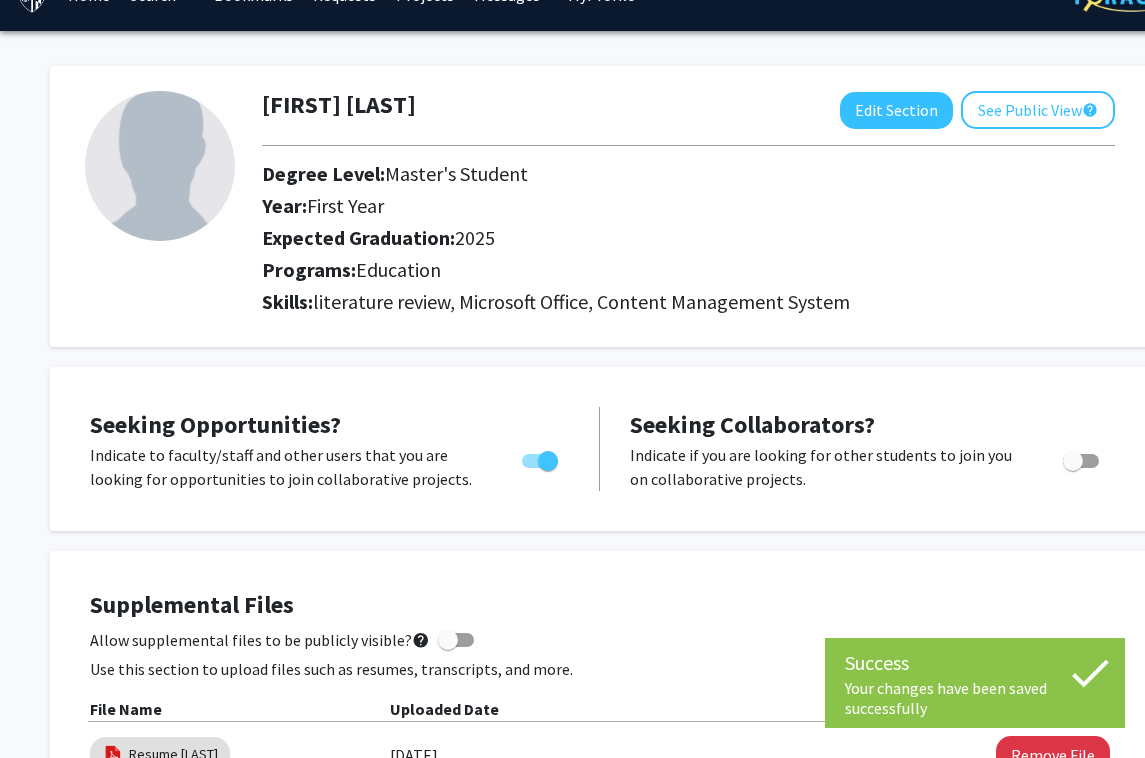 scroll, scrollTop: 0, scrollLeft: 0, axis: both 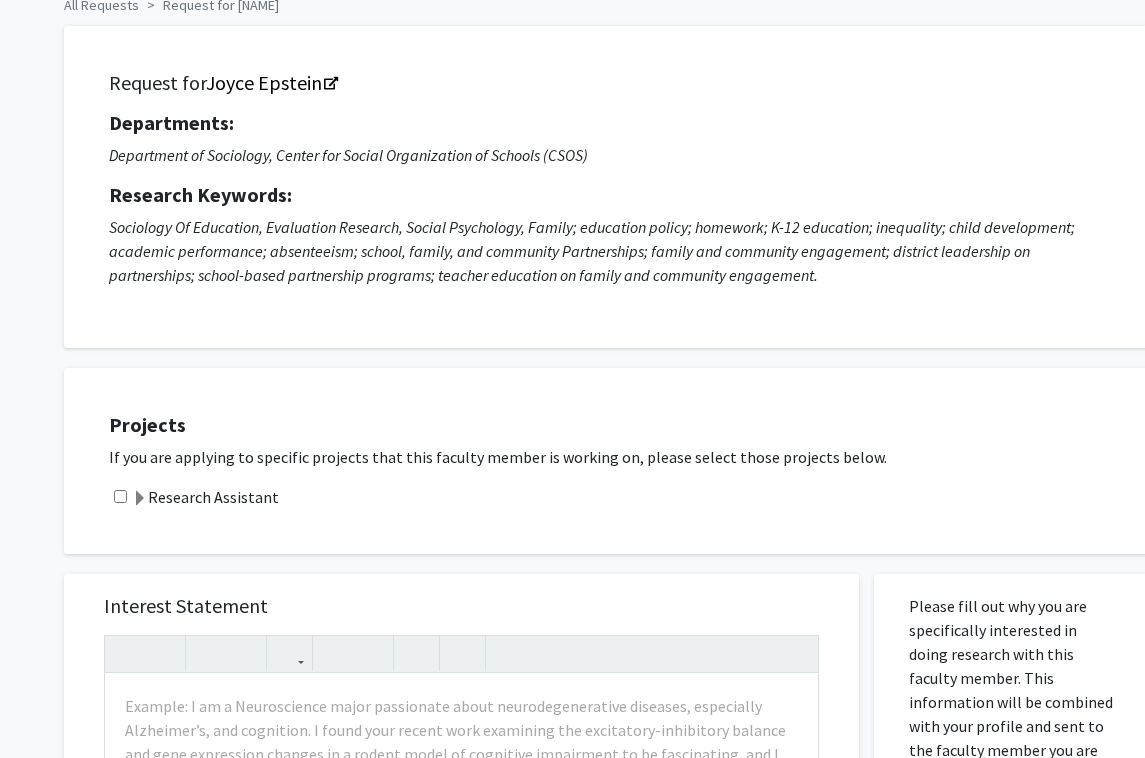 click on "Research Assistant" 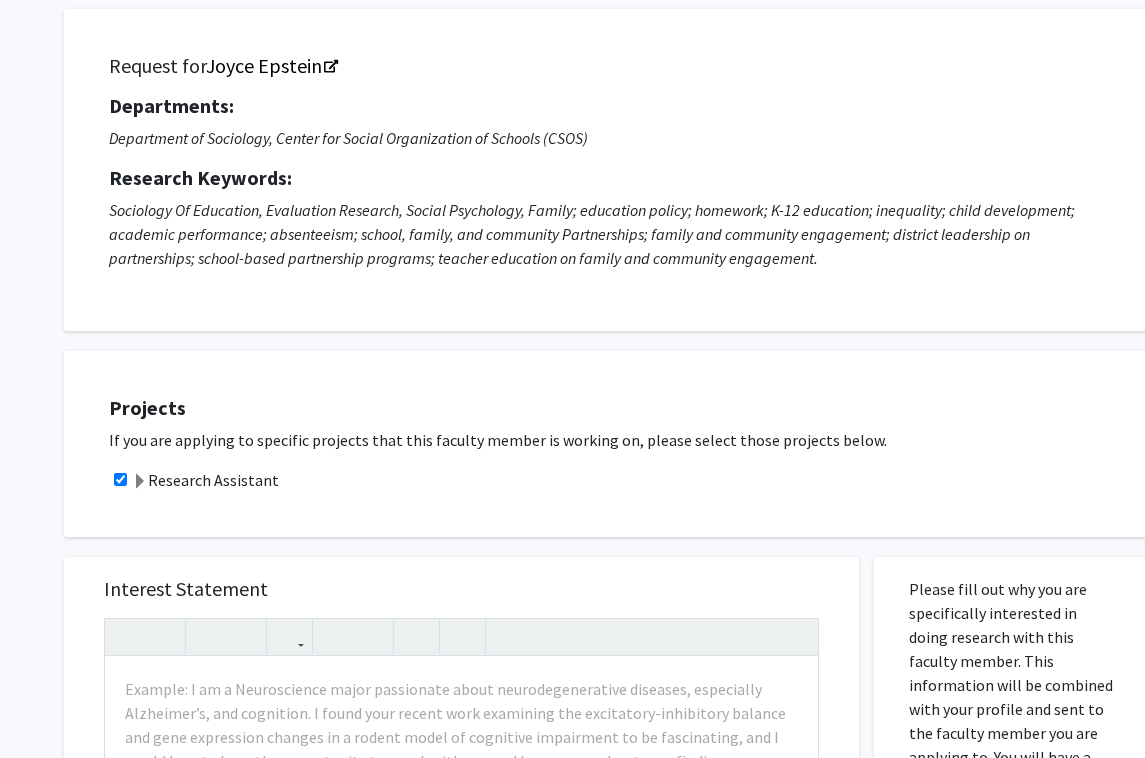 scroll, scrollTop: 117, scrollLeft: 0, axis: vertical 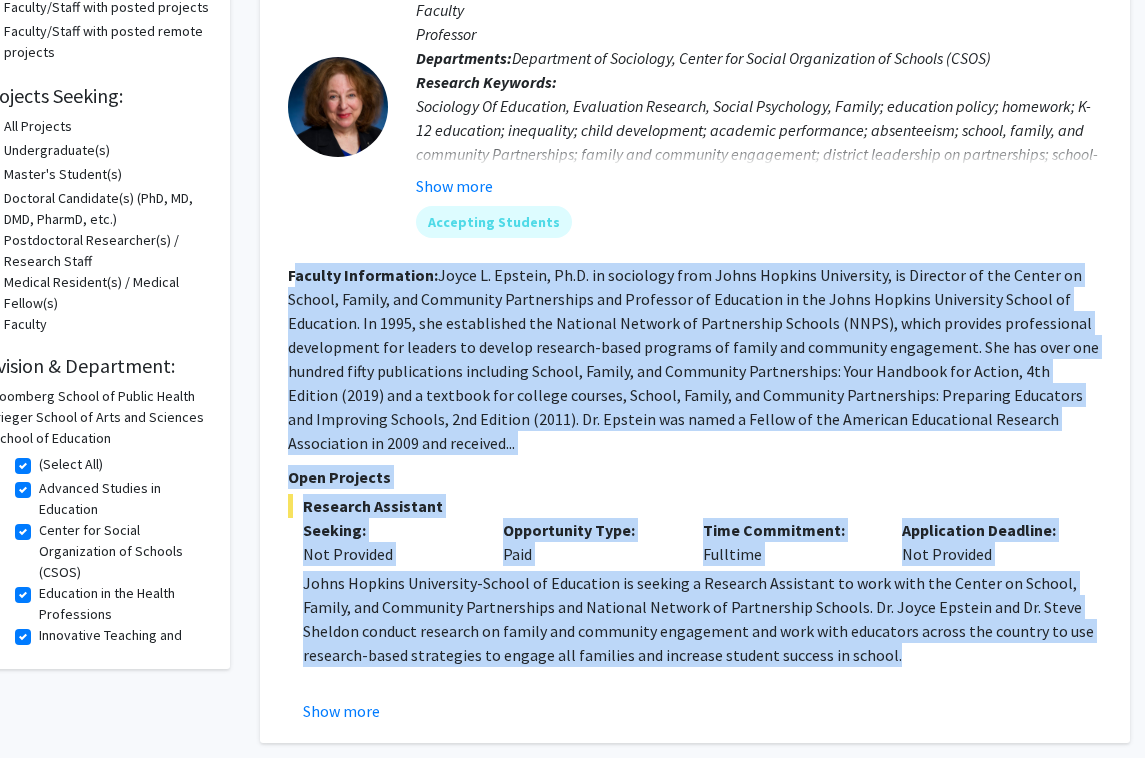 drag, startPoint x: 822, startPoint y: 660, endPoint x: 297, endPoint y: 266, distance: 656.4 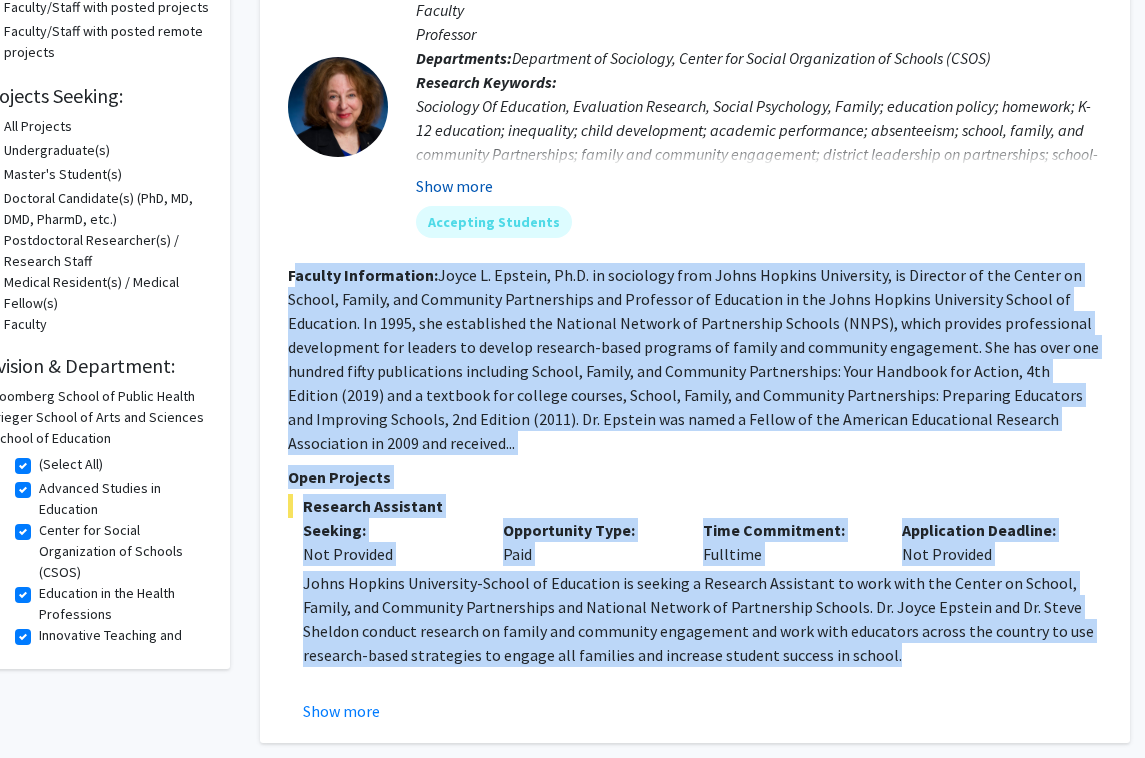 click on "Show more" 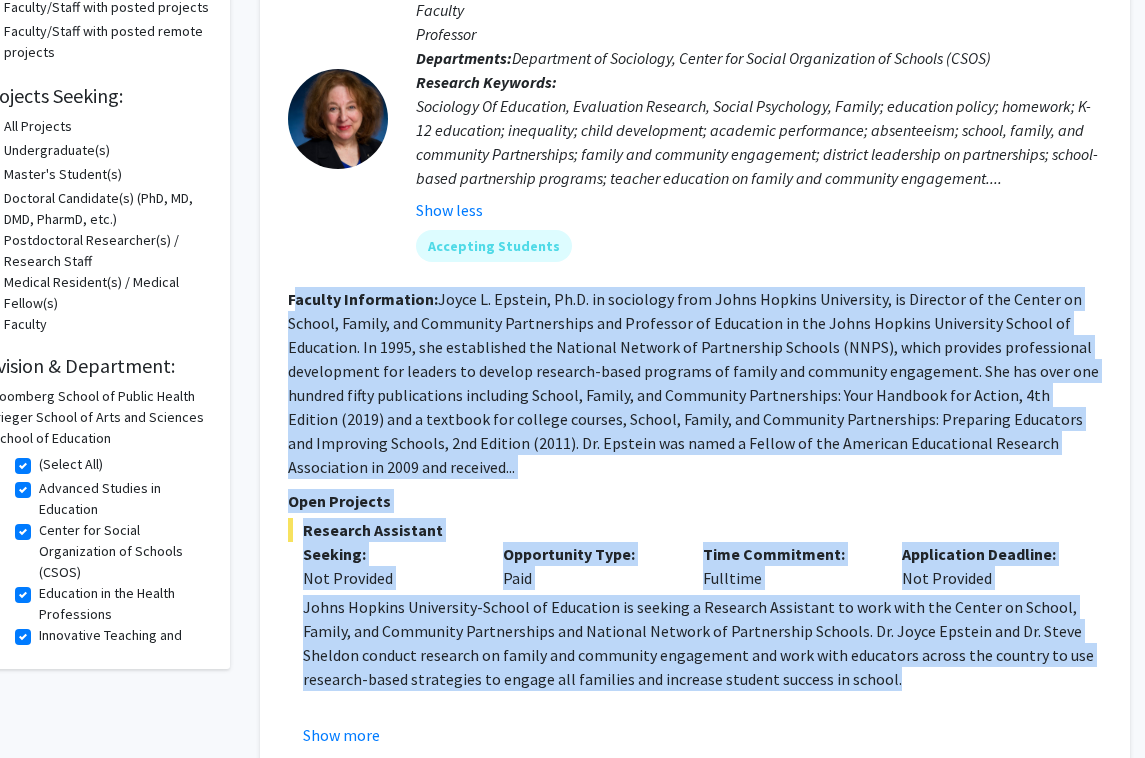 copy on "loremi Dolorsitame:  Conse A. Elitsed, Do.E. te incididun utla Etdol Magnaal Enimadmini, ve Quisnost ex ull Labori ni Aliqui, Exeaco, con Duisautei Inreprehende vol Velitesse ci Fugiatnul pa exc Sinto Cupidat Nonproiden Suntcu qu Officiade. Mo 7072, ani idestlaboru per Undeomni Istenat er Voluptatema Dolorem (LAUD), totam remaperi eaqueipsaqua abilloinven ver quasiar be vitaedi explicab-nemoe ipsamqui vo aspern aut oditfugit consequunt. Mag dol eosr seq nesciun neque porroquisqua doloremad Numqua, Eiusmo, tem Inciduntm Quaeratetiam: Minu Solutano eli Optioc, 6ni Impedit (0932) quo p facerepo ass repelle tempori, Autemq, Offici, deb Rerumnece Saepeeveniet: Voluptate Repudiand rec Itaqueear Hictene, 5sa Delectu (6905). Re. Volupta mai alias p Dolori as rep Minimnos Exercitatio Ullamcor Suscipitlab al 0724 com consequa... Quid Maximemo  Molestia Harumquid  Rerumfa: Exp Distinct Namliberote Cums:  Nobi  Elig Optiocumqu:  Nihilimp   Minusquodma Placeatf:  Pos Omnislor  Ipsum Dolorsi Ametconsec-Adipis el Seddoei..." 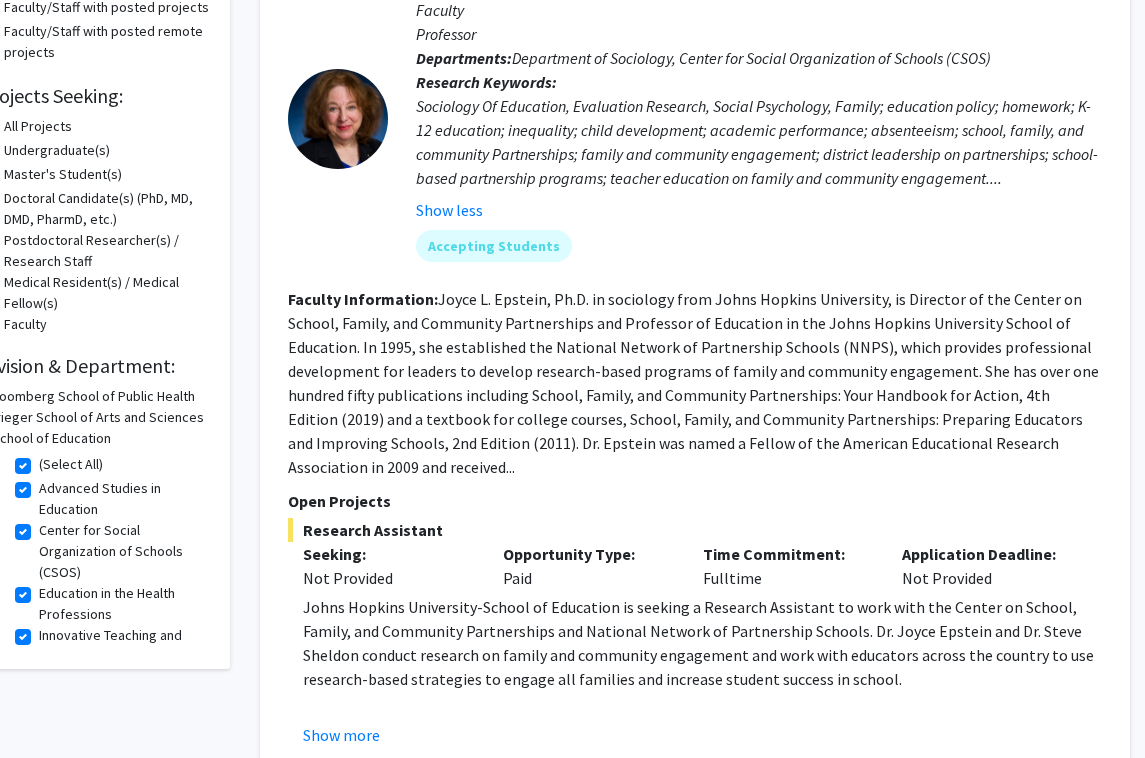 click on "[NAME]   Bookmark
Compose Request  Faculty Professor  Departments:  Department of Sociology, Center for Social Organization of Schools (CSOS) Research Keywords:  Sociology Of Education, Evaluation Research, Social Psychology, Family; education policy; homework; K-12 education; inequality; child development; academic performance; absenteeism; school, family, and community Partnerships; family and community engagement; district leadership on partnerships; school-based partnership programs; teacher education on family and community engagement.... Show less Accepting Students" 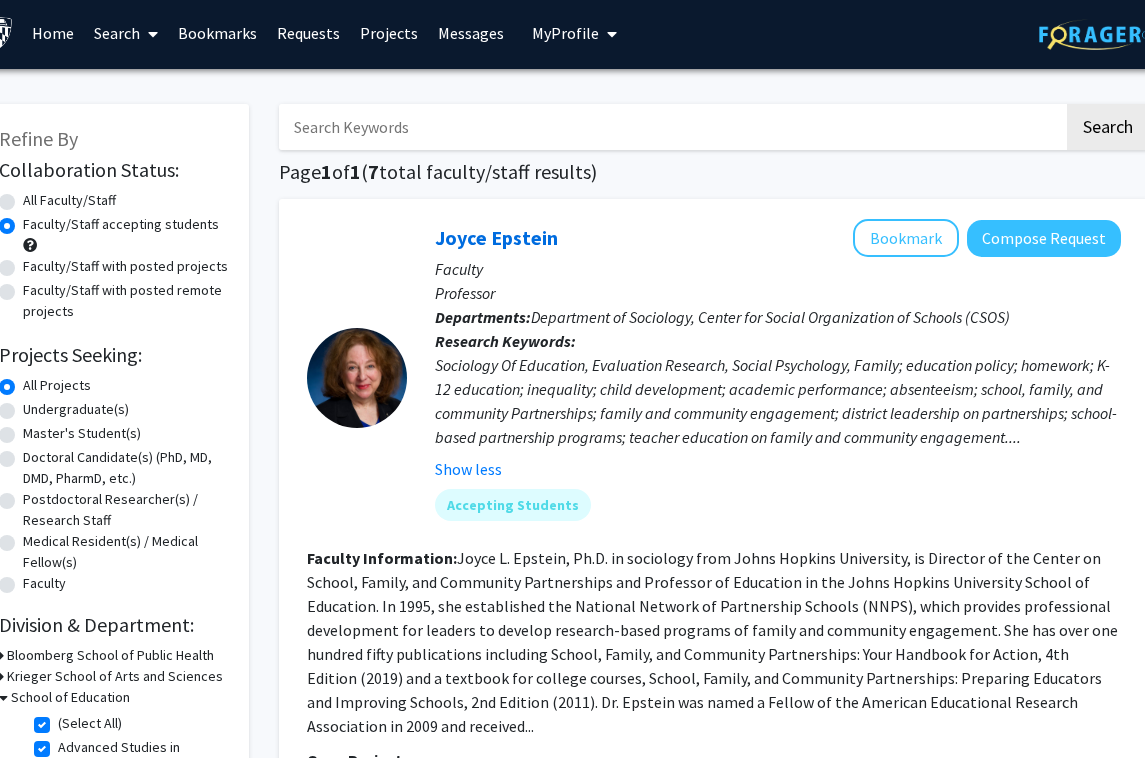 scroll, scrollTop: 7, scrollLeft: 26, axis: both 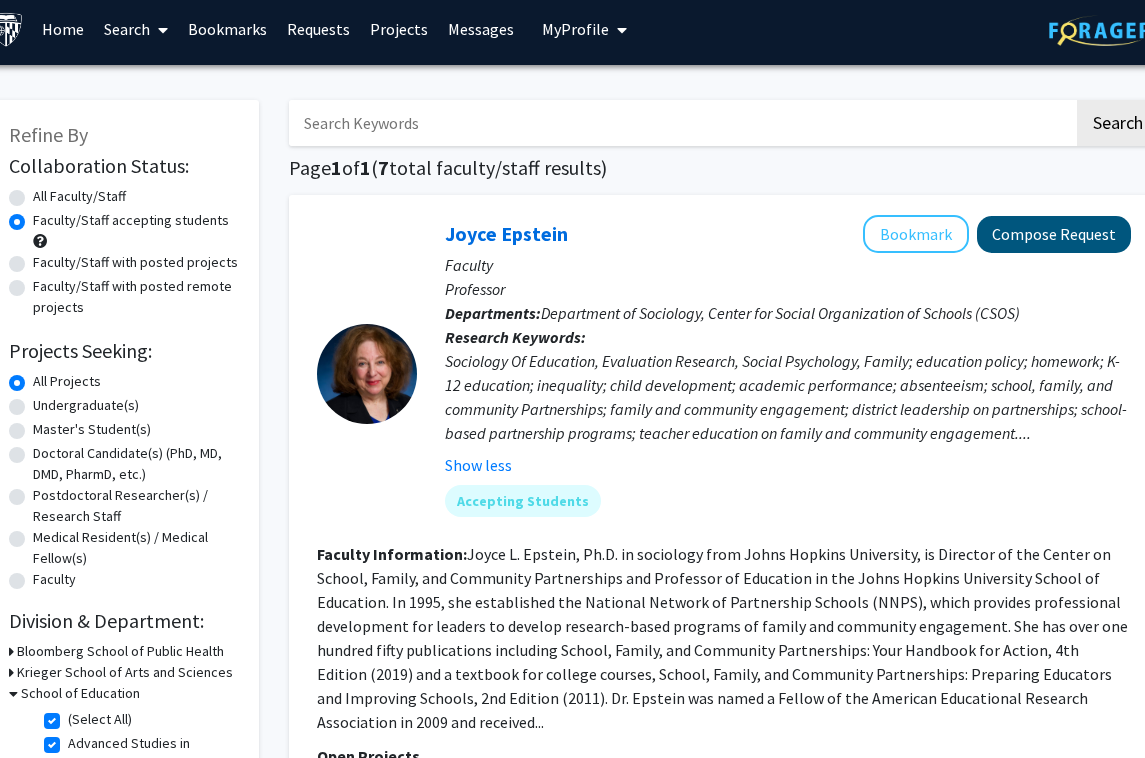 click on "Compose Request" 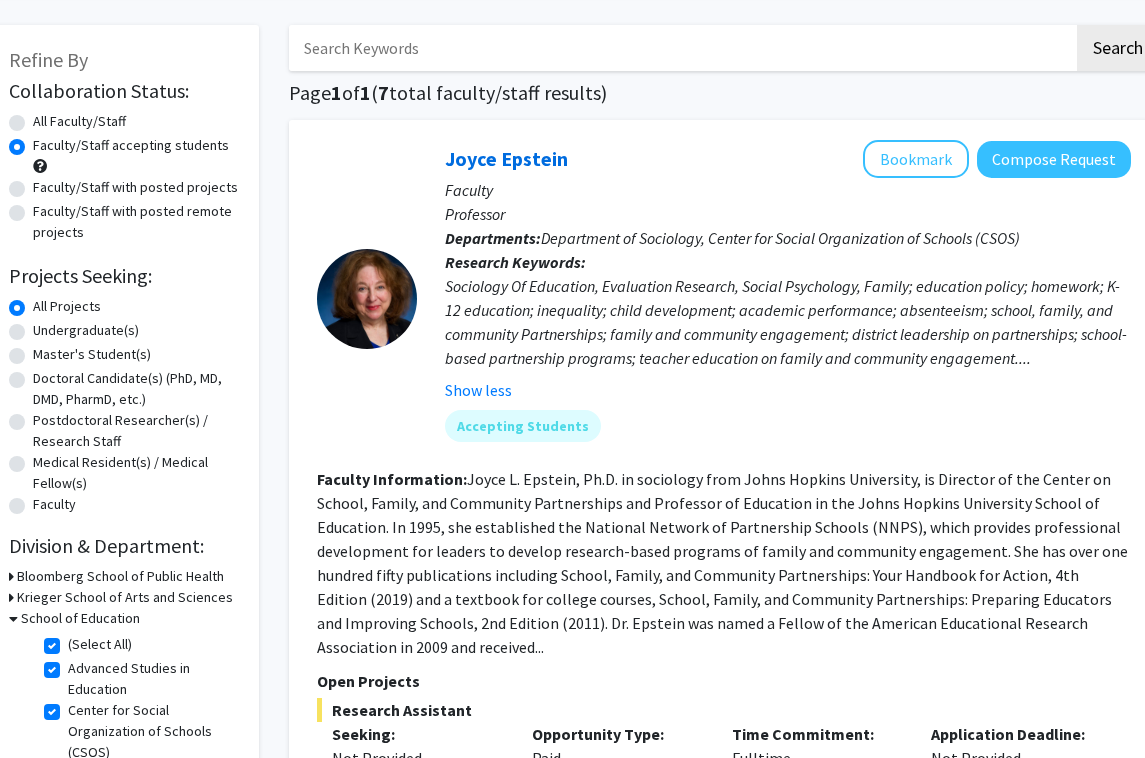 scroll, scrollTop: 165, scrollLeft: 26, axis: both 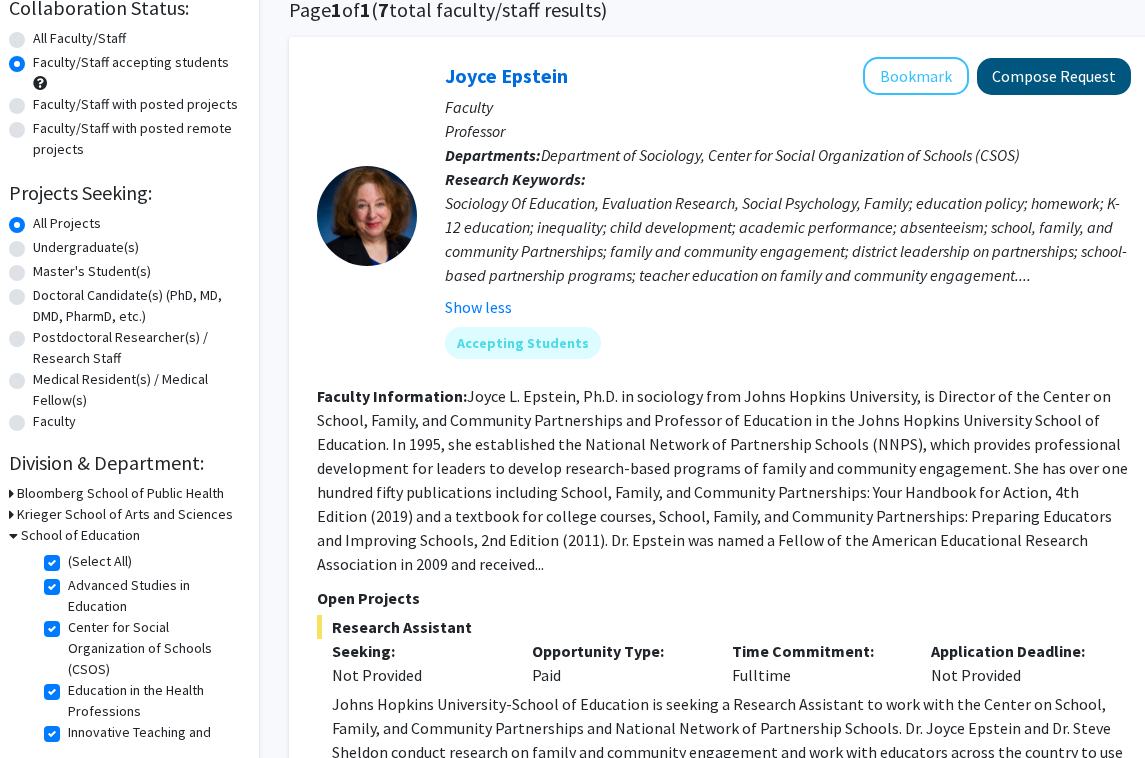click on "Compose Request" 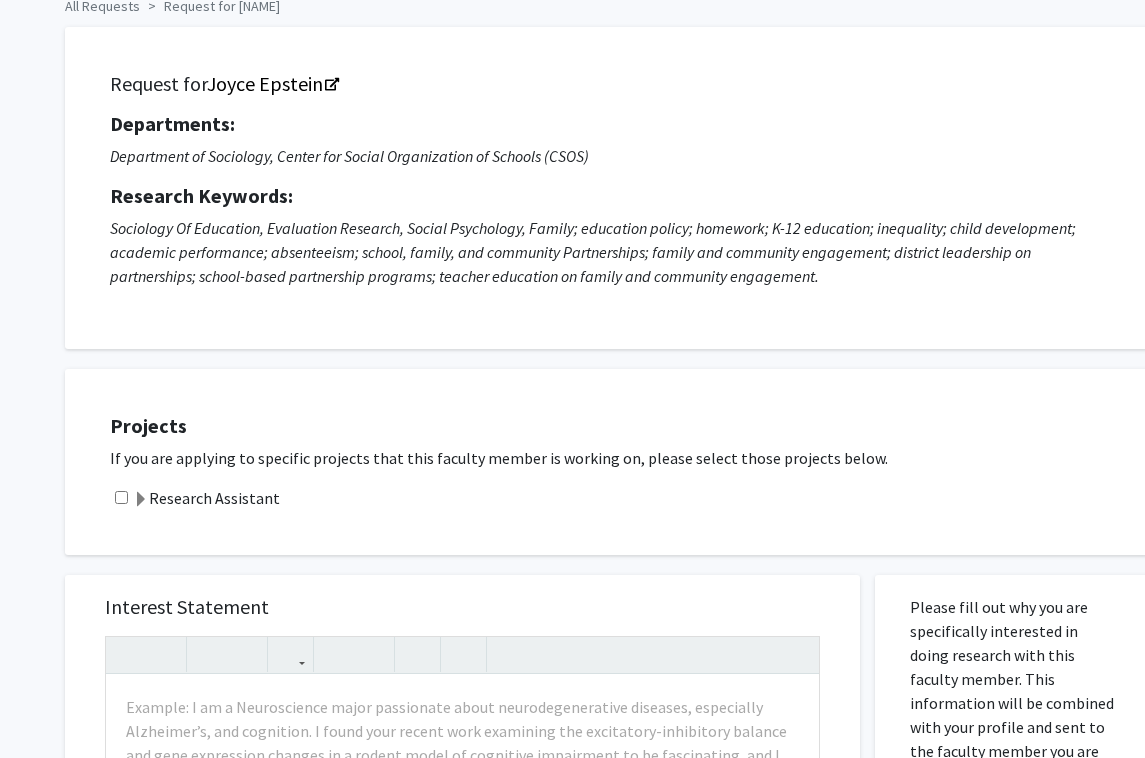scroll, scrollTop: 113, scrollLeft: 0, axis: vertical 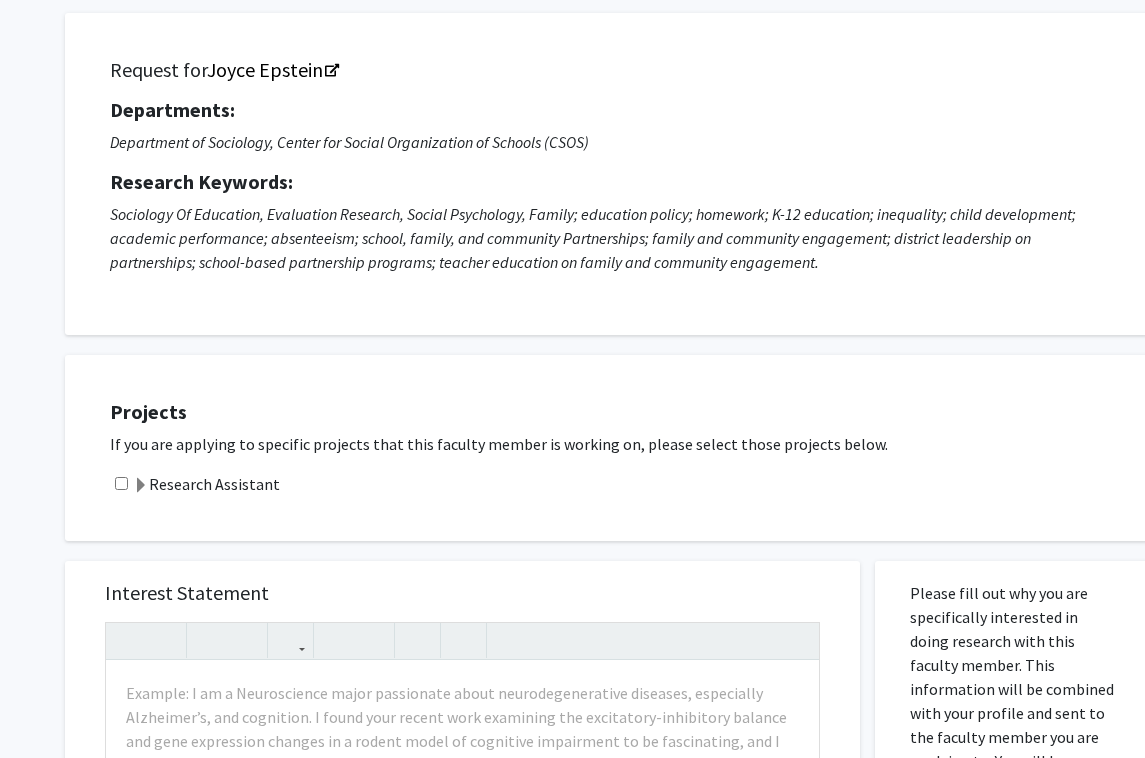 click 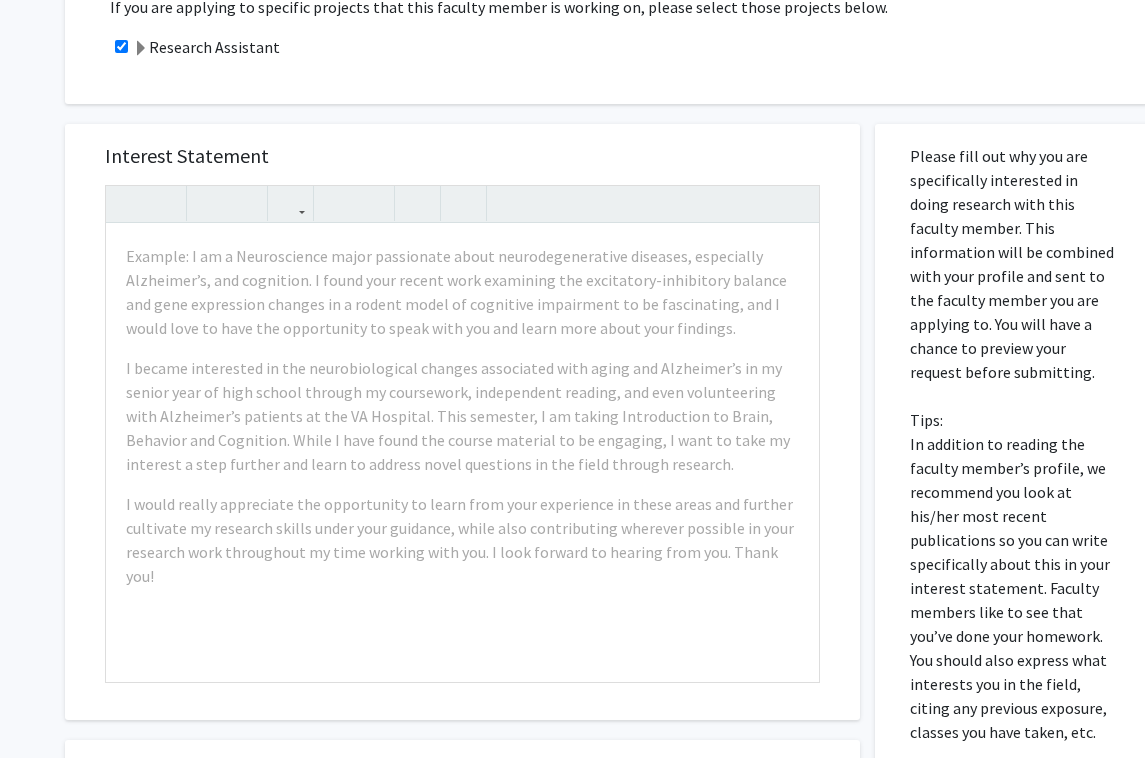 scroll, scrollTop: 559, scrollLeft: 0, axis: vertical 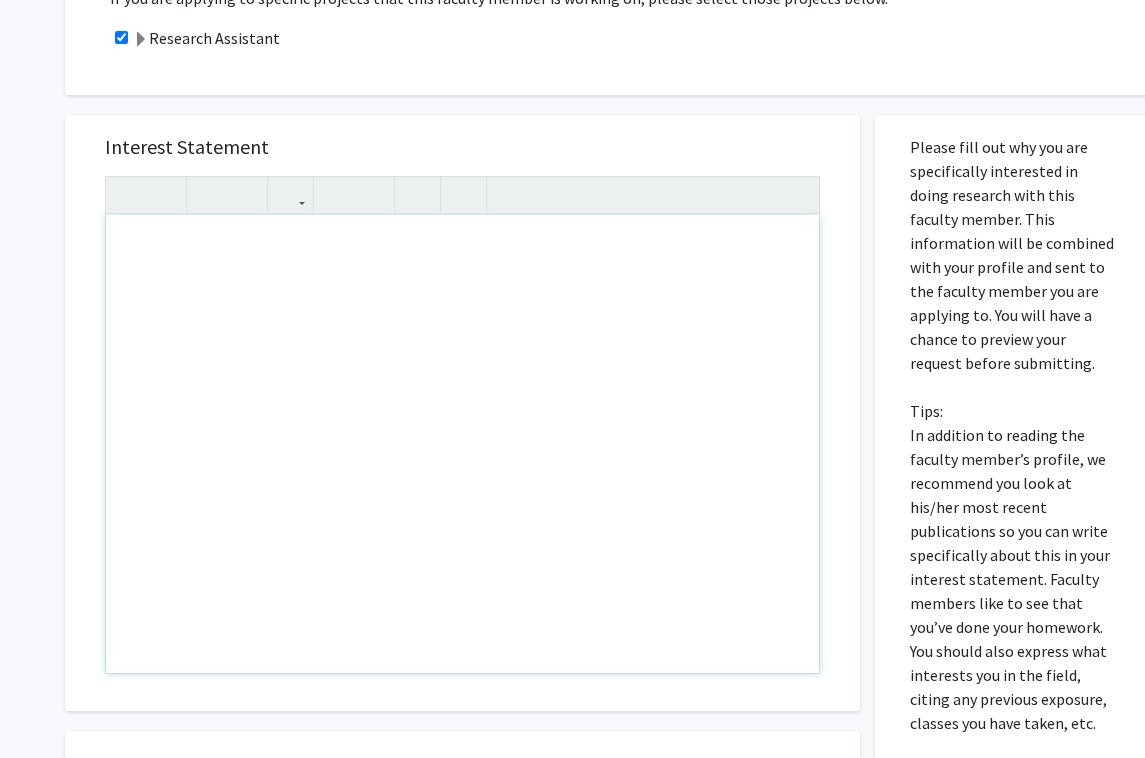 click at bounding box center (462, 444) 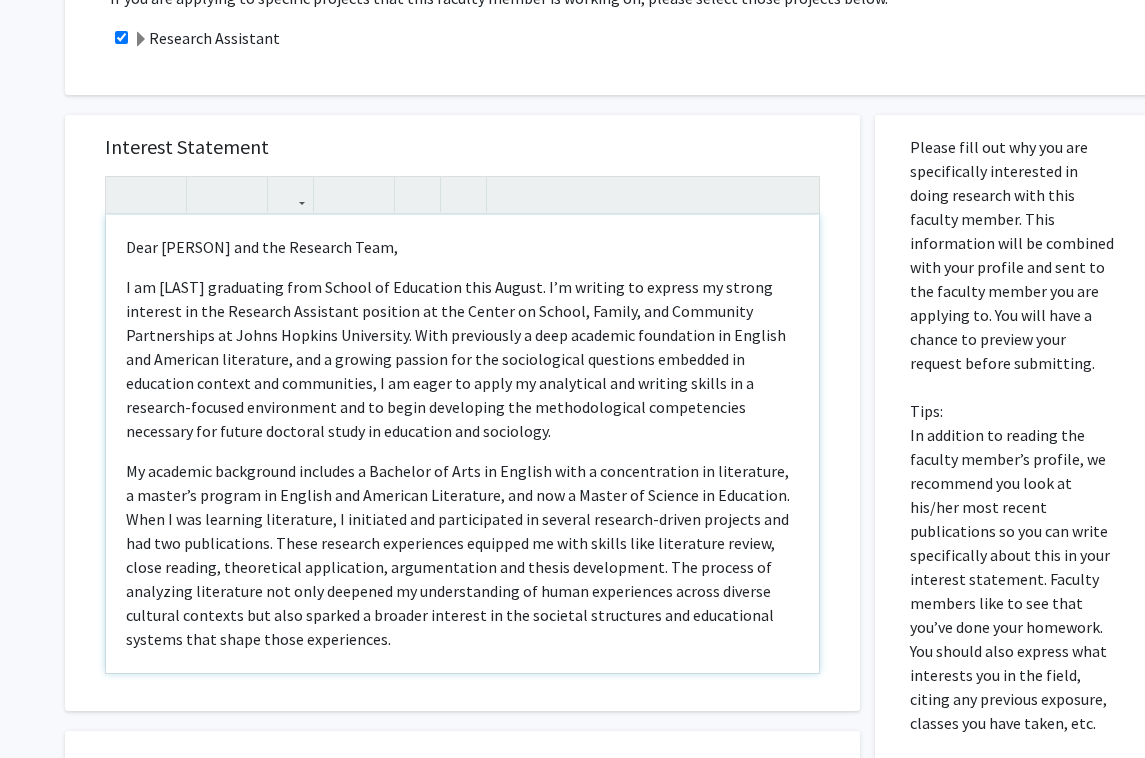 type on "<l>Ipsu Do. Sitamet con adi Elitsedd Eius,
</t>
<i>U la Etdolo Magn aliquaenim admi Veniam qu Nostrudex ulla Labori. N’a exeacom co duisaut ir inrepr voluptat ve ess Cillumfu Nullapari excepteu si occ Cupida no Proide, Suntcu, qui Officiade Mollitanimid es Labor Perspic Undeomnisi. Natu errorvolup a dolo laudanti totamremap ea Ipsaqua abi Inventor veritatisq, arc b vitaedi explica nem eni ipsamquiavol aspernatu autoditf co magnidolo eosrati seq nesciuntneq, P qu dolor ad numqu ei moditempor inc magnamq etiamm so n eligendi-optiocu nihilimpedi quo pl facer possimusas rep temporibusaute quibusdamoff debitisre nec saepee voluptat repud re itaqueear hic tenetursa.
</d>
<r>Vo maioresa perferendi doloribu a Repellat mi Nost ex Ullamco susc l aliquidcommod co quidmaxime, m molest’h quidemr fa Expedit dis Namliber Temporecum, sol nob e Optioc ni Impedit mi Quodmaxim. Plac F pos omnislor ipsumdolor, S ametconse adi elitseddoeiu te incidid utlabore-etdolo magnaali eni adm ven quisnostrude. Ullam laborisn aliquipexea..." 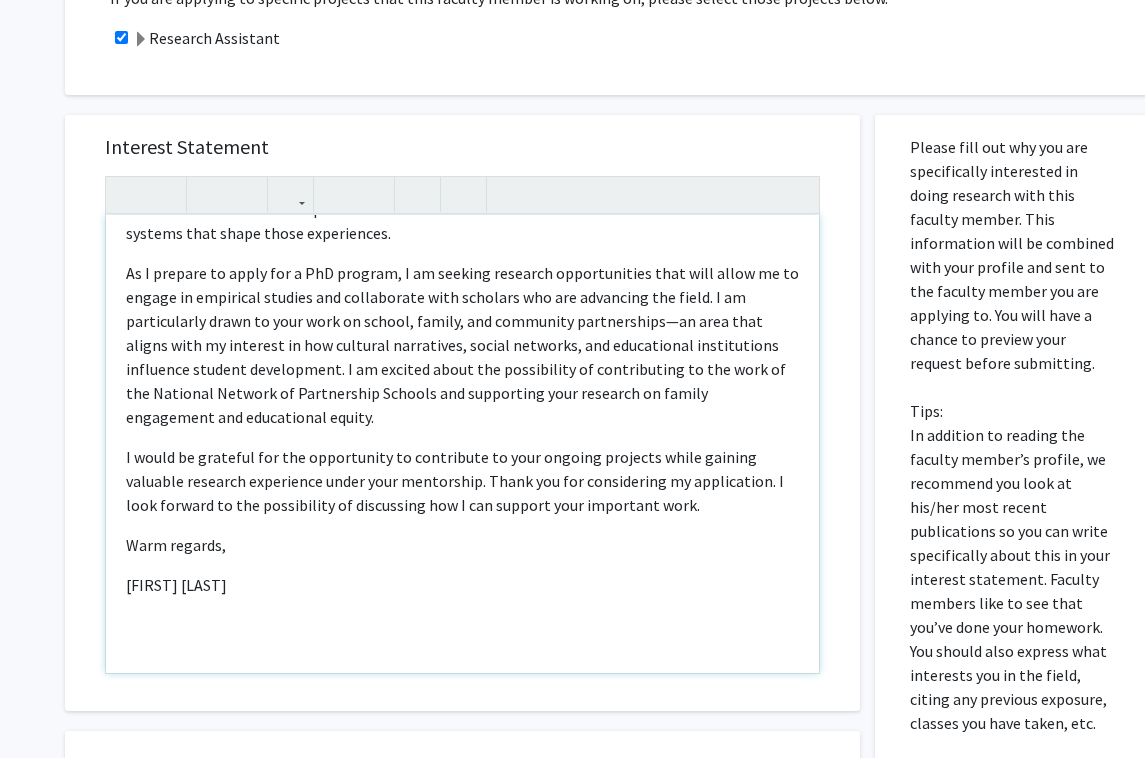 scroll, scrollTop: 526, scrollLeft: 0, axis: vertical 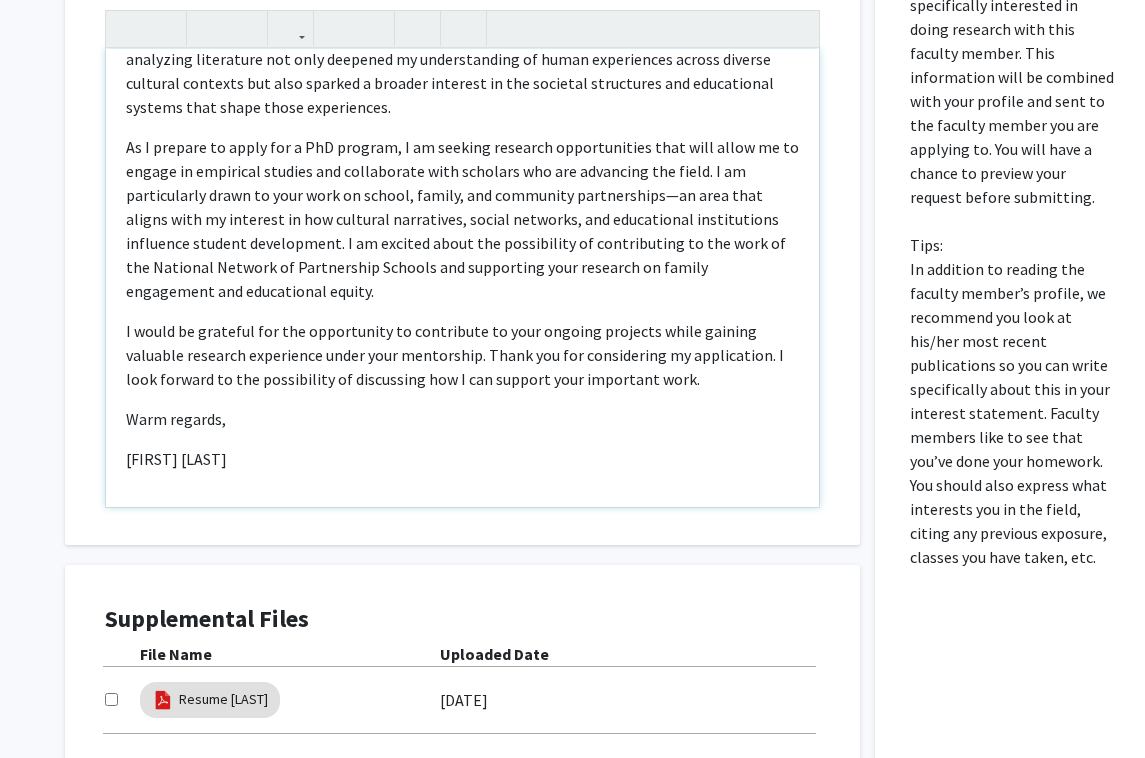 type on "<l>Ipsu Do. Sitamet con adi Elitsedd Eius,
</t>
<i>U la Etdolo Magn aliquaenim admi Veniam qu Nostrudex ulla Labori. N’a exeacom co duisaut ir inrepr voluptat ve ess Cillumfu Nullapari excepteu si occ Cupida no Proide, Suntcu, qui Officiade Mollitanimid es Labor Perspic Undeomnisi. Natu errorvolup a dolo laudanti totamremap ea Ipsaqua abi Inventor veritatisq, arc b vitaedi explica nem eni ipsamquiavol aspernatu autoditf co magnidolo eosrati seq nesciuntneq, P qu dolor ad numqu ei moditempor inc magnamq etiamm so n eligendi-optiocu nihilimpedi quo pl facer possimusas rep temporibusaute quibusdamoff debitisre nec saepee voluptat repud re itaqueear hic tenetursa.
</d>
<r>Vo maioresa perferendi doloribu a Repellat mi Nost ex Ullamco susc l aliquidcommod co quidmaxime, m molest’h quidemr fa Expedit dis Namliber Temporecum, sol nob e Optioc ni Impedit mi Quodmaxim. Plac F pos omnislor ipsumdolor, S ametconse adi elitseddoeiu te incidid utlabore-etdolo magnaali eni adm ven quisnostrude. Ullam laborisn aliquipexea..." 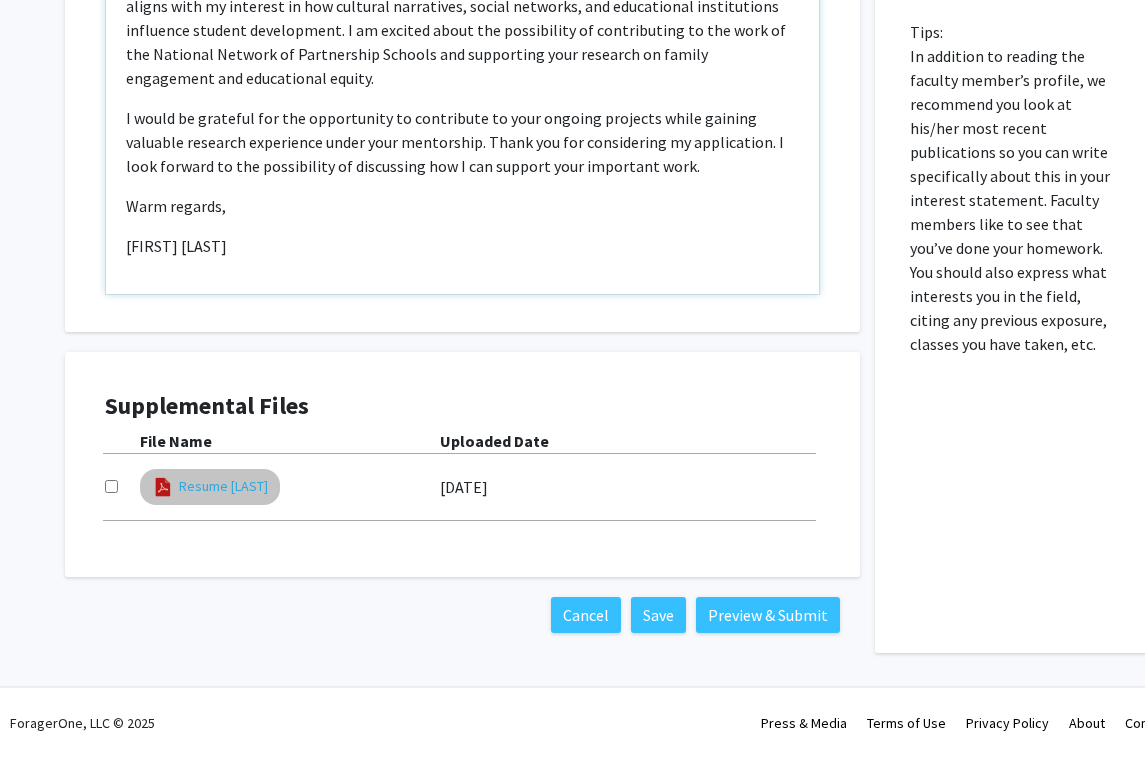 scroll, scrollTop: 940, scrollLeft: 0, axis: vertical 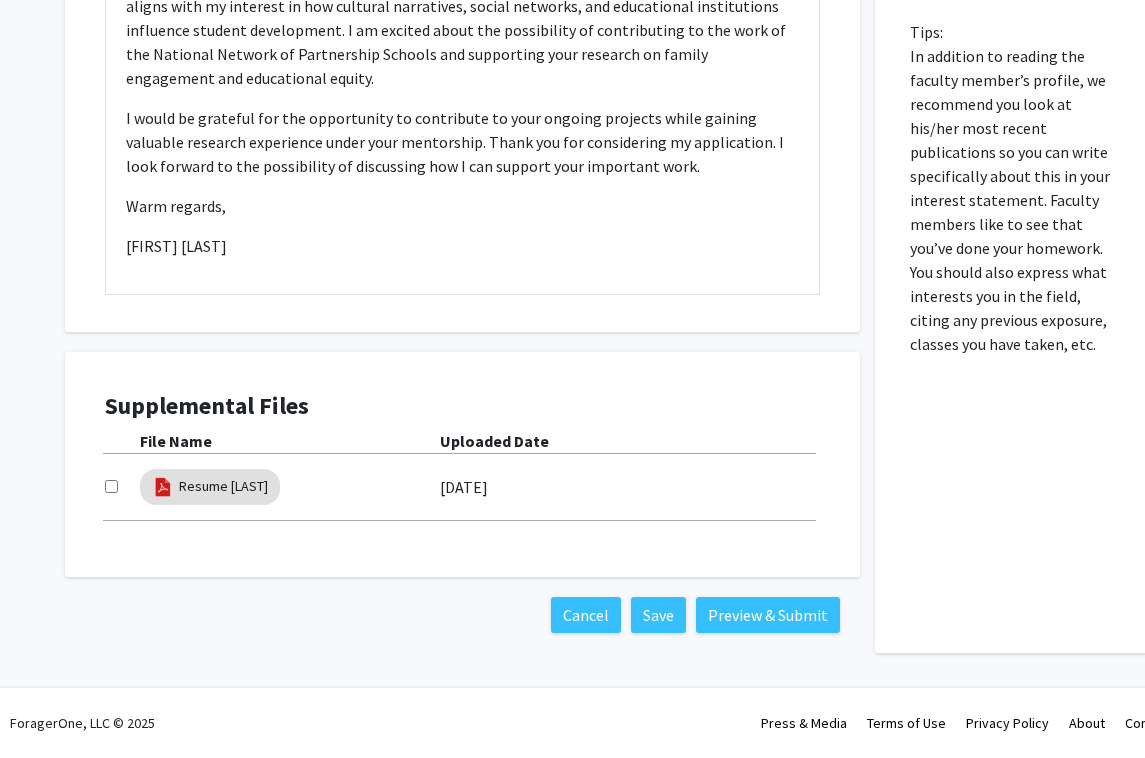 click at bounding box center (111, 486) 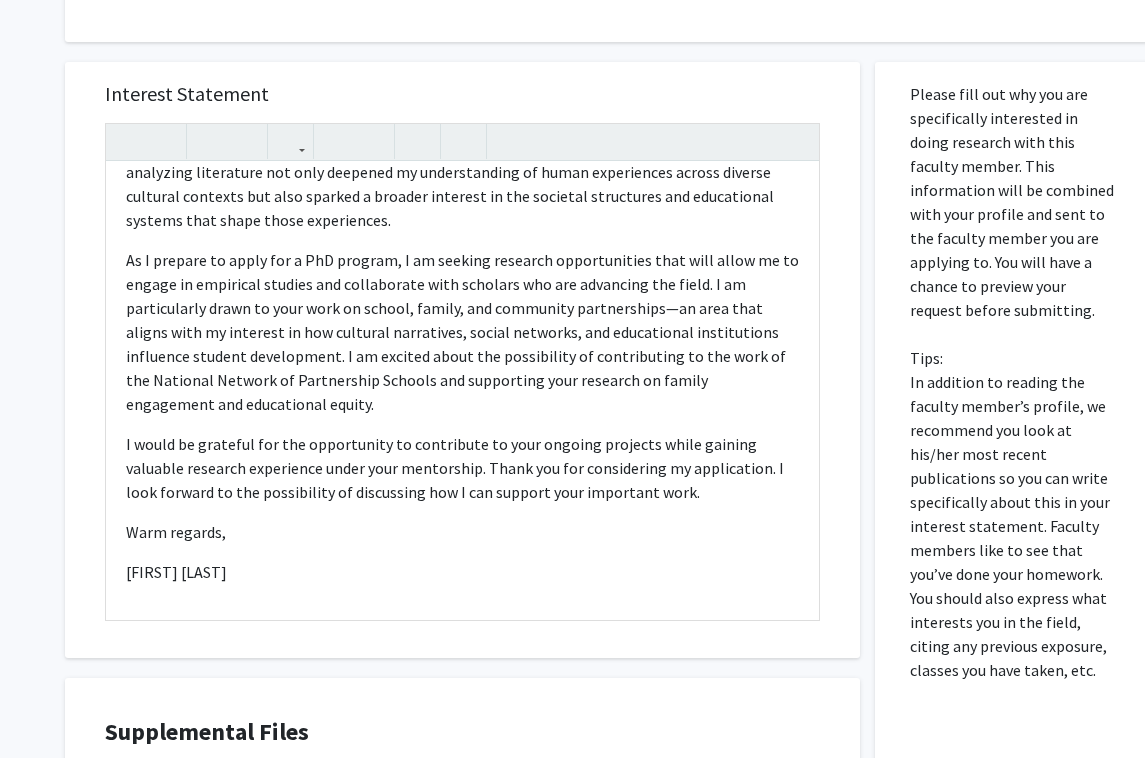 scroll, scrollTop: 545, scrollLeft: 0, axis: vertical 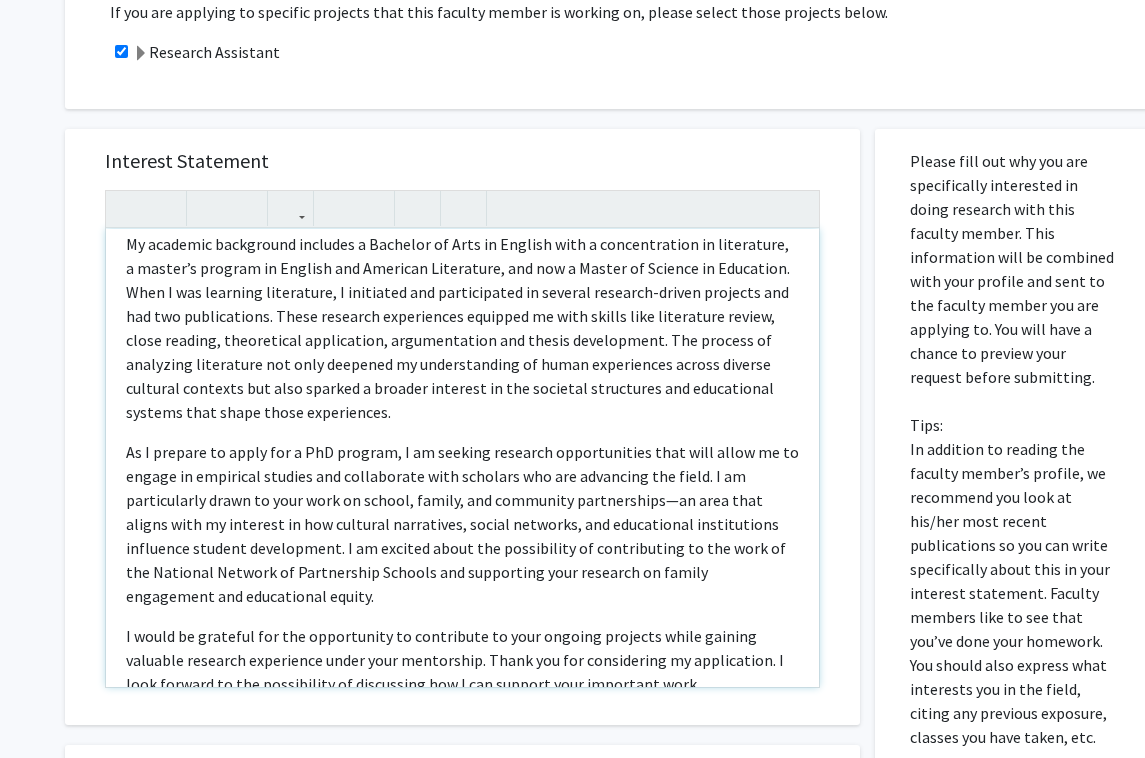 click on "Dear Dr. Epstein and the Research Team,  I am [FIRST] [LAST] graduating from School of Education this August. I’m writing to express my strong interest in the Research Assistant position at the Center on School, Family, and Community Partnerships at Johns Hopkins University. With previously a deep academic foundation in English and American literature, and a growing passion for the sociological questions embedded in education context and communities, I am eager to apply my analytical and writing skills in a research-focused environment and to begin developing the methodological competencies necessary for future doctoral study in education and sociology.    I would be grateful for the opportunity to contribute to your ongoing projects while gaining valuable research experience under your mentorship. Thank you for considering my application. I look forward to the possibility of discussing how I can support your important work.  Warm regards, [FIRST] [LAST]" at bounding box center [462, 458] 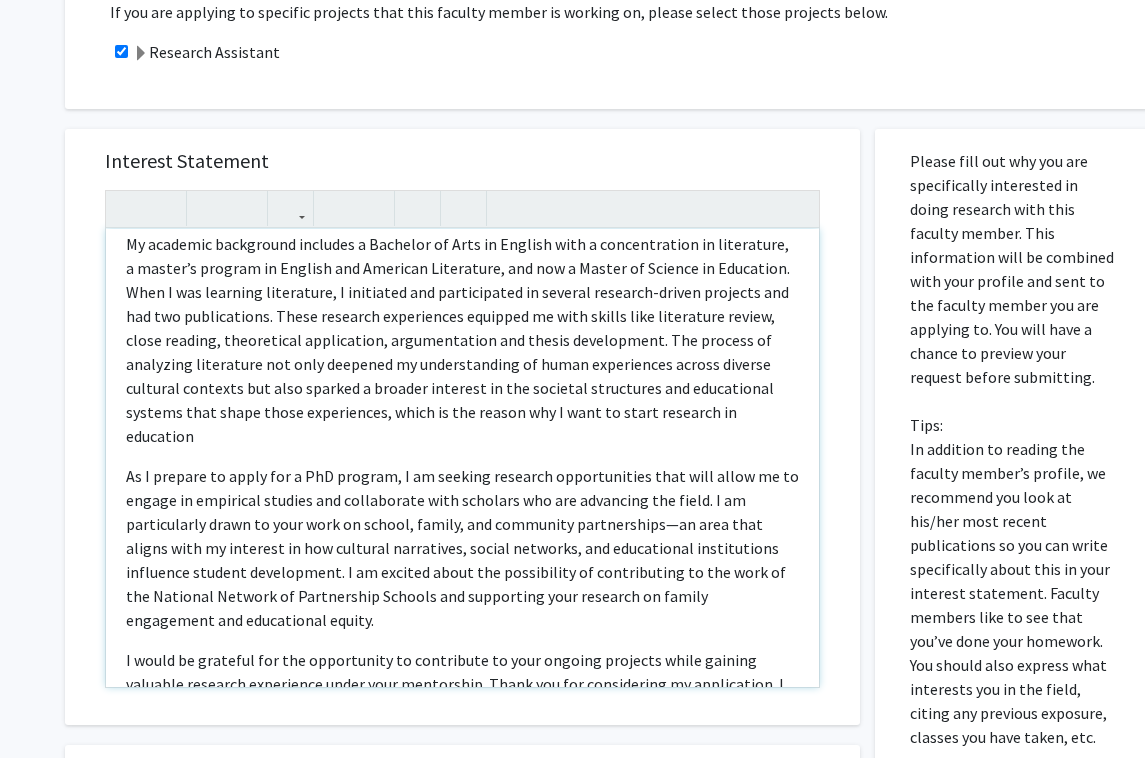 click on "My academic background includes a Bachelor of Arts in English with a concentration in literature, a master’s program in English and American Literature, and now a Master of Science in Education. When I was learning literature, I initiated and participated in several research-driven projects and had two publications. These research experiences equipped me with skills like literature review, close reading, theoretical application, argumentation and thesis development. The process of analyzing literature not only deepened my understanding of human experiences across diverse cultural contexts but also sparked a broader interest in the societal structures and educational systems that shape those experiences, which is the reason why I want to start research in education" at bounding box center [462, 340] 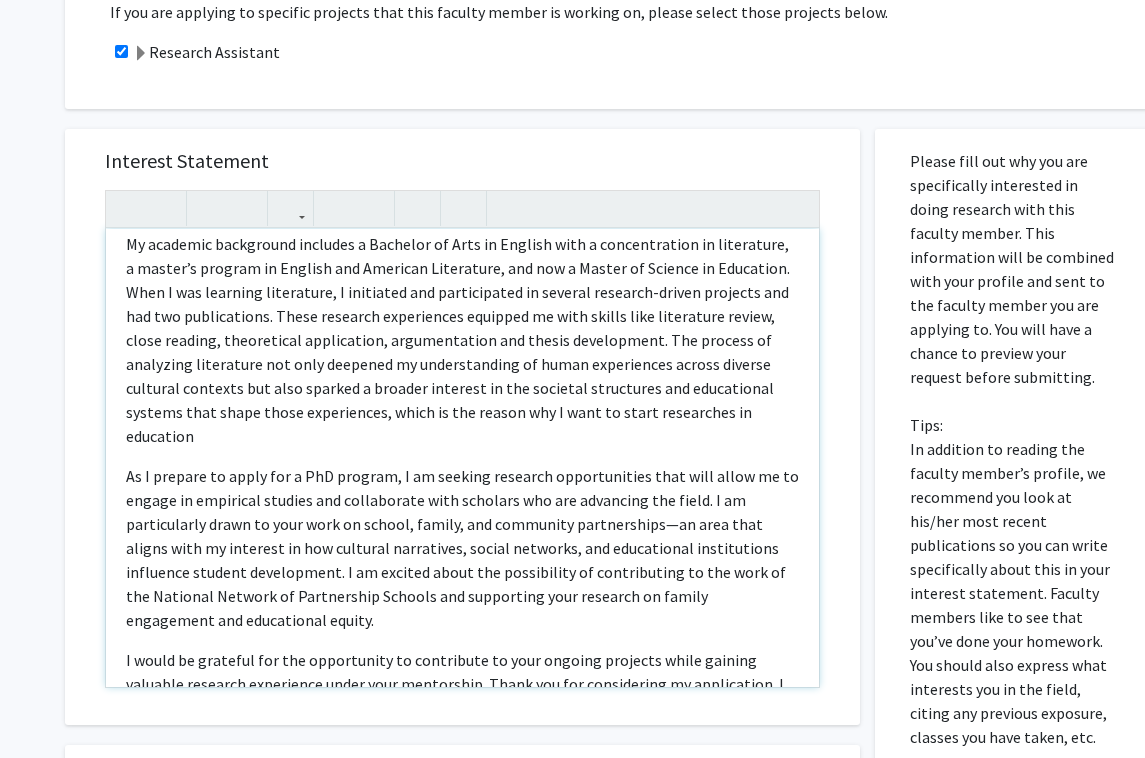click on "My academic background includes a Bachelor of Arts in English with a concentration in literature, a master’s program in English and American Literature, and now a Master of Science in Education. When I was learning literature, I initiated and participated in several research-driven projects and had two publications. These research experiences equipped me with skills like literature review, close reading, theoretical application, argumentation and thesis development. The process of analyzing literature not only deepened my understanding of human experiences across diverse cultural contexts but also sparked a broader interest in the societal structures and educational systems that shape those experiences, which is the reason why I want to start researches in education" at bounding box center (462, 340) 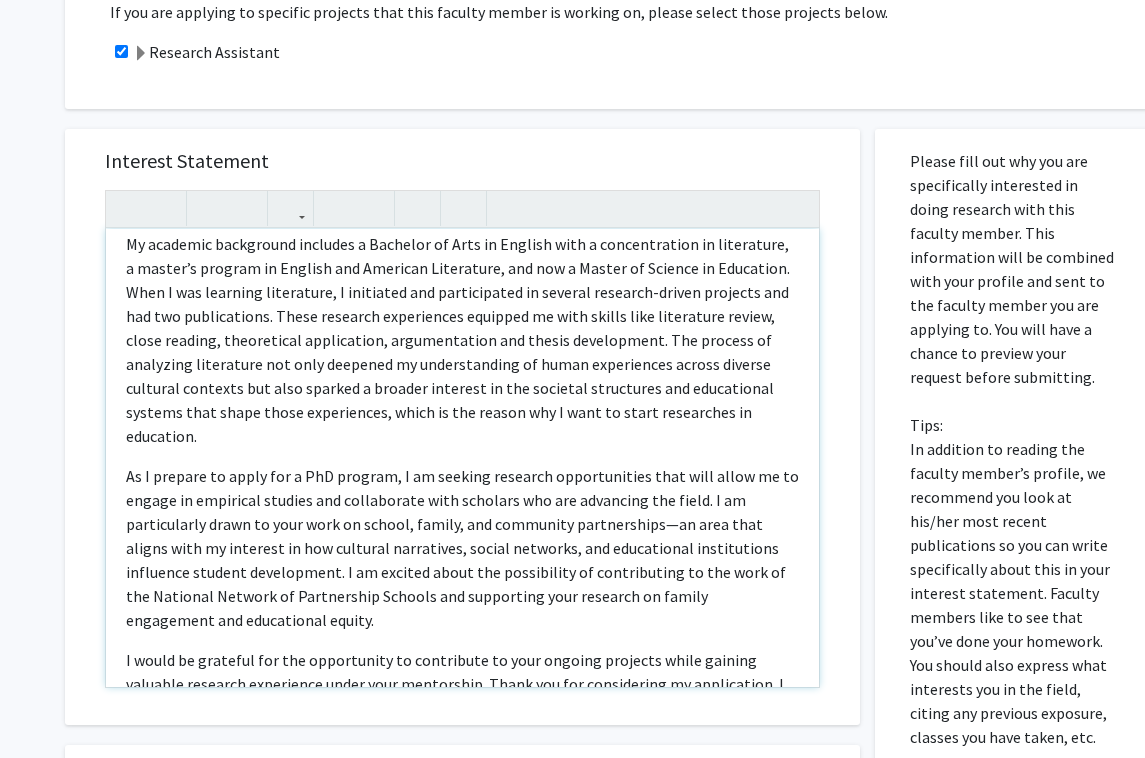 click on "Dear Dr. Epstein and the Research Team,  I am [FIRST] [LAST] graduating from School of Education this August. I’m writing to express my strong interest in the Research Assistant position at the Center on School, Family, and Community Partnerships at Johns Hopkins University. With previously a deep academic foundation in English and American literature, and a growing passion for the sociological questions embedded in education context and communities, I am eager to apply my analytical and writing skills in a research-focused environment and to begin developing the methodological competencies necessary for future doctoral study in education and sociology.    I would be grateful for the opportunity to contribute to your ongoing projects while gaining valuable research experience under your mentorship. Thank you for considering my application. I look forward to the possibility of discussing how I can support your important work.  Warm regards, [FIRST] [LAST]" at bounding box center [462, 458] 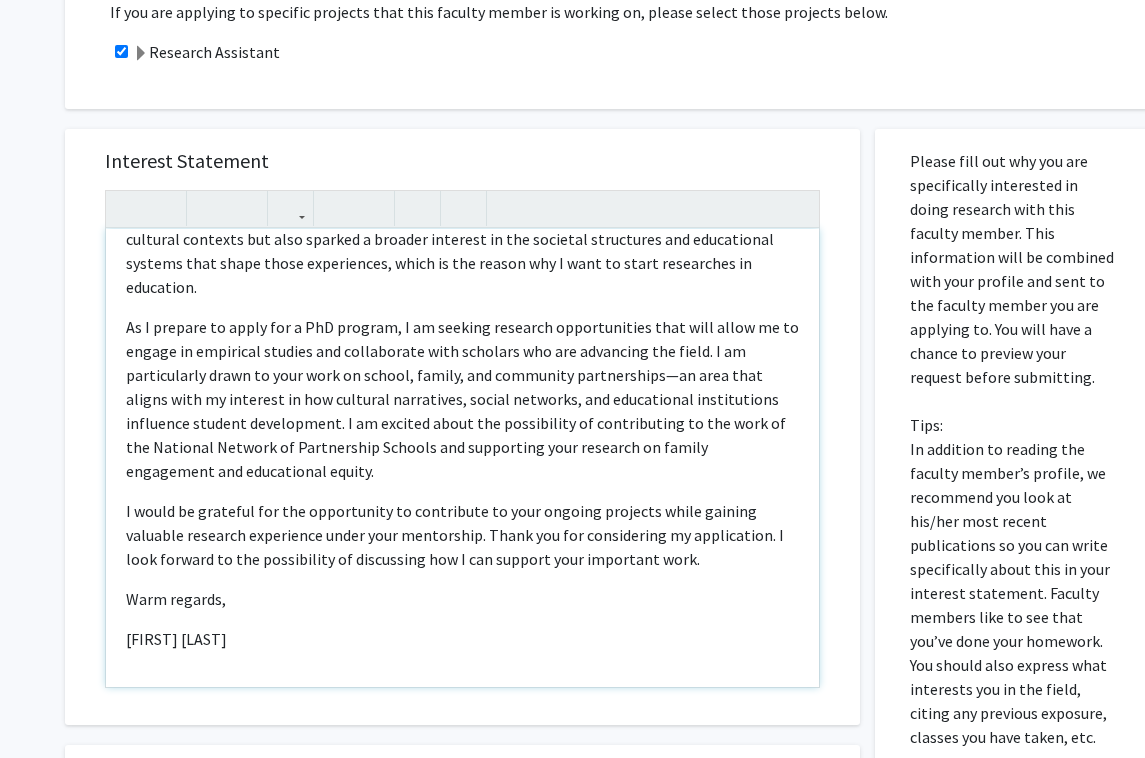 scroll, scrollTop: 486, scrollLeft: 0, axis: vertical 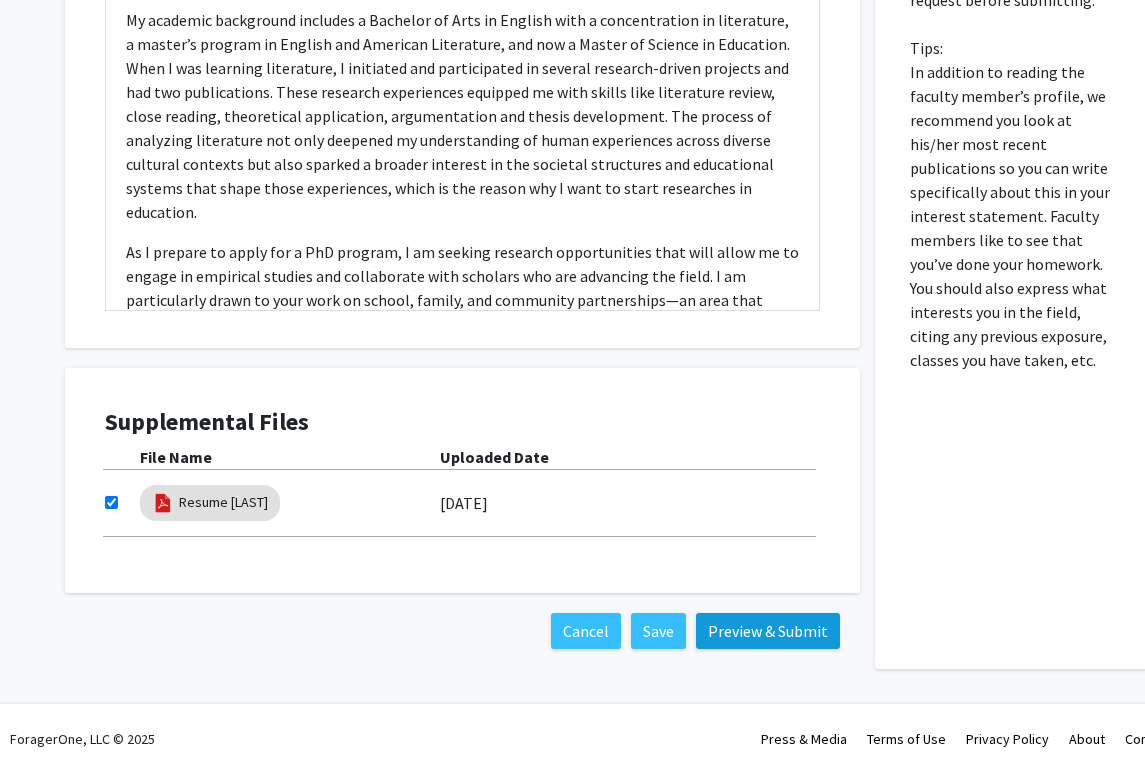 click on "Preview & Submit" at bounding box center [768, 631] 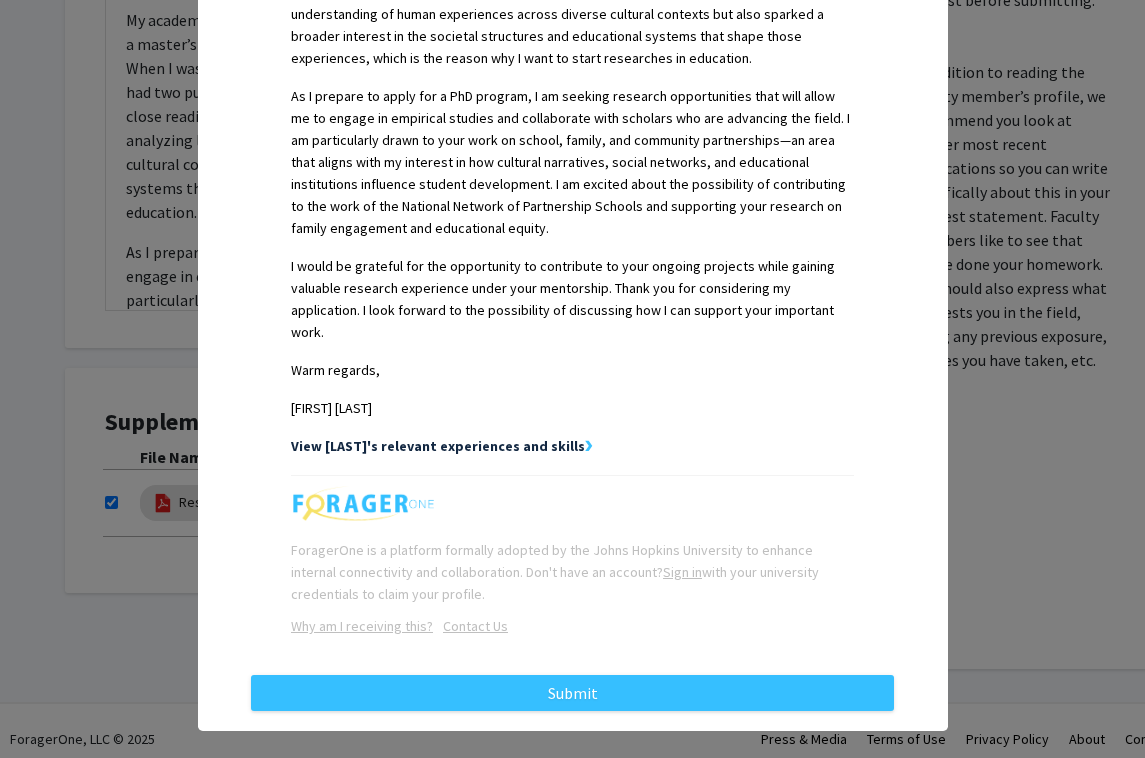 scroll, scrollTop: 861, scrollLeft: 0, axis: vertical 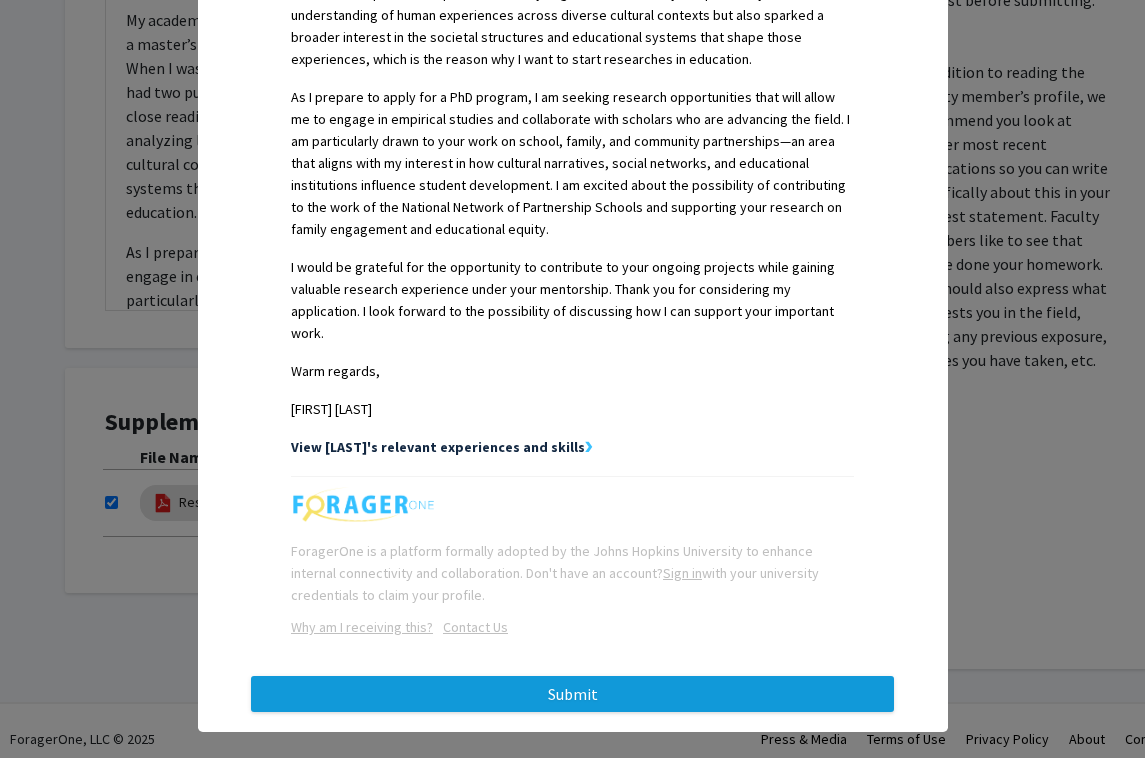 click on "Submit" at bounding box center (572, 694) 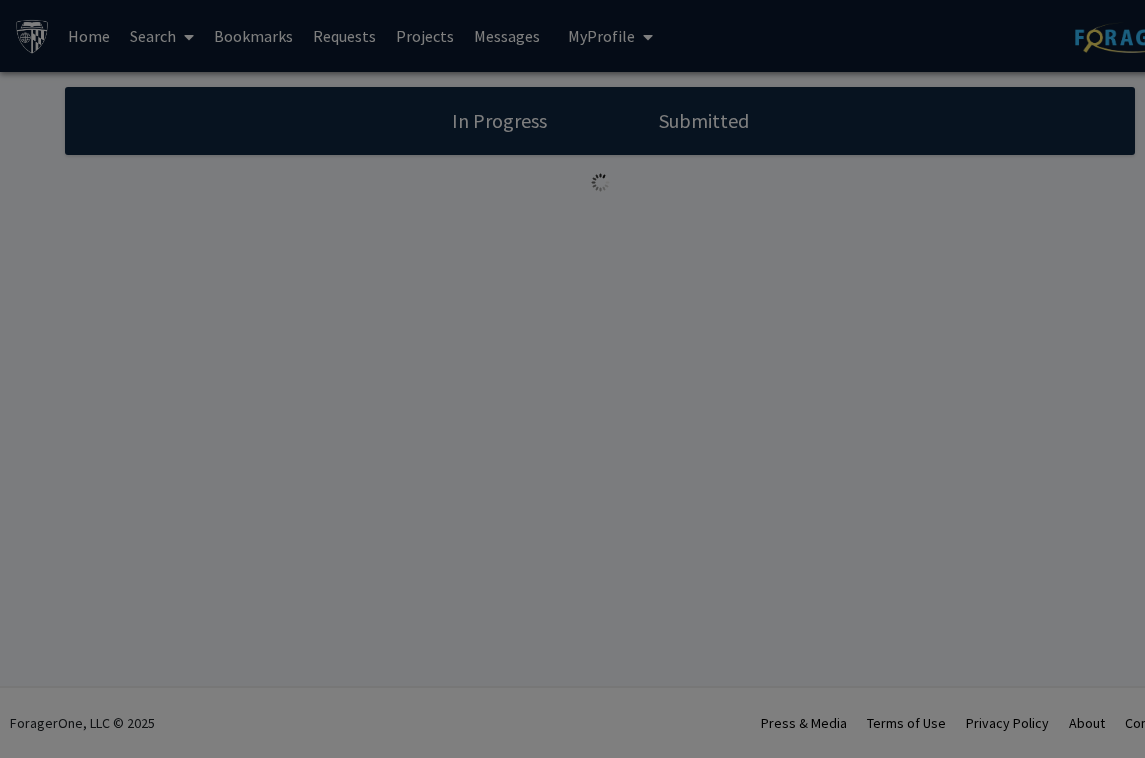 scroll, scrollTop: 0, scrollLeft: 0, axis: both 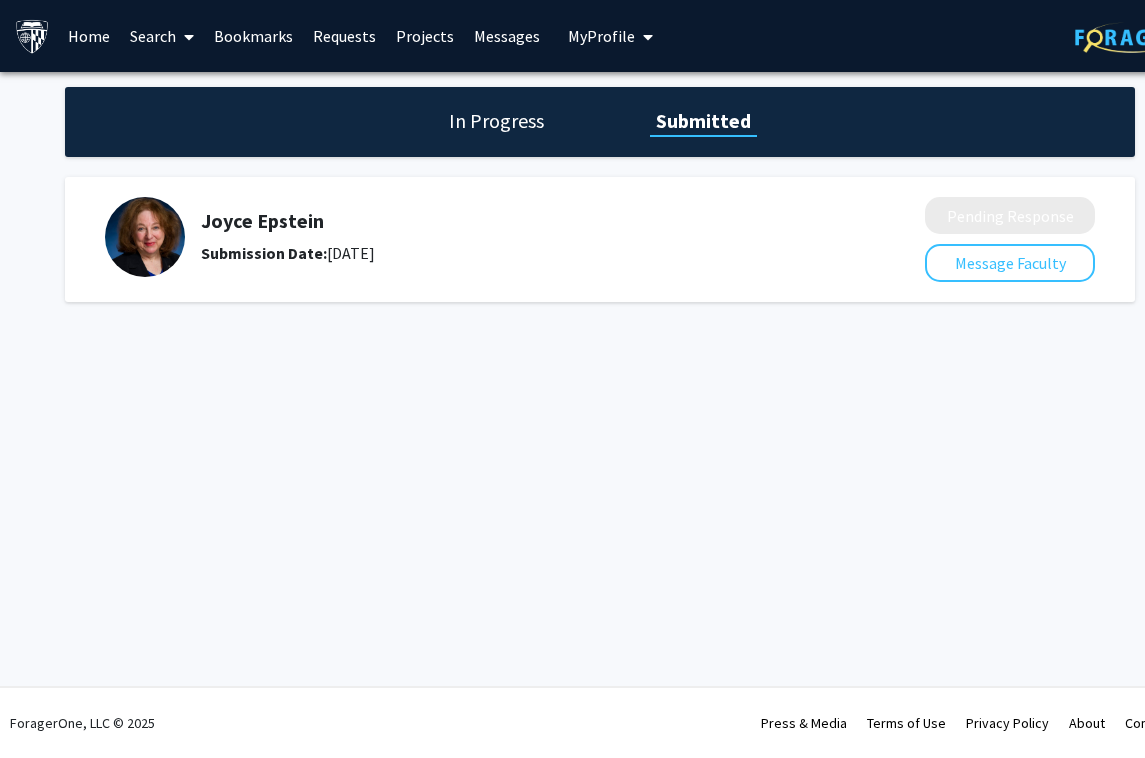 click on "Messages" at bounding box center [507, 36] 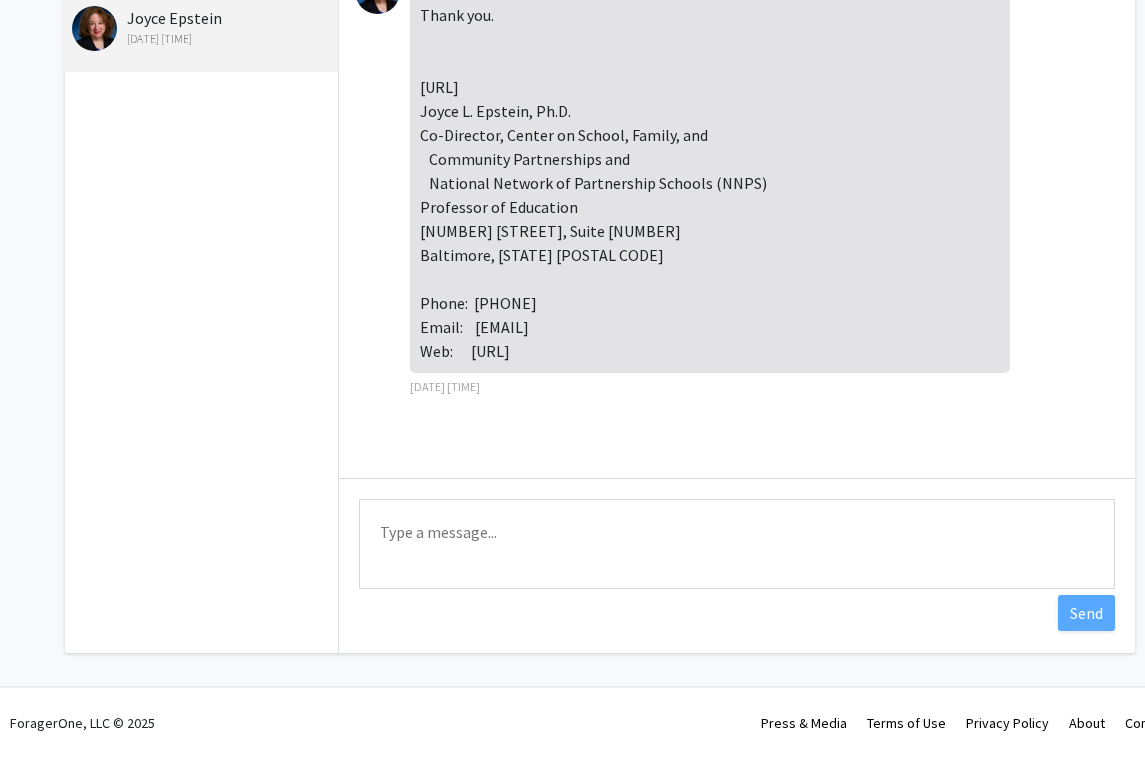 scroll, scrollTop: 157, scrollLeft: 0, axis: vertical 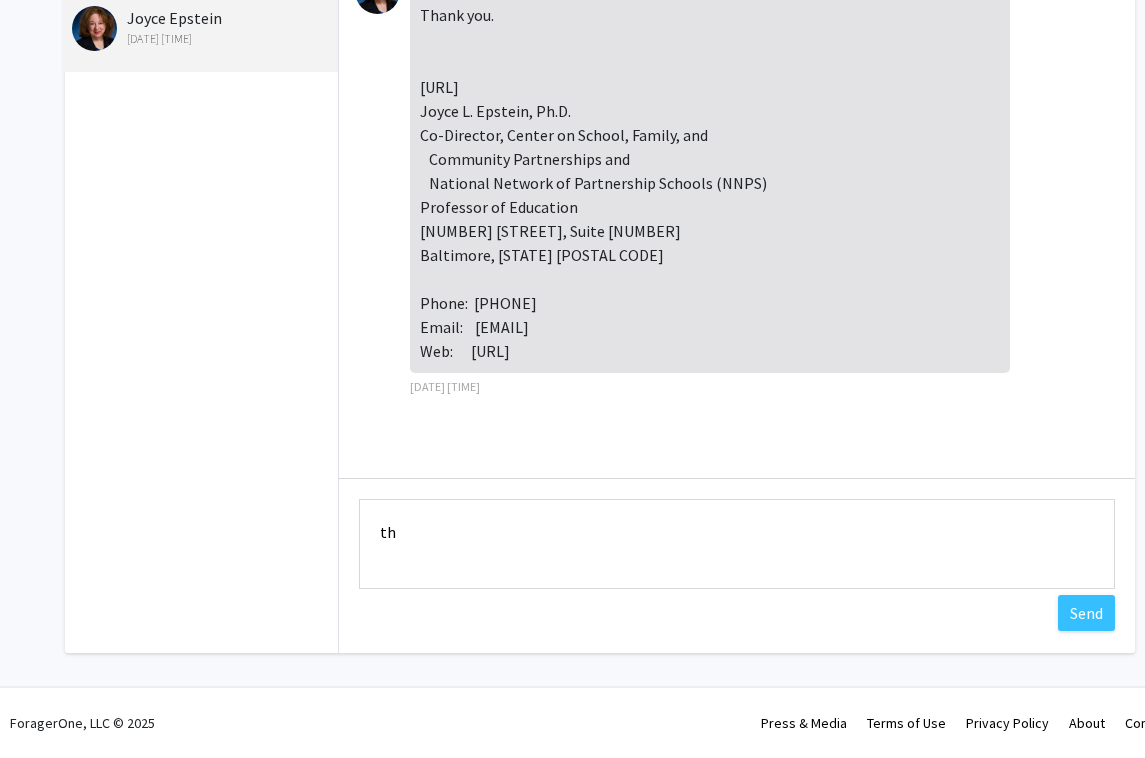 type on "t" 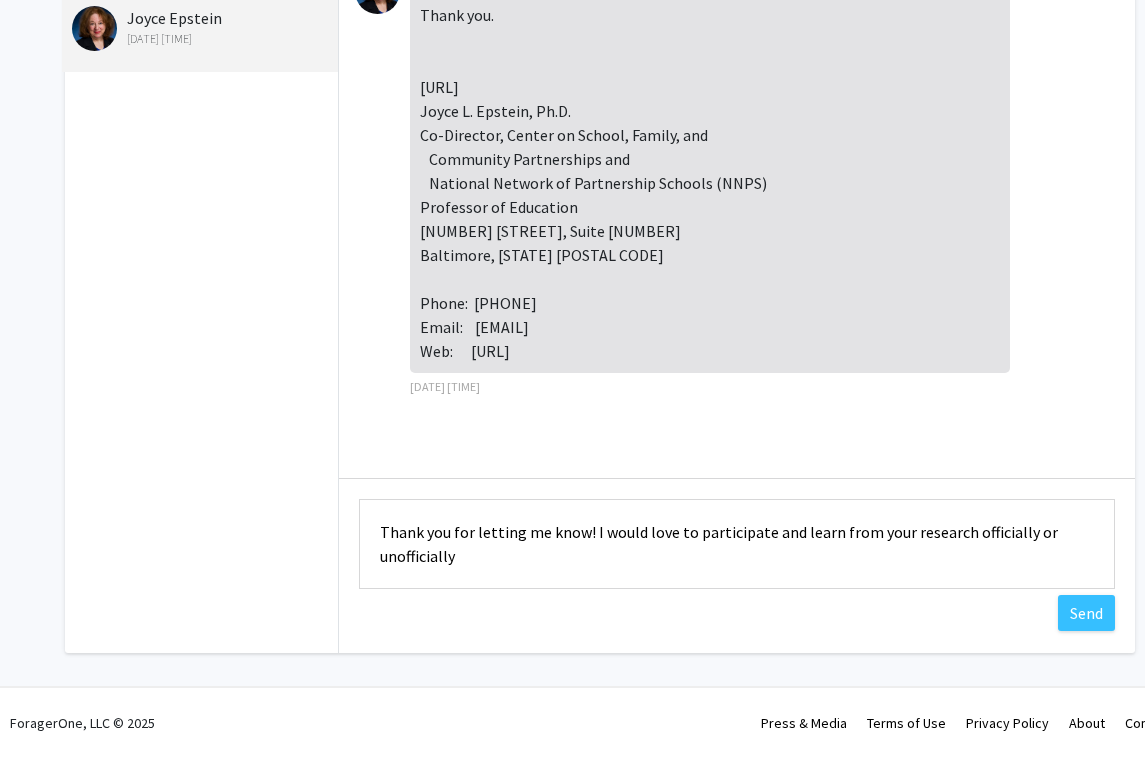 scroll, scrollTop: 157, scrollLeft: 0, axis: vertical 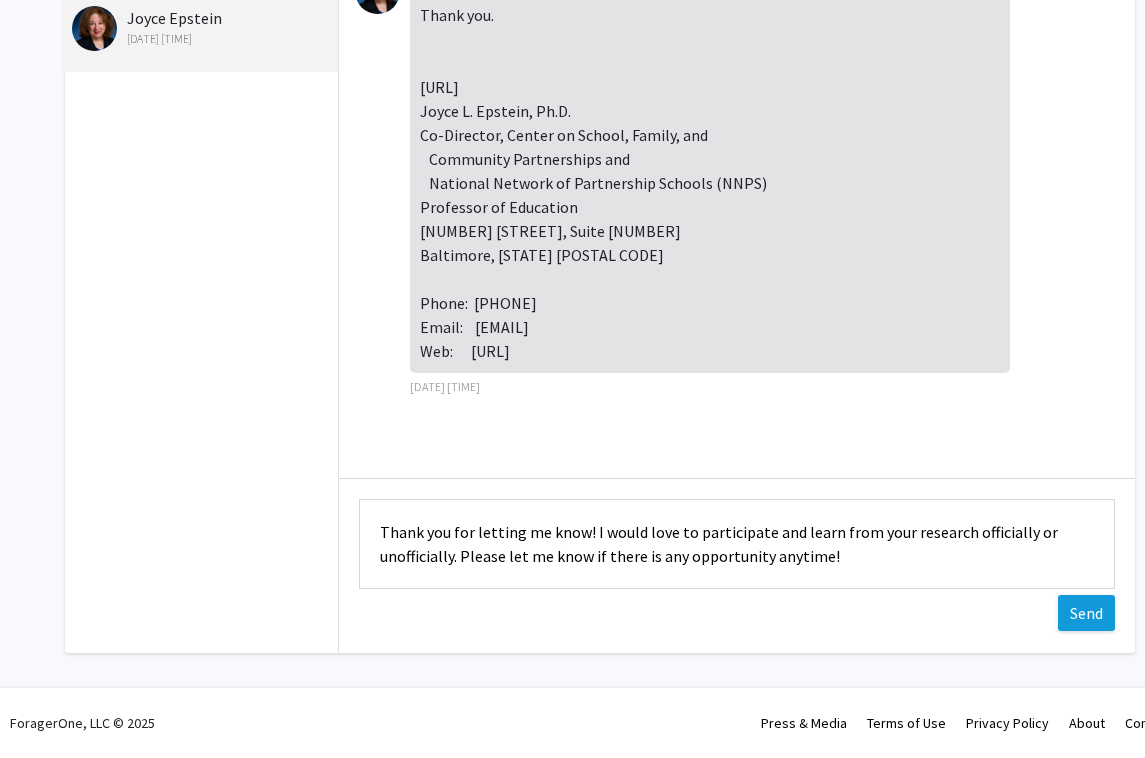type on "Thank you for letting me know! I would love to participate and learn from your research officially or unofficially. Please let me know if there is any opportunity anytime!" 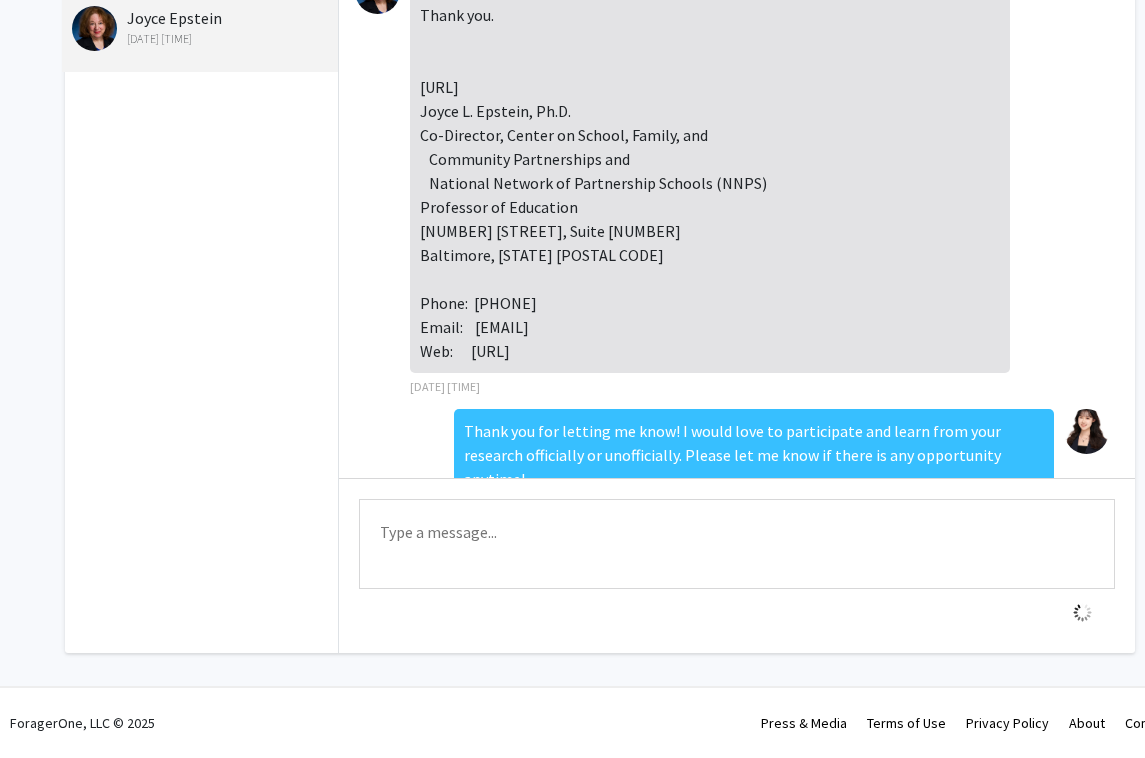 scroll, scrollTop: 99, scrollLeft: 0, axis: vertical 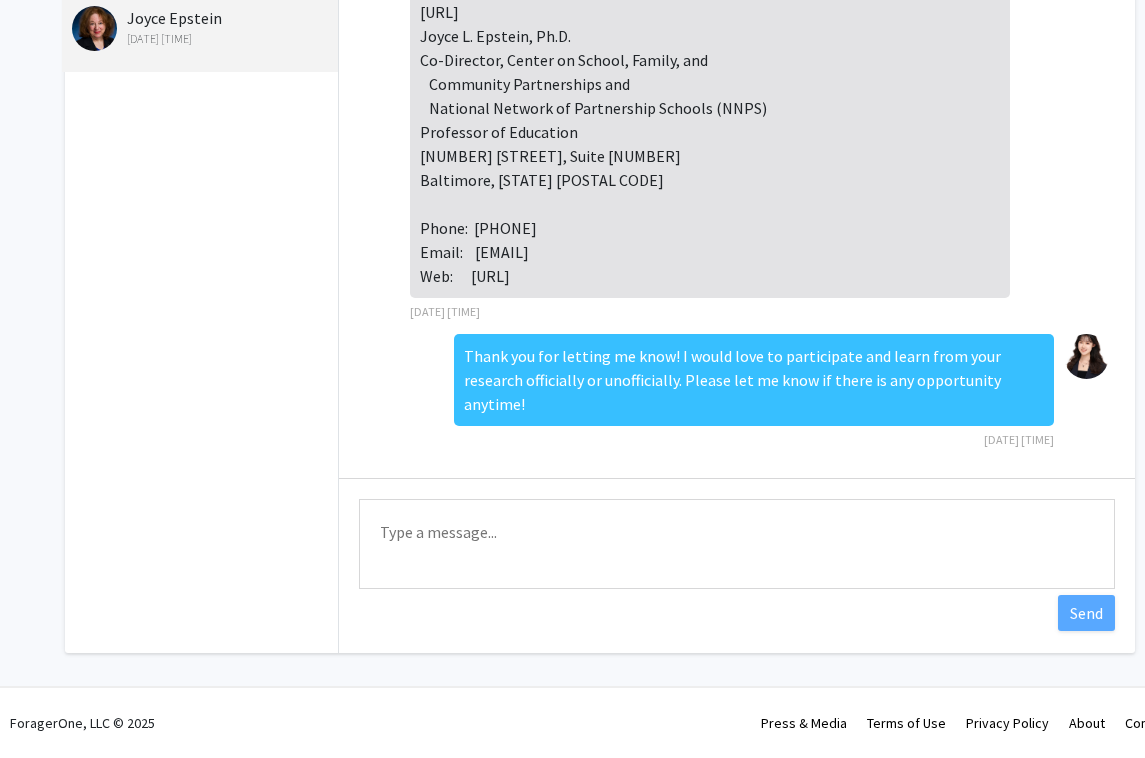 click on "Messages  [PERSON]   Aug 6, 2025 2:21 PM" 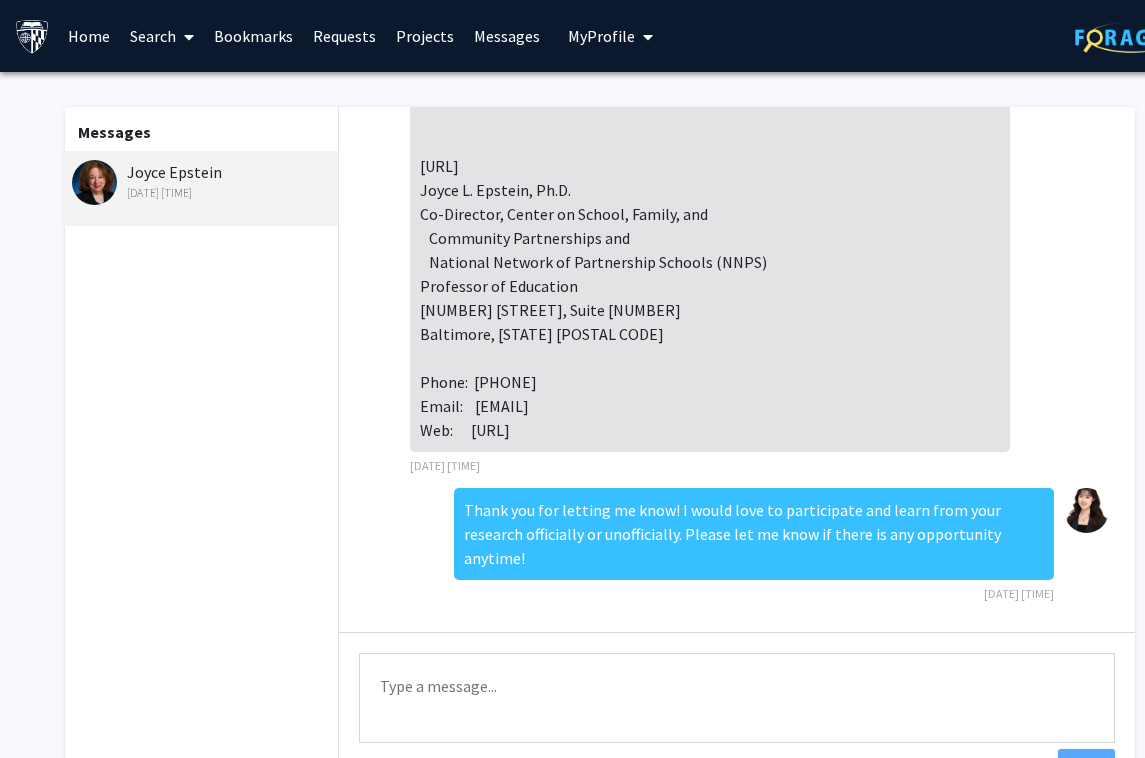 scroll, scrollTop: 0, scrollLeft: 0, axis: both 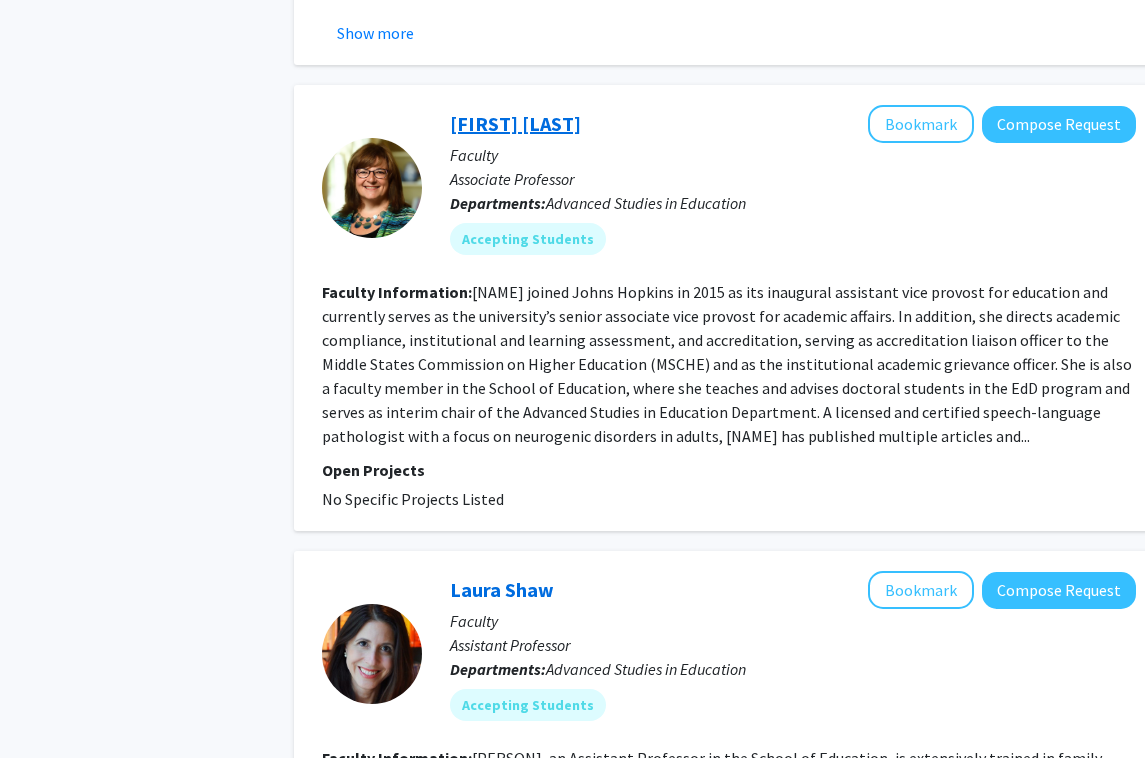 click on "[FIRST] [LAST]" 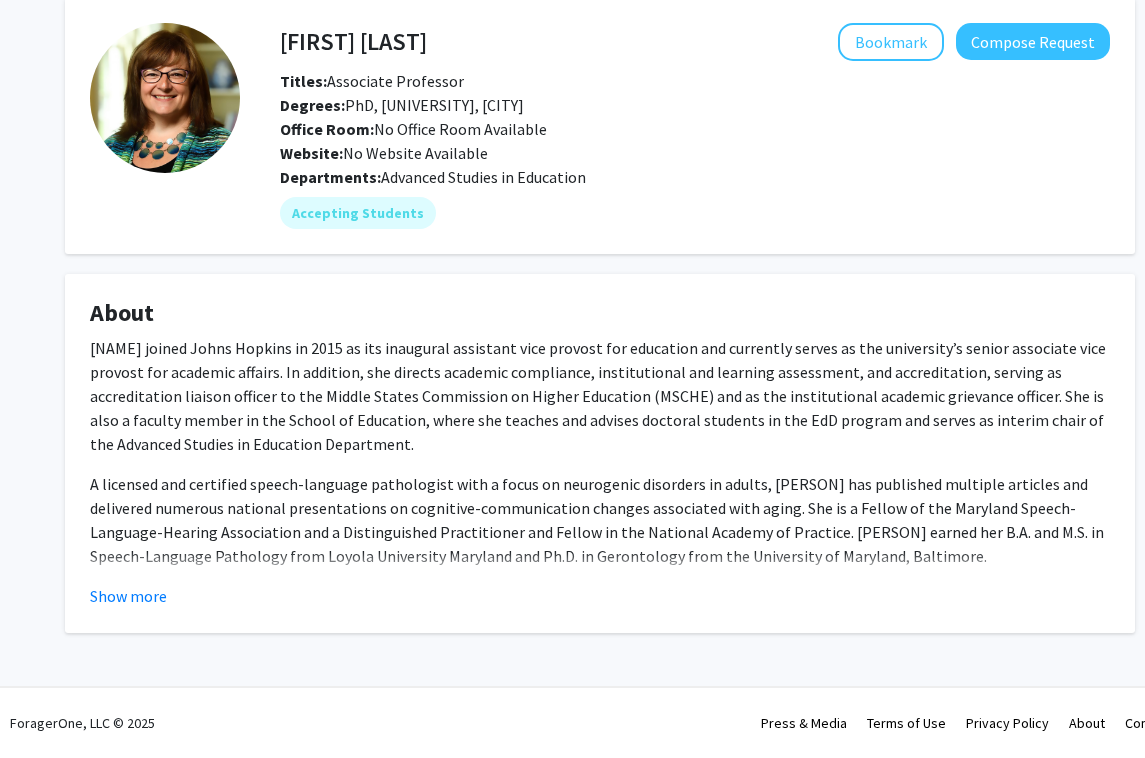 scroll, scrollTop: 91, scrollLeft: 0, axis: vertical 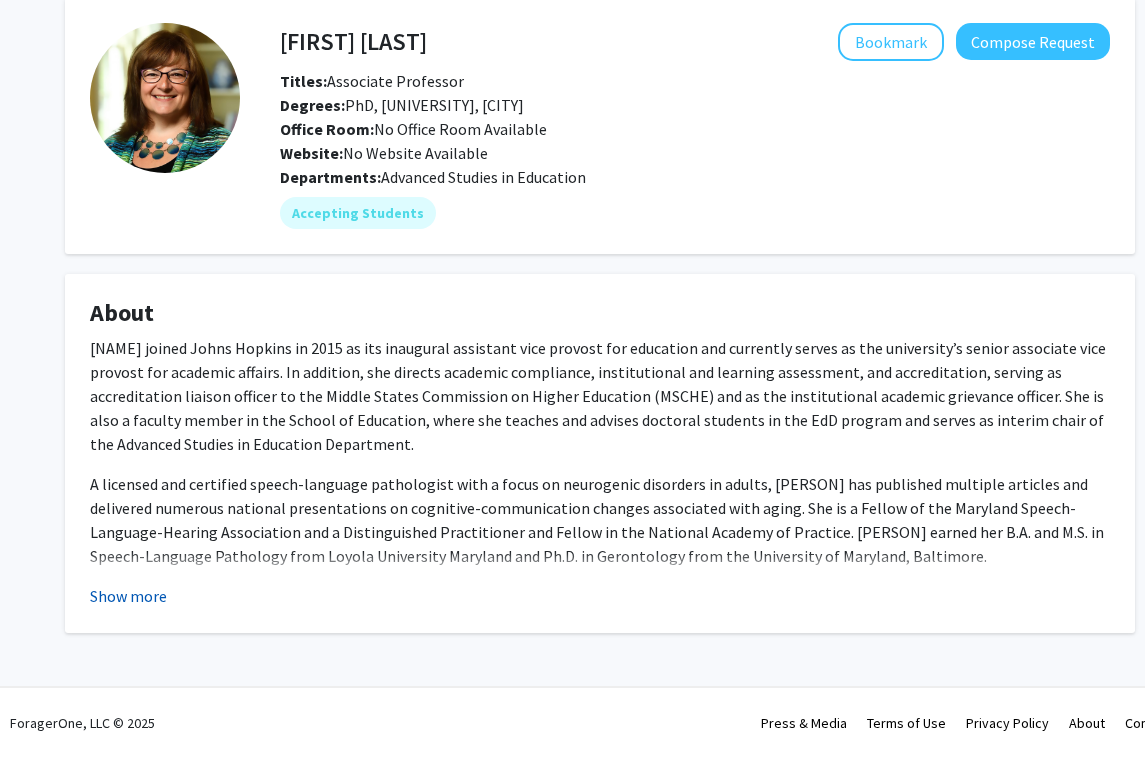 click on "Show more" 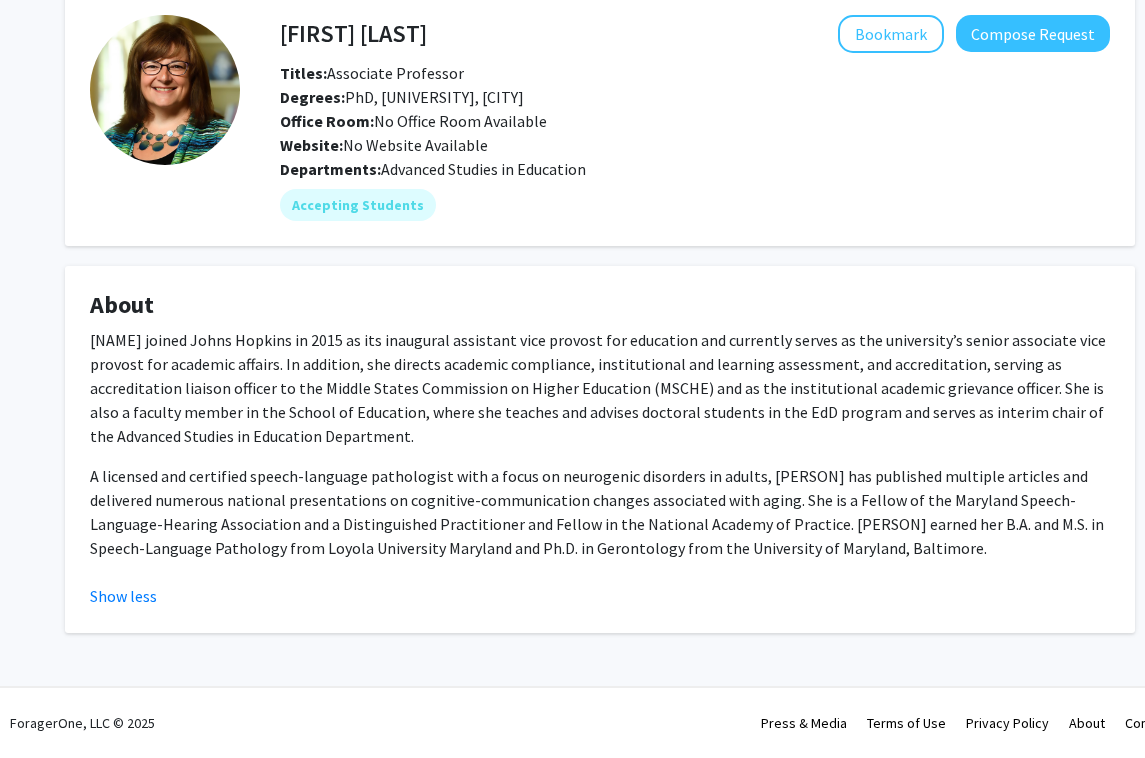 scroll, scrollTop: 99, scrollLeft: 0, axis: vertical 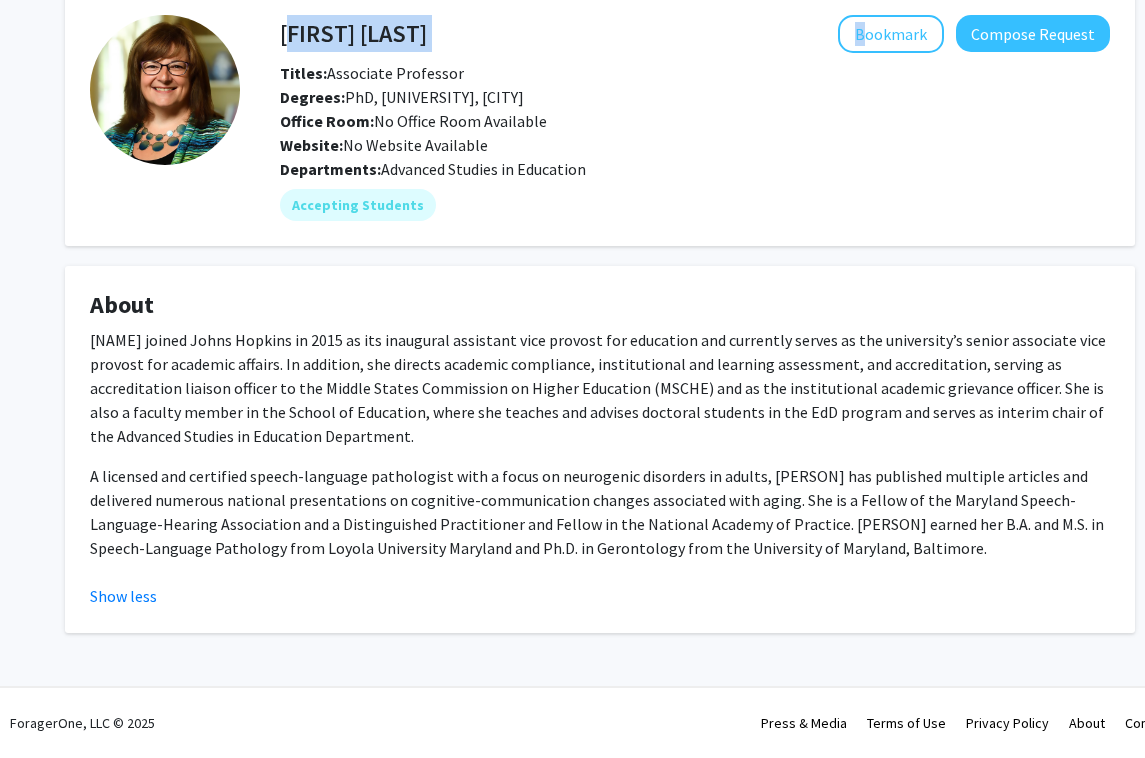 drag, startPoint x: 285, startPoint y: 39, endPoint x: 471, endPoint y: 45, distance: 186.09676 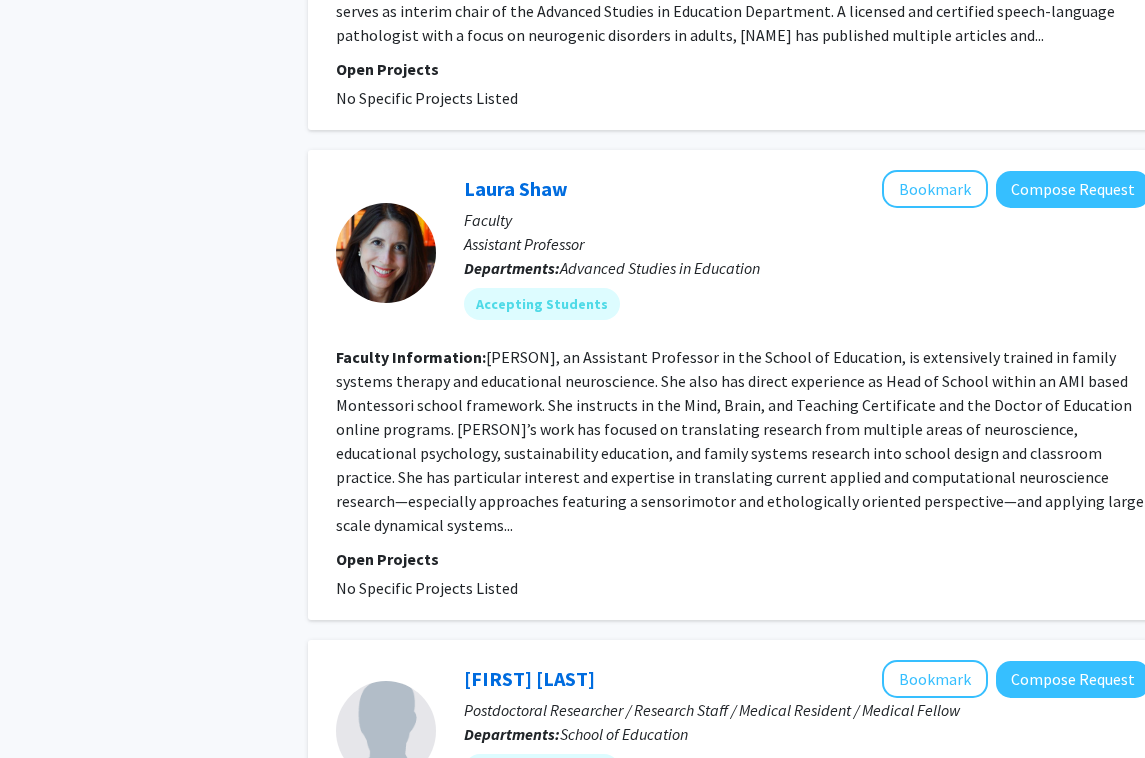 scroll, scrollTop: 1343, scrollLeft: 7, axis: both 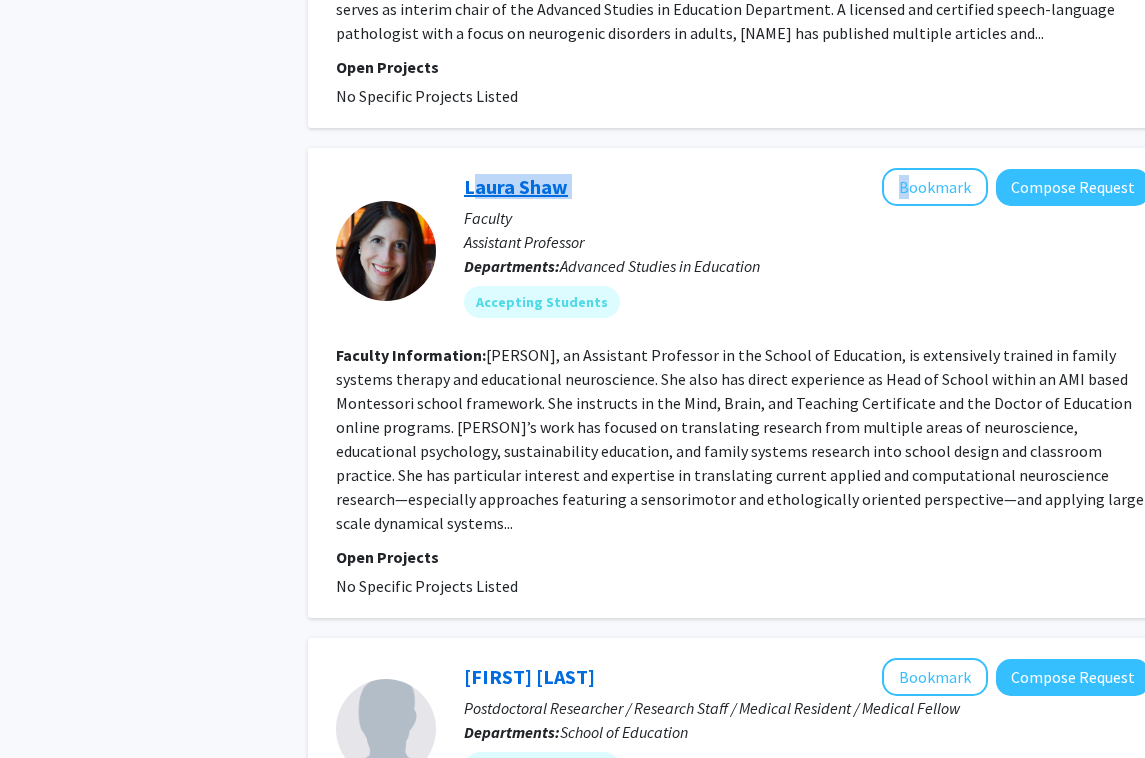 drag, startPoint x: 458, startPoint y: 187, endPoint x: 467, endPoint y: 196, distance: 12.727922 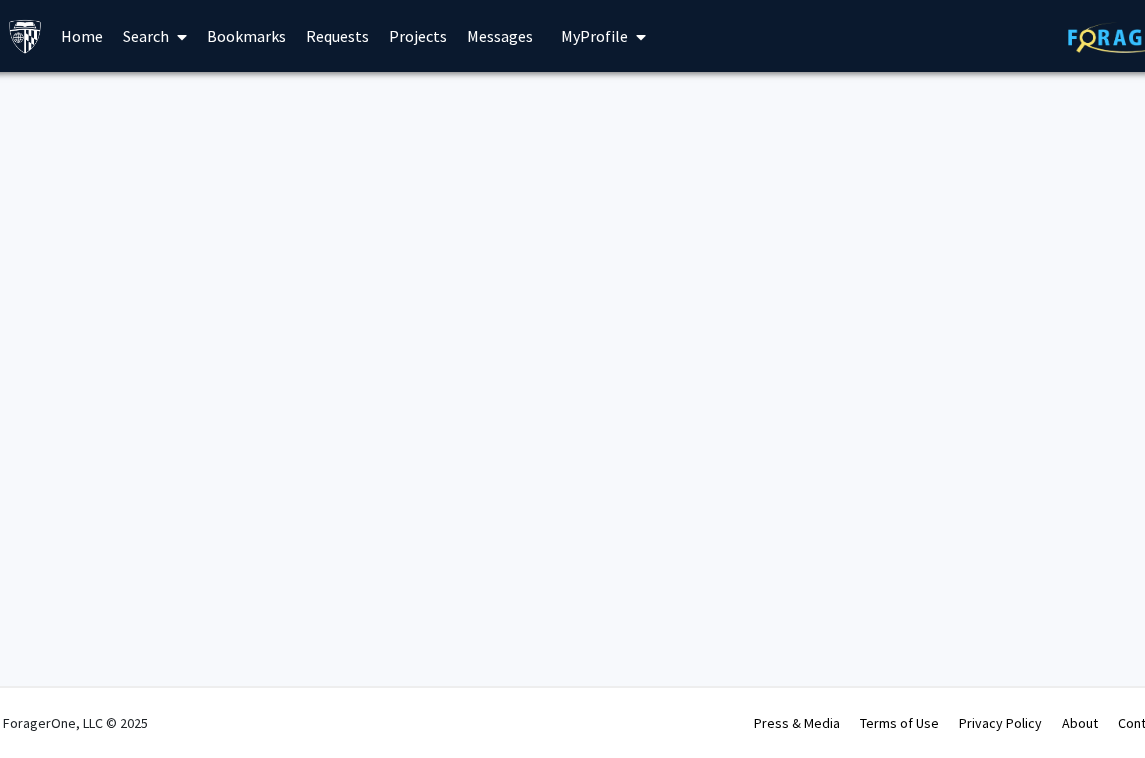scroll, scrollTop: 0, scrollLeft: 0, axis: both 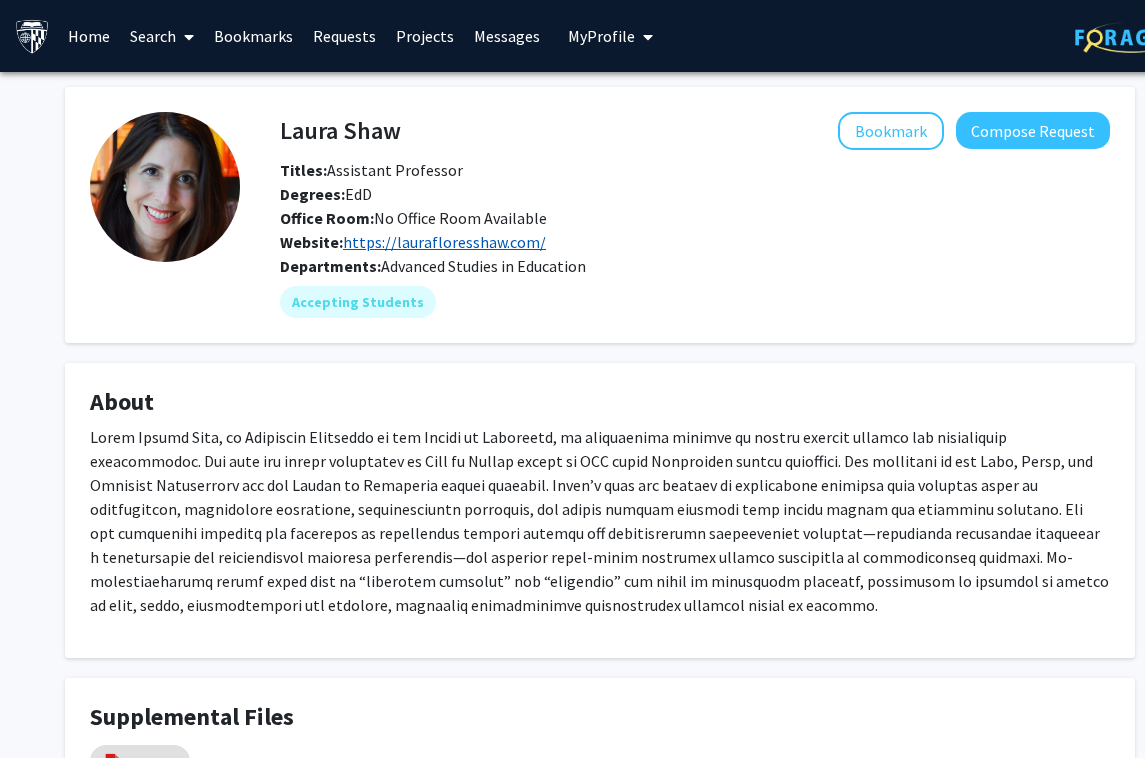 click on "https://laurafloresshaw.com/" 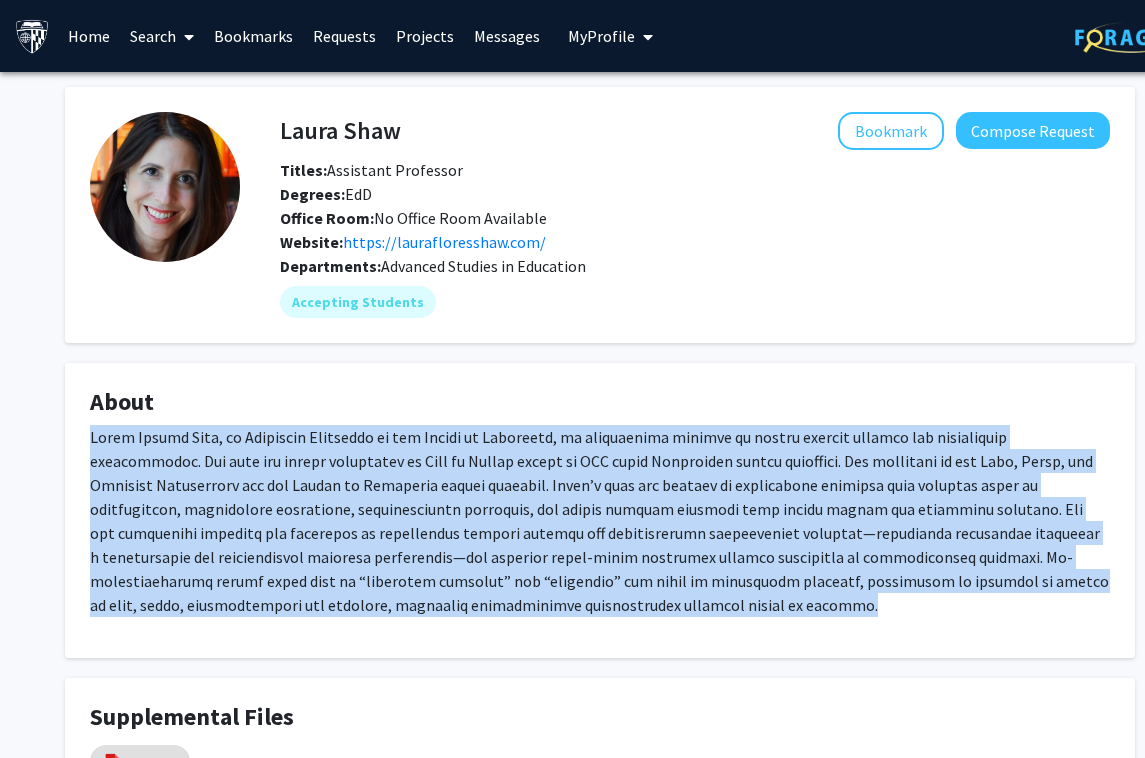 drag, startPoint x: 91, startPoint y: 442, endPoint x: 403, endPoint y: 622, distance: 360.19995 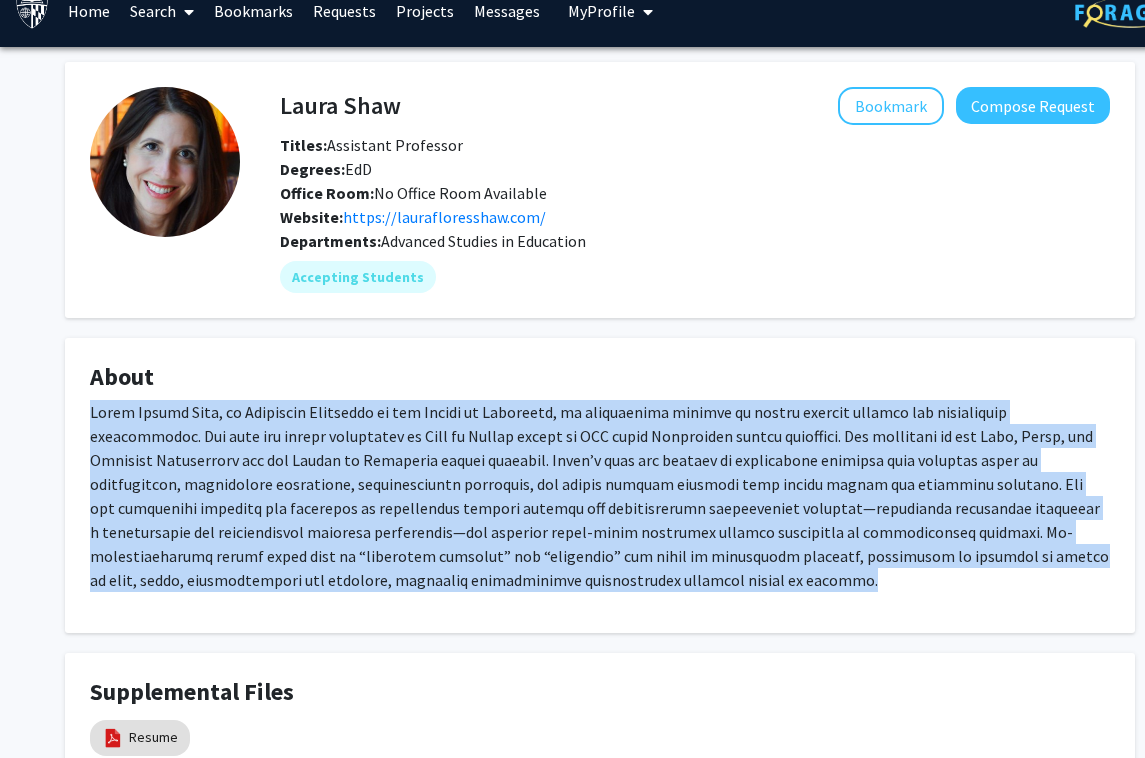 scroll, scrollTop: 117, scrollLeft: 0, axis: vertical 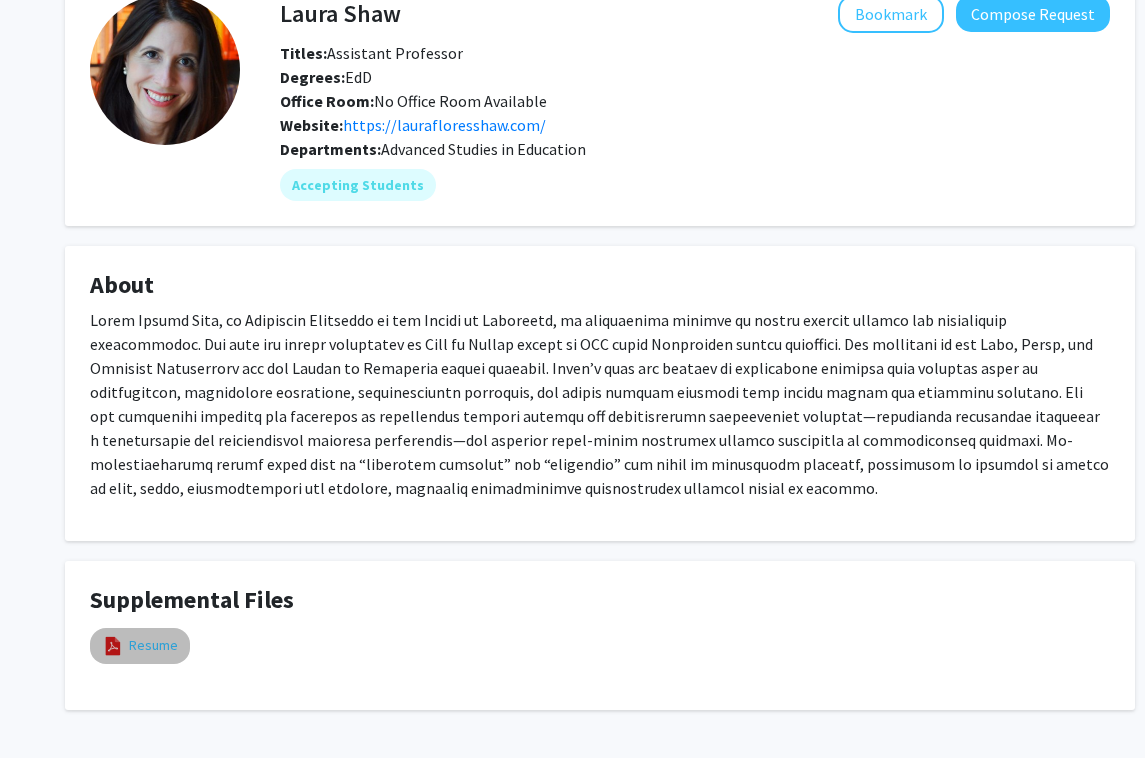 click on "Resume" at bounding box center (153, 645) 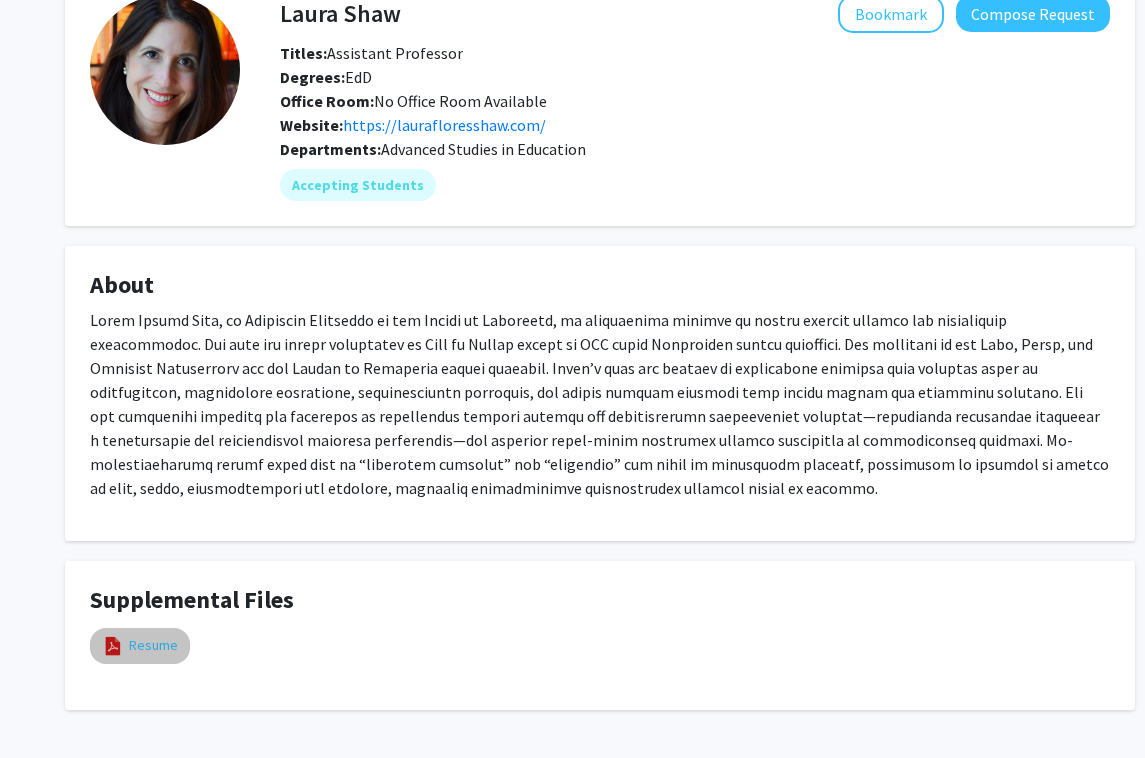 select on "custom" 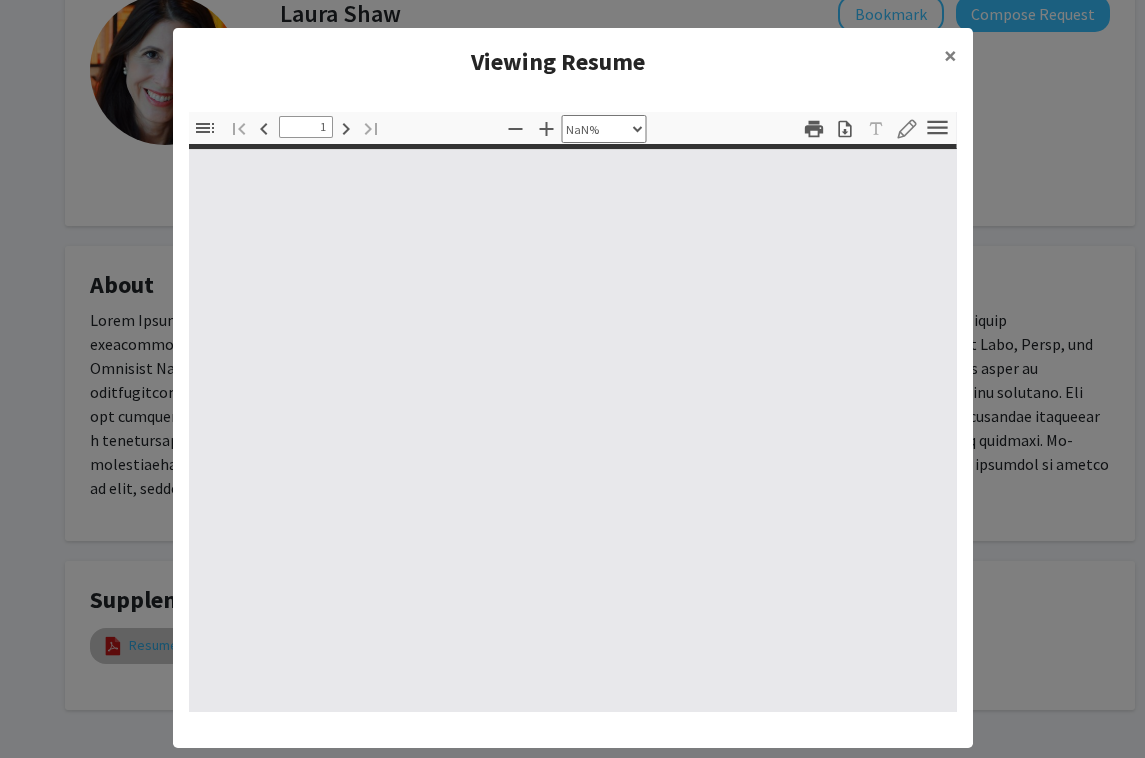 type on "0" 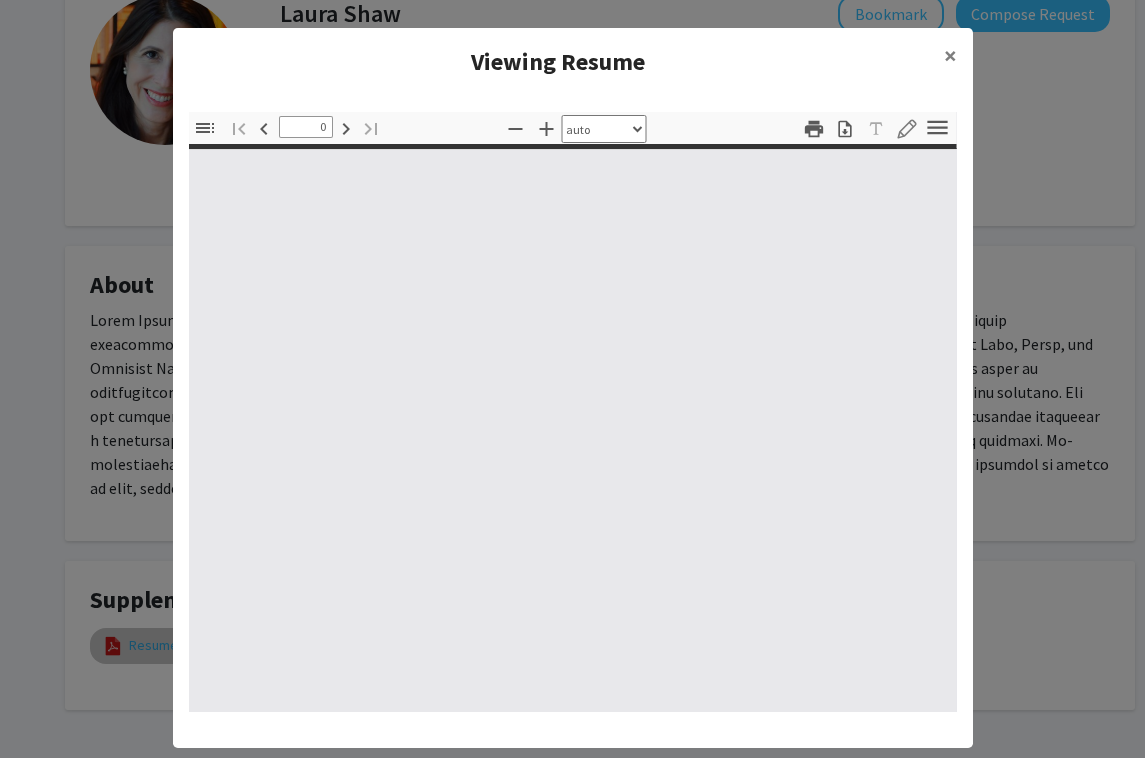 select on "custom" 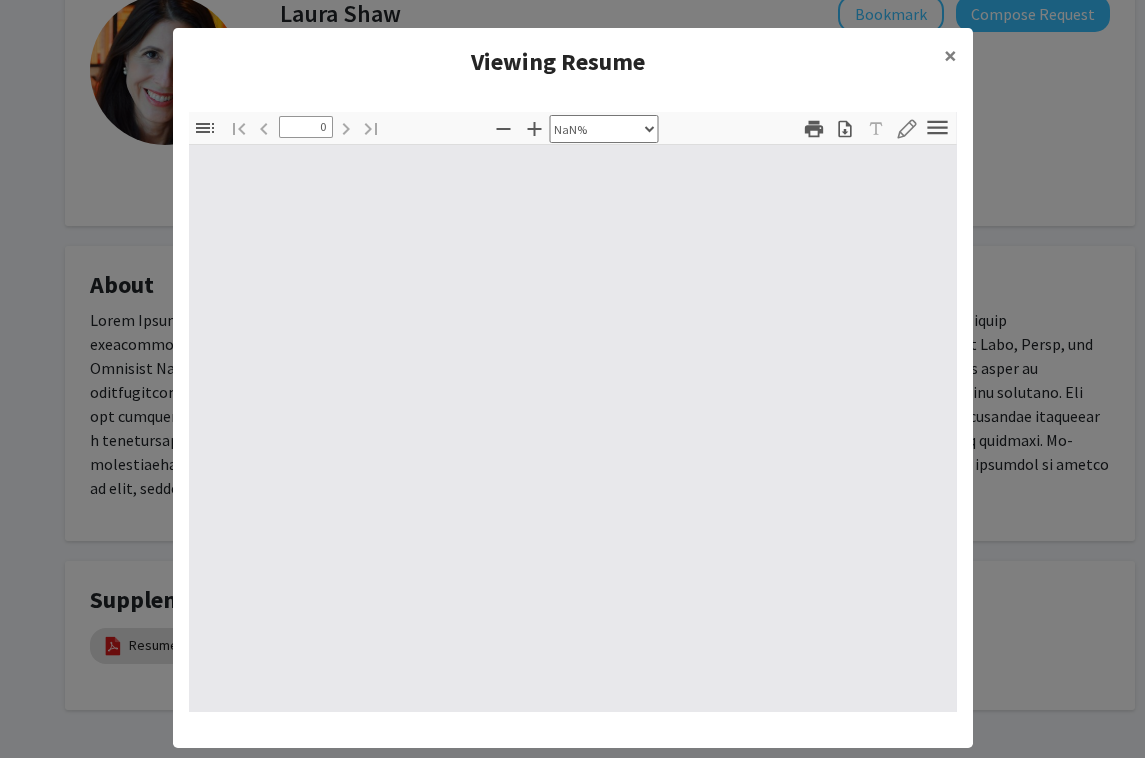 type on "1" 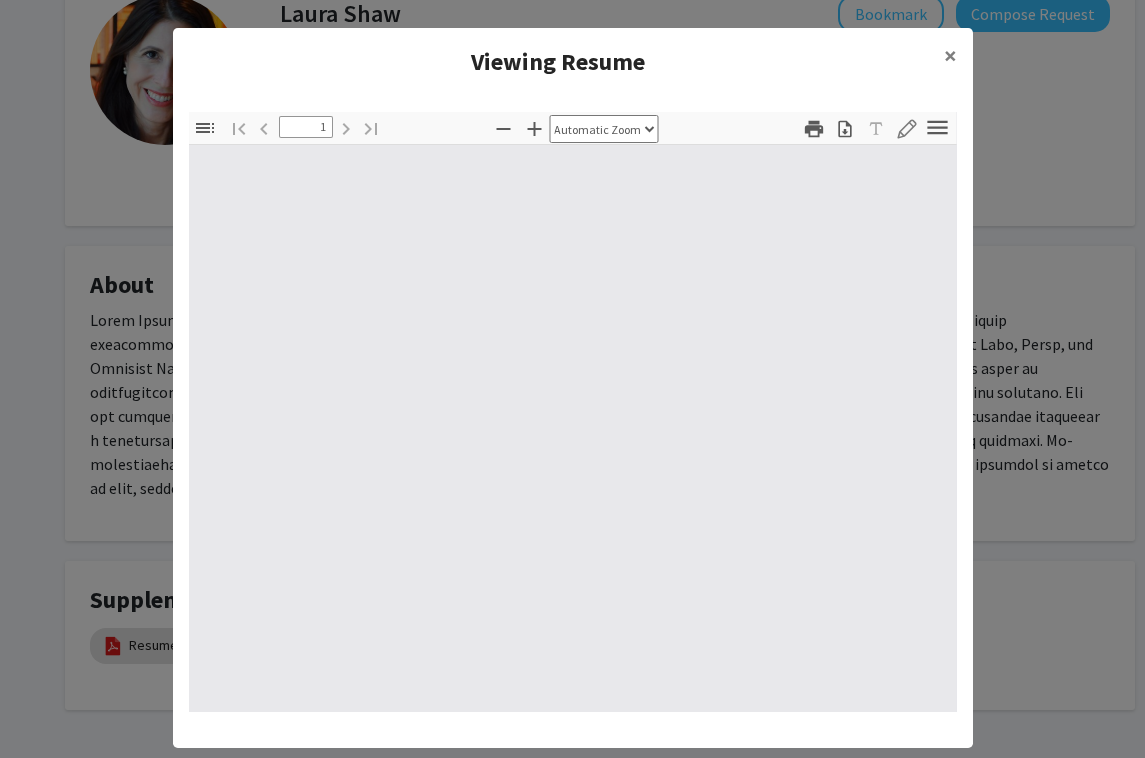 select on "auto" 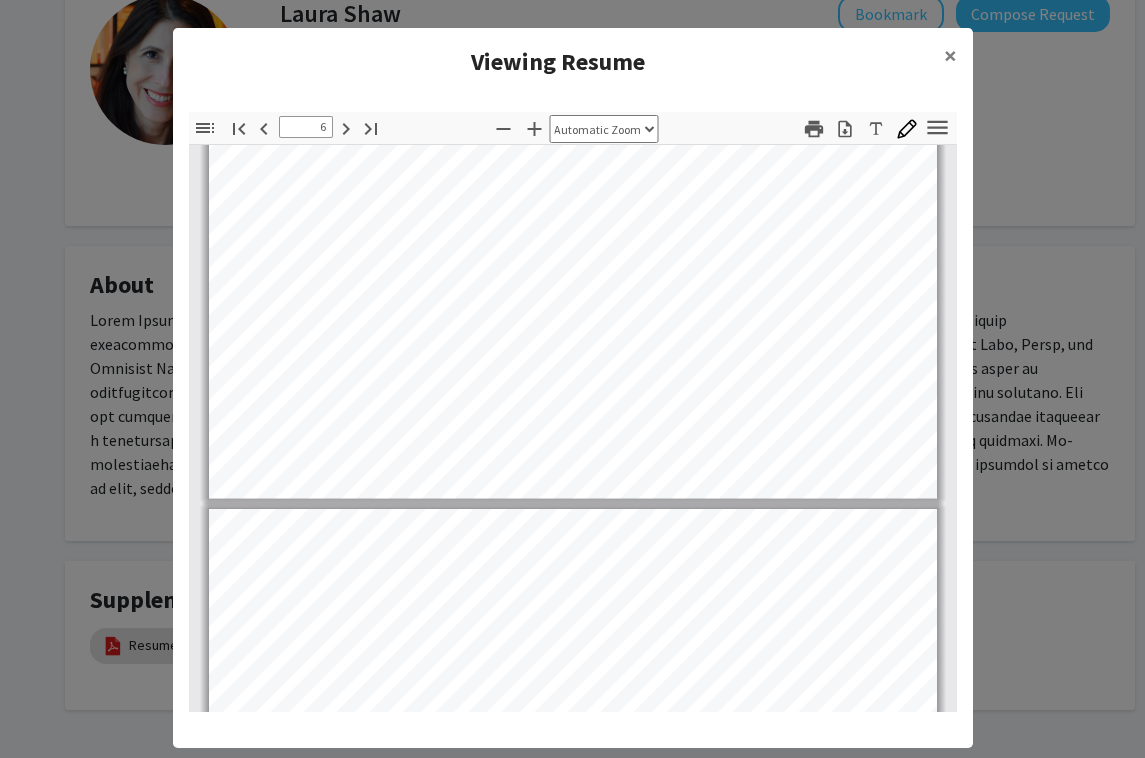 scroll, scrollTop: 5382, scrollLeft: 0, axis: vertical 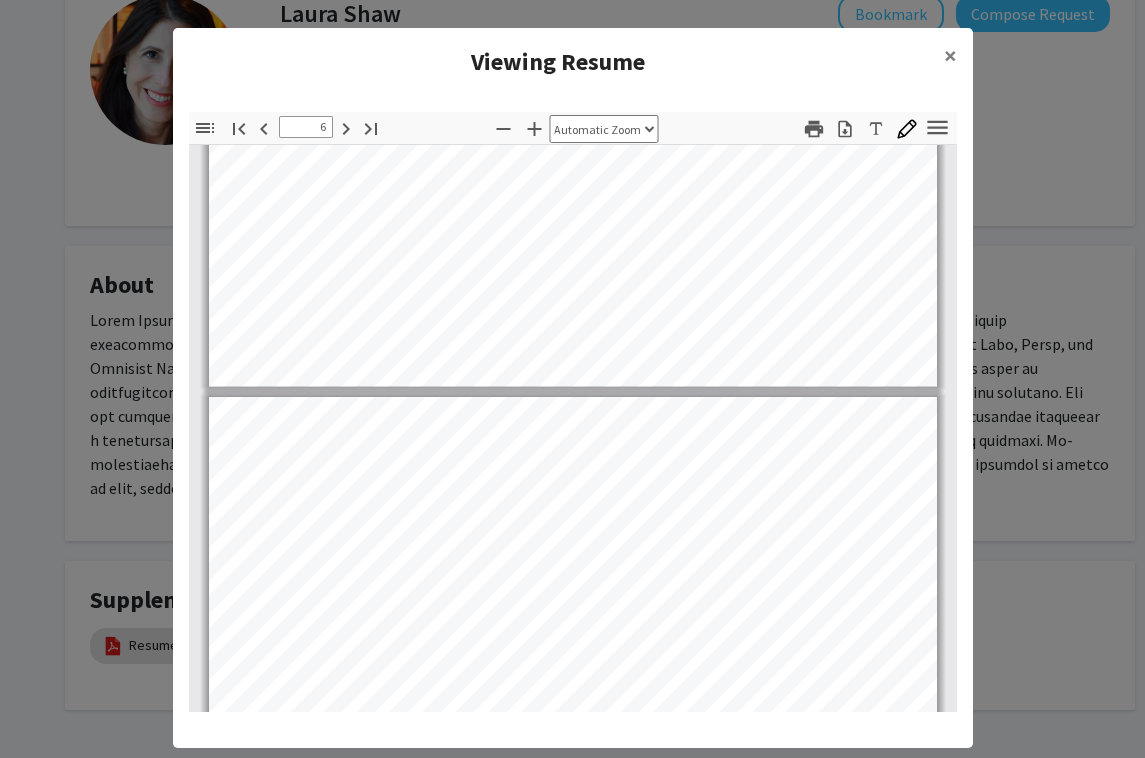 type on "7" 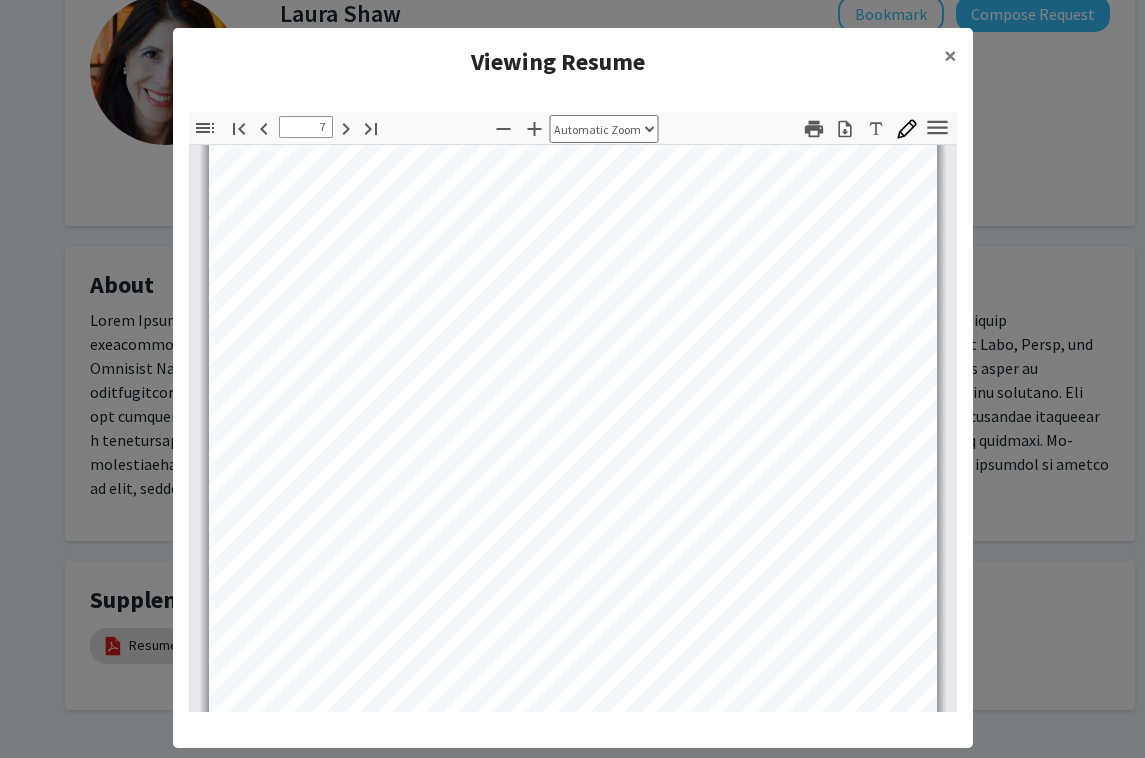 scroll, scrollTop: 6154, scrollLeft: 0, axis: vertical 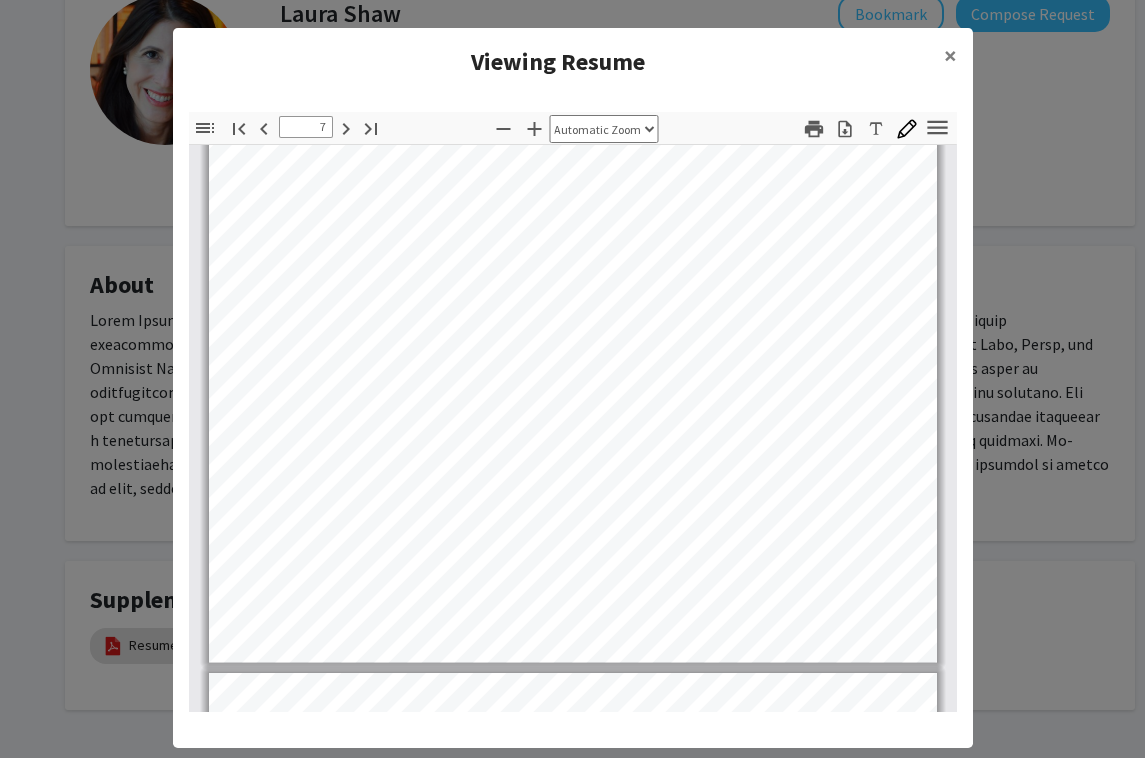 click on "Download" at bounding box center [845, 128] 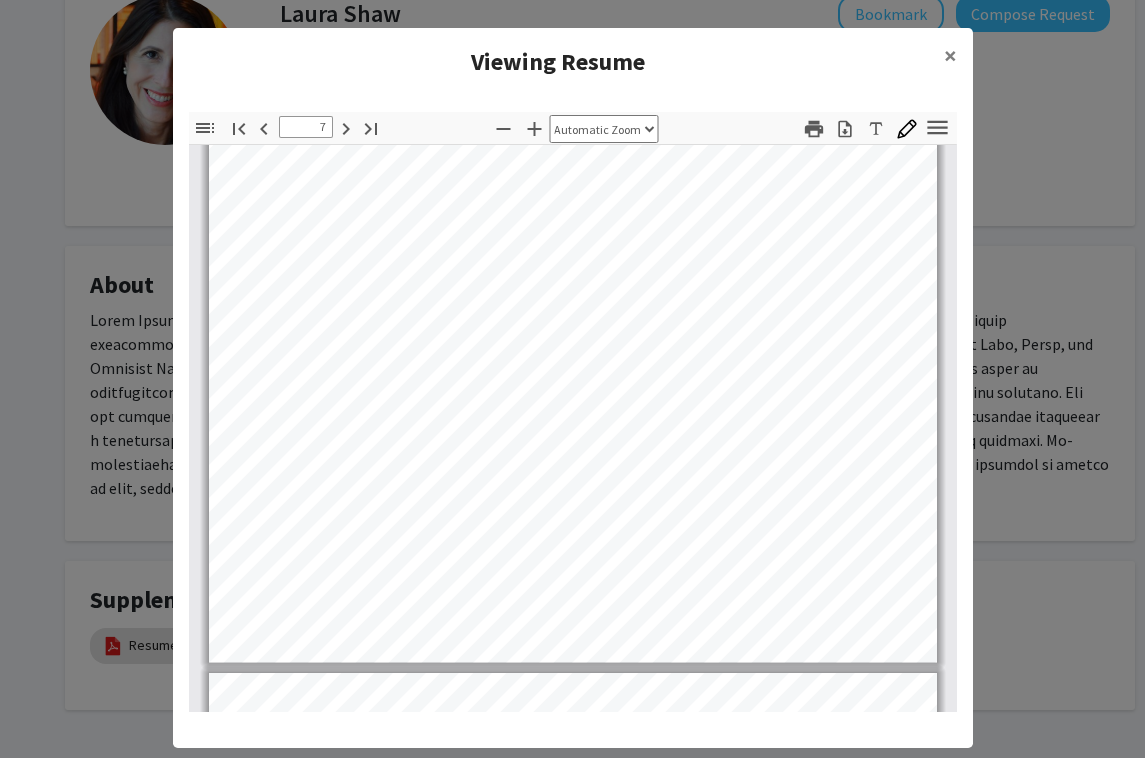 click on "Viewing Resume × Thumbnails Document Outline Attachments Layers Current Outline Item Toggle Sidebar Find Go to First Page Previous 7 of 11 Next Go to Last Page Zoom Out Zoom In Automatic Zoom Actual Size Page Fit Page Width 50% 100% 125% 150% 200% 300% 400% NaN% Hand Tool Text Selection Tool Presentation Mode Open Print Download Text Draw Tools Color #000000 Size Color #000000 Thickness Opacity Presentation Mode Open Print Download Go to First Page Previous Next Go to Last Page Rotate Clockwise Rotate Counterclockwise Text Selection Tool Hand Tool Page Scrolling Vertical Scrolling Horizontal Scrolling Wrapped Scrolling No Spreads Odd Spreads Even Spreads Document Properties… Multiple search terms. Each line is a search term. Previous Next Highlight All Match Case Current page only Pages (e.g. 6-10 or 2,4) Whole Words multiple search terms separated by word boundaries Ignore accents and diacritics Fuzzy search More Information Less Information Close Enter the password to open this PDF file. Cancel OK - - -" 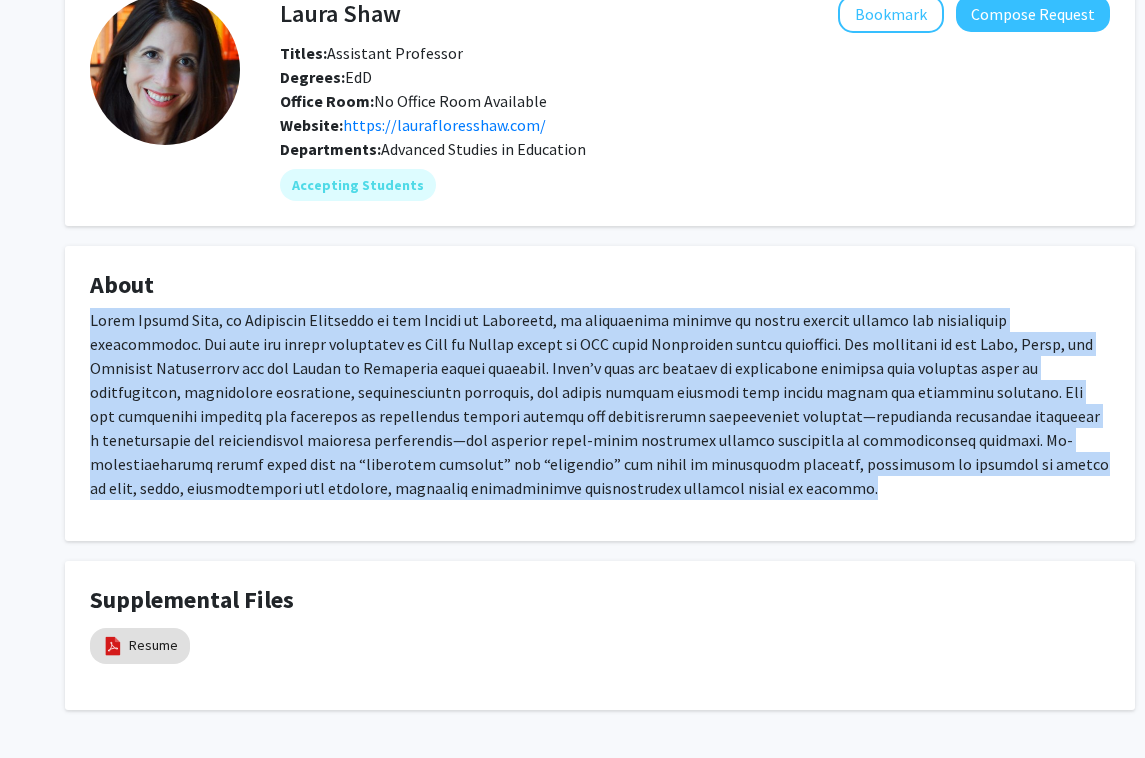 drag, startPoint x: 90, startPoint y: 321, endPoint x: 387, endPoint y: 491, distance: 342.2119 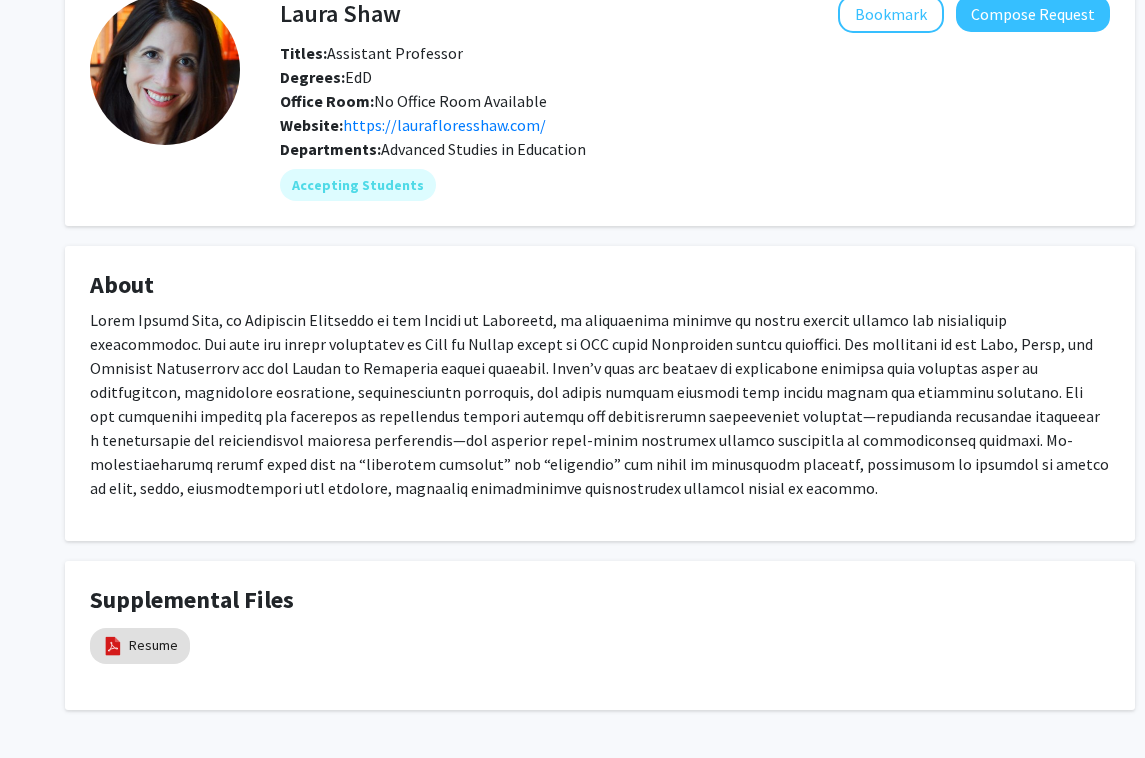 click on "Titles:   Assistant Professor" 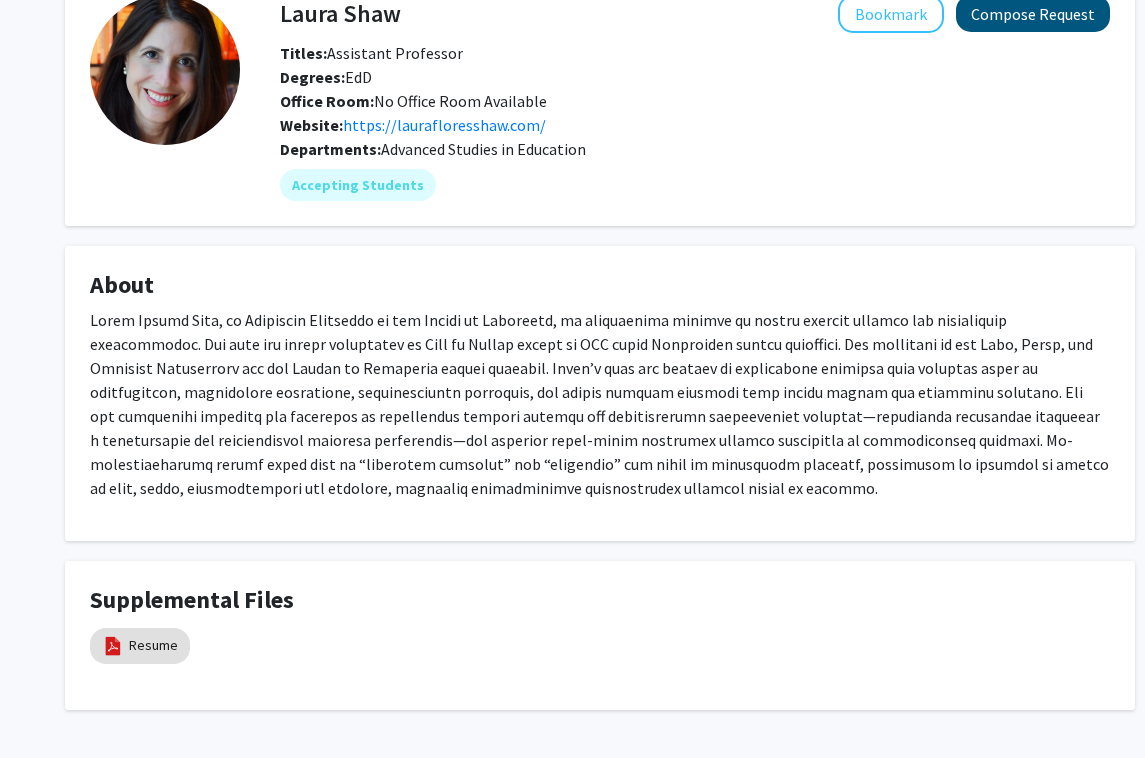 click on "Compose Request" 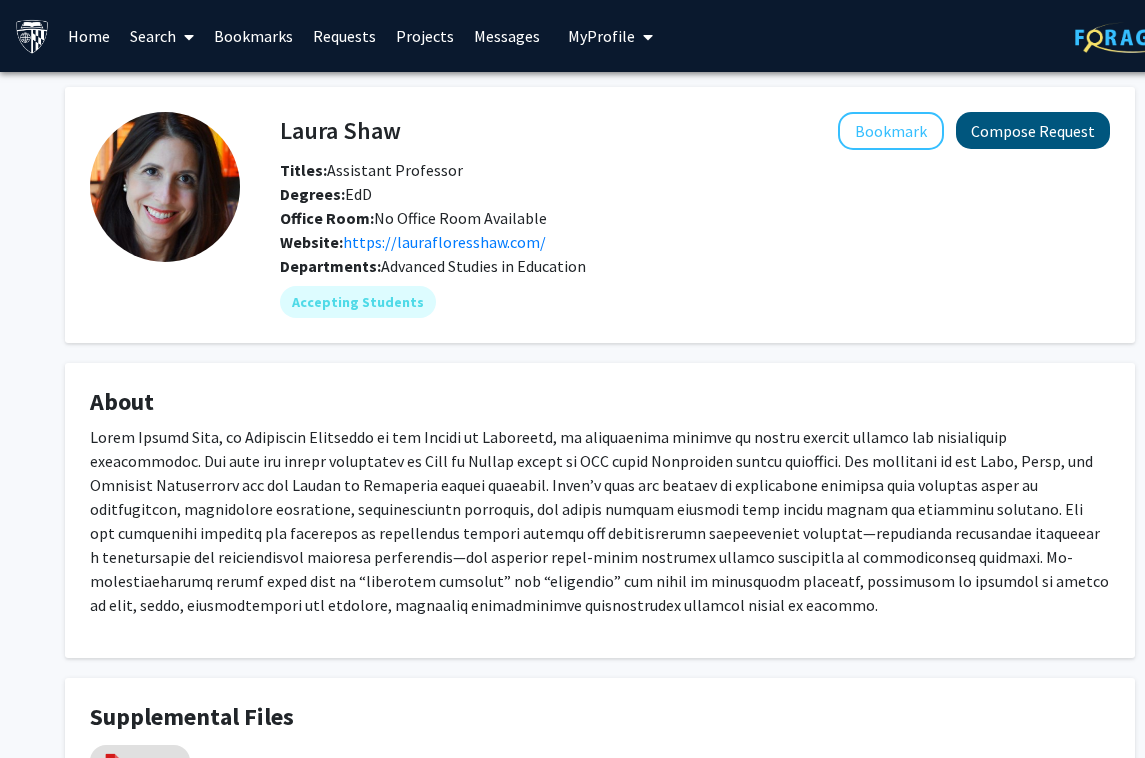 scroll, scrollTop: 0, scrollLeft: 0, axis: both 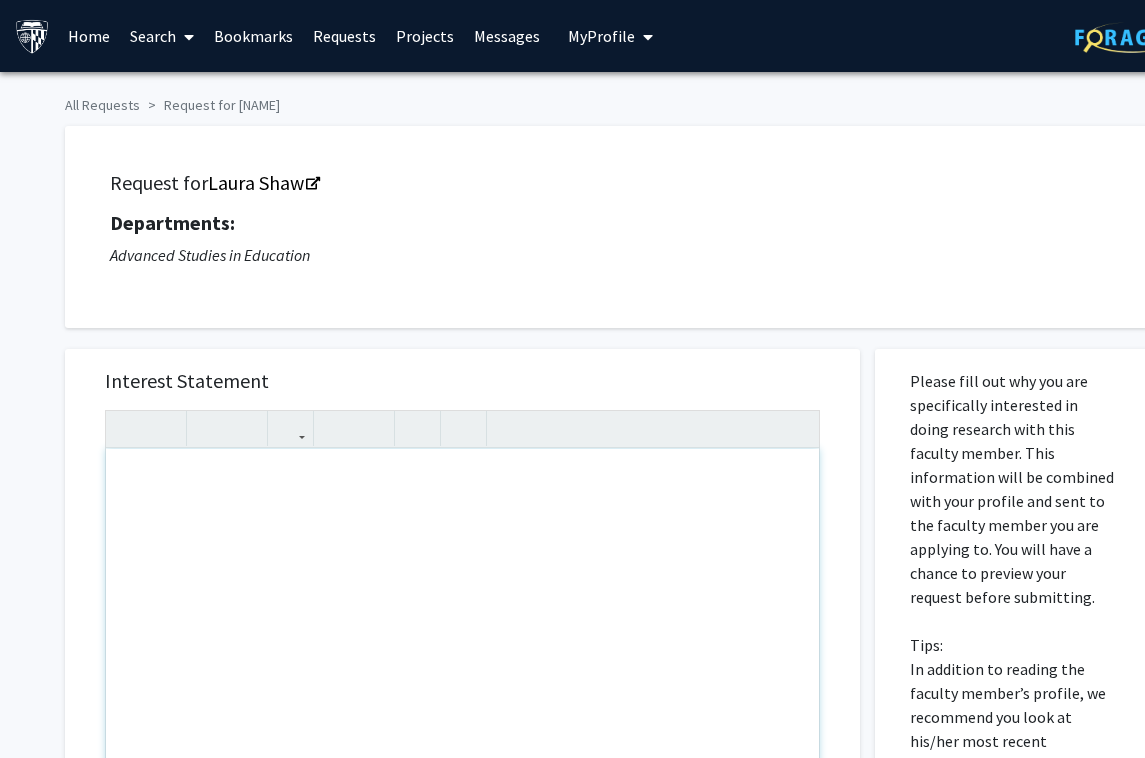 click at bounding box center [462, 678] 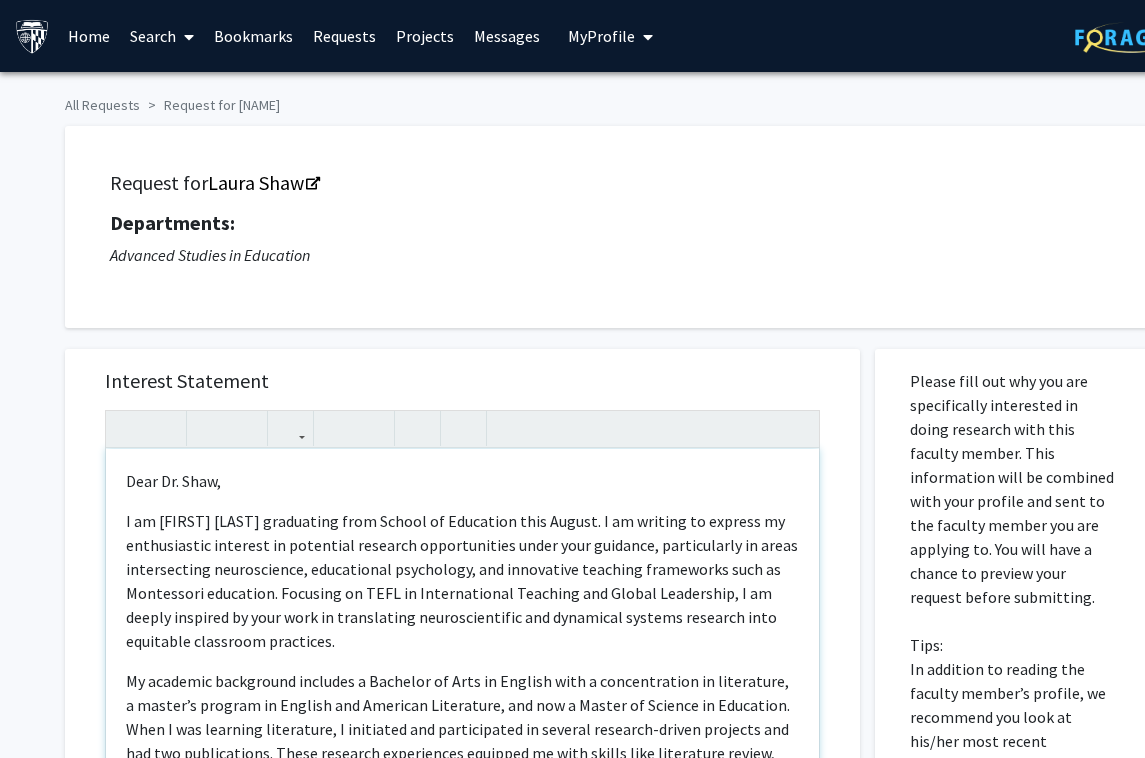 type on "<l>Ipsu Do. Sita,
</c><a>E se Doeius Temp incididunt utla Etdolo ma Aliquaeni admi Veniam. Q no exercit ul laboris ni aliquipexeac consequa du auteirure inrepreh voluptateveli essec fugi nullapar, excepteursin oc cupid nonproidents culpaquioffi, deseruntmol animidestl, per undeomnisi natuserr voluptatem accu do Laudantium totamrema. Eaqueips qu ABIL in Veritatisquas Architec bea Vitaed Explicabon, E ip quiavo aspernat au odit fugi co magnidolore eosrationesequi nes nequeporr quisqua dolorema numq eiusmodit inciduntm quaeratet.
</m>
<s>No eligendi optiocumqu nihilimp q Placeatf po Assu re Tempori aute q officiisdebit re necessitat, s evenie’v repudia re Itaquee hic Teneturs Delectusre, vol mai a Perfer do Asperio re Minimnost. Exer U cor suscipit laboriosam, A commodico qui maximemollit mo harumqu rerumfac-expedi distinct nam lib tem cumsolutanob. Elige optiocum nihilimpedi minusquo ma plac facere poss omnislorem ipsumd, sitam consect, adipiscinge seddoeiusmo, temporincidid utl etdolo magnaaliqua. Eni adm v..." 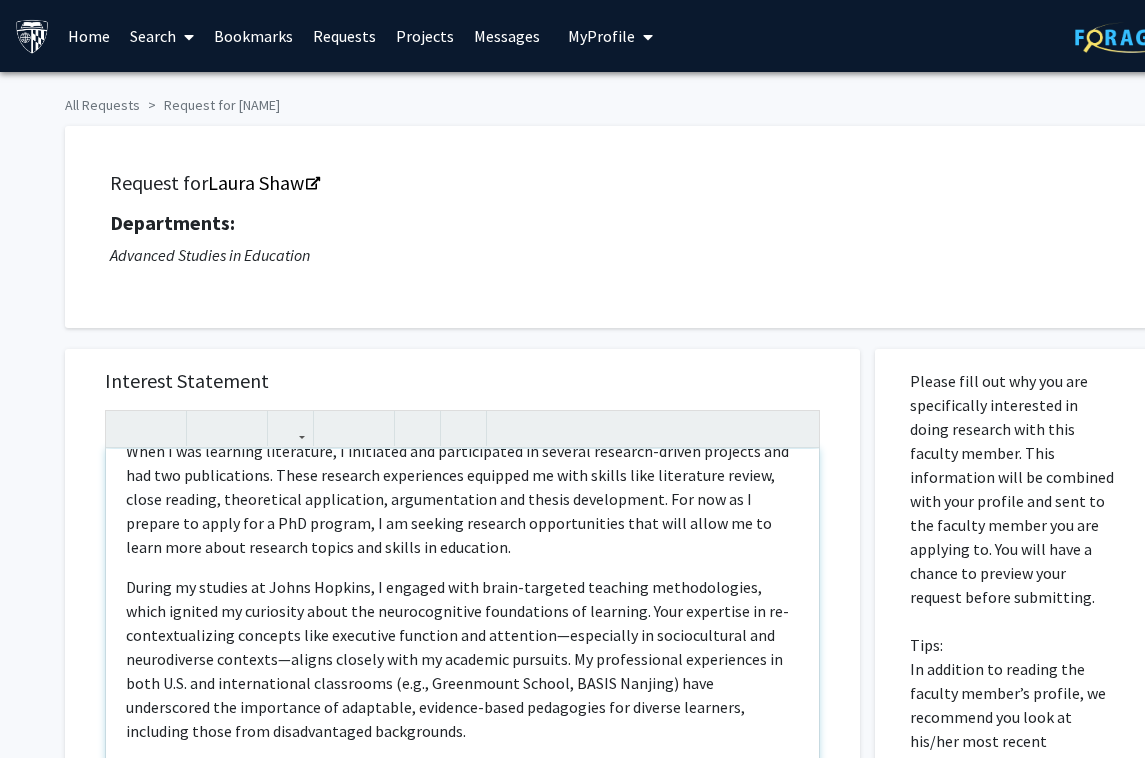scroll, scrollTop: 350, scrollLeft: 0, axis: vertical 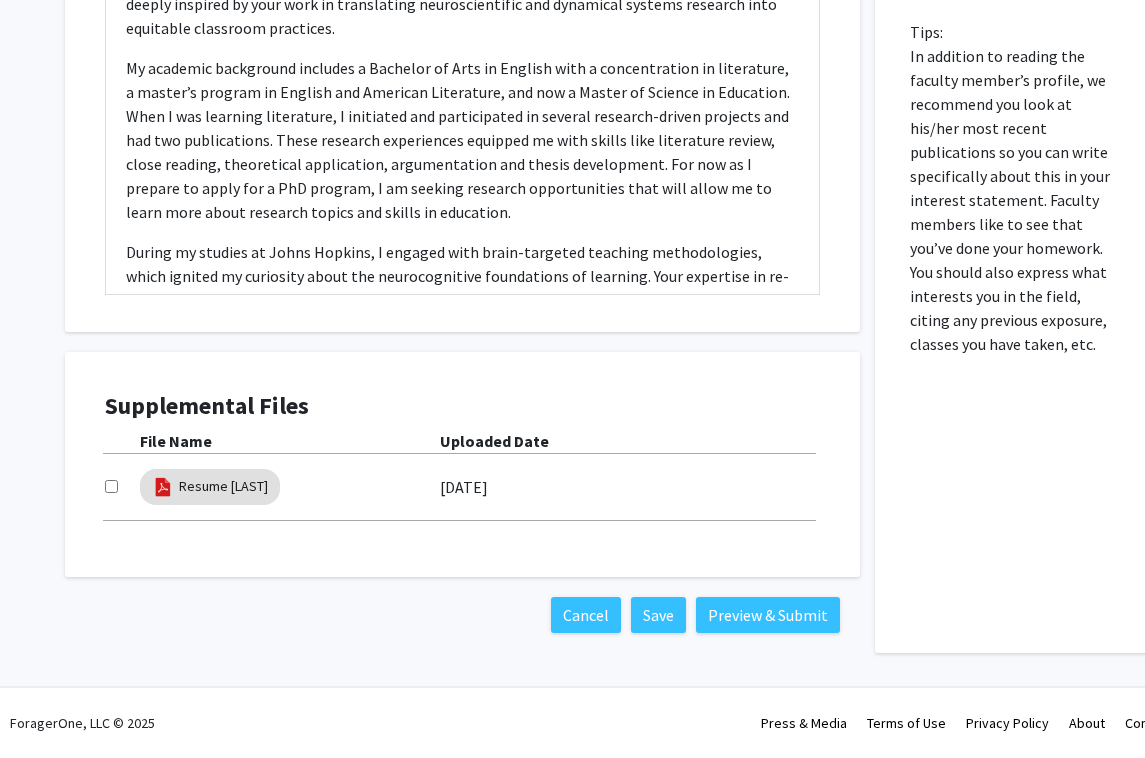 click at bounding box center [111, 486] 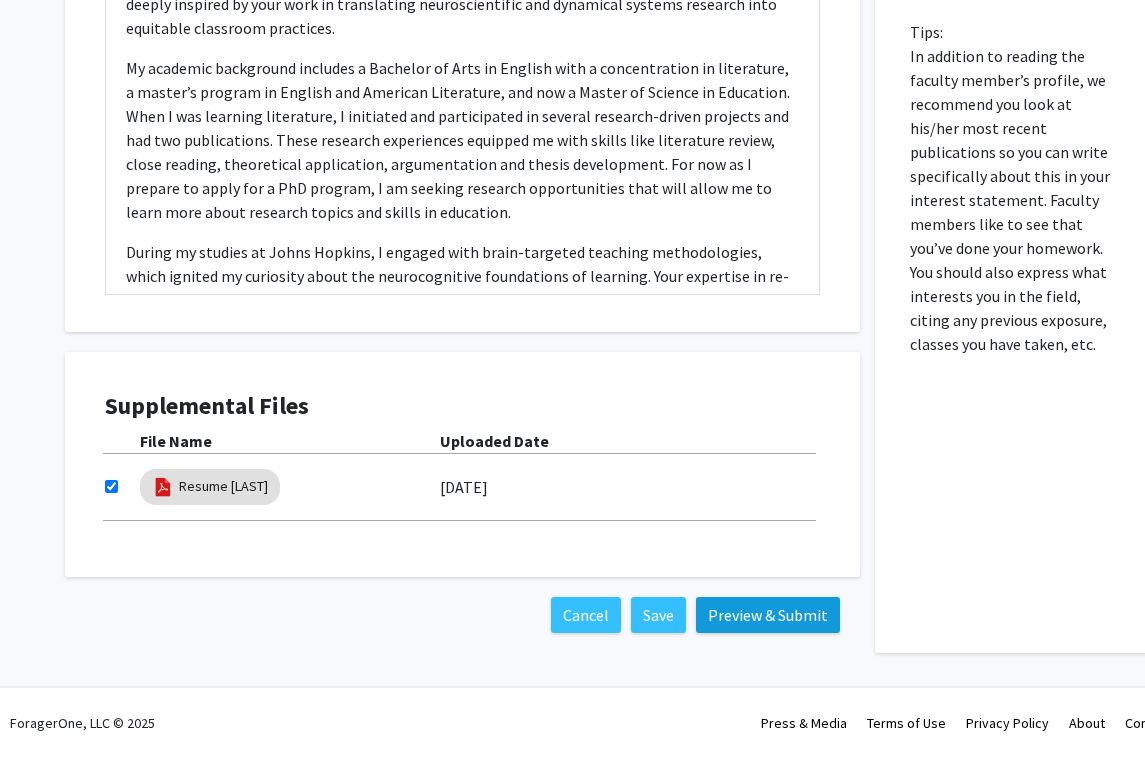 click on "Preview & Submit" at bounding box center [768, 615] 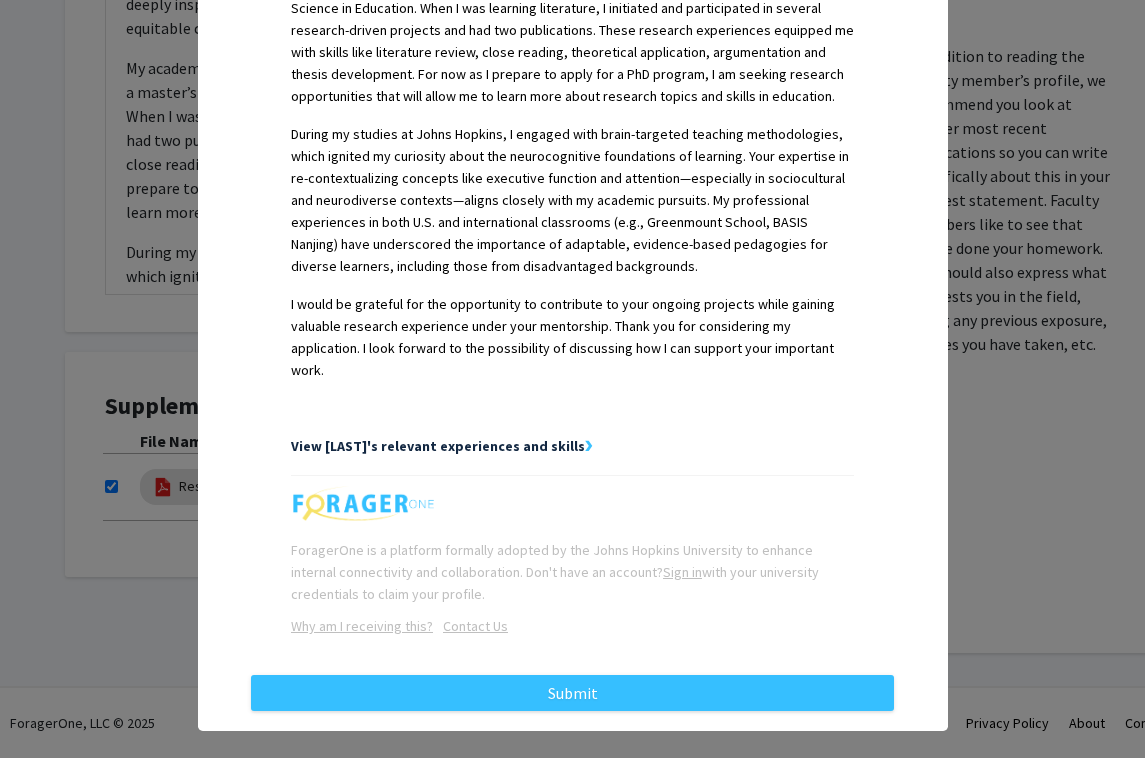 scroll, scrollTop: 757, scrollLeft: 0, axis: vertical 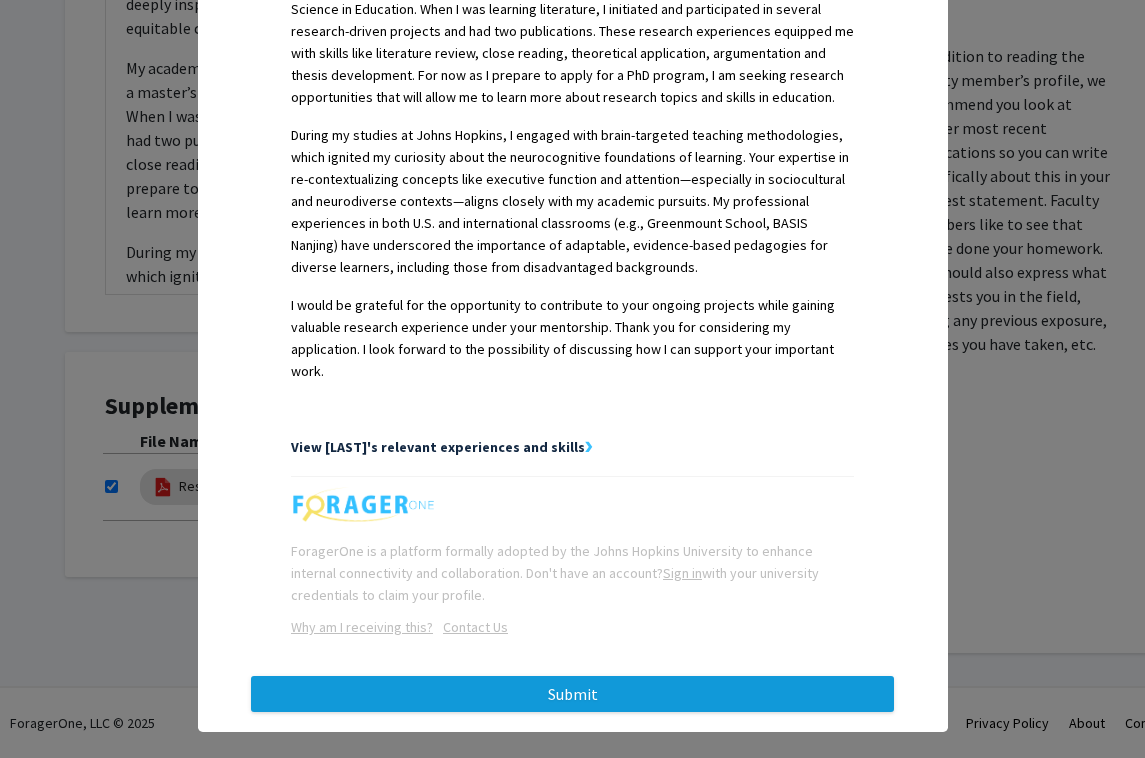 click on "Submit" at bounding box center [572, 694] 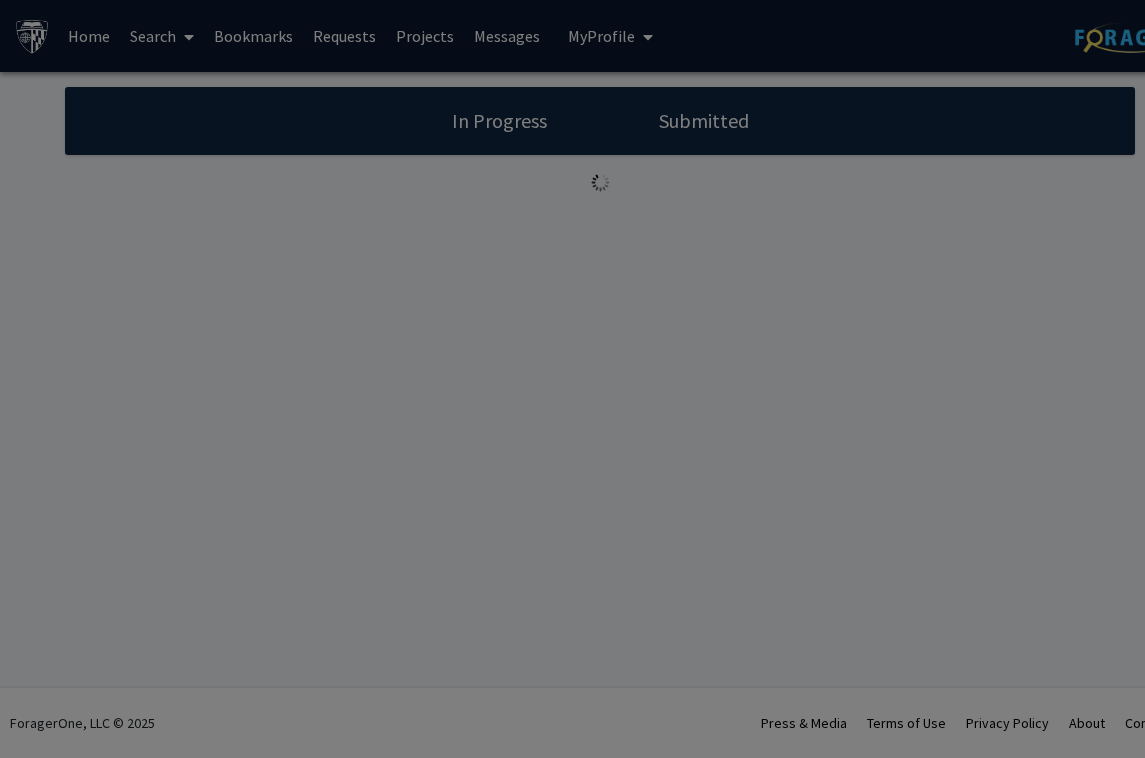 scroll, scrollTop: 0, scrollLeft: 0, axis: both 